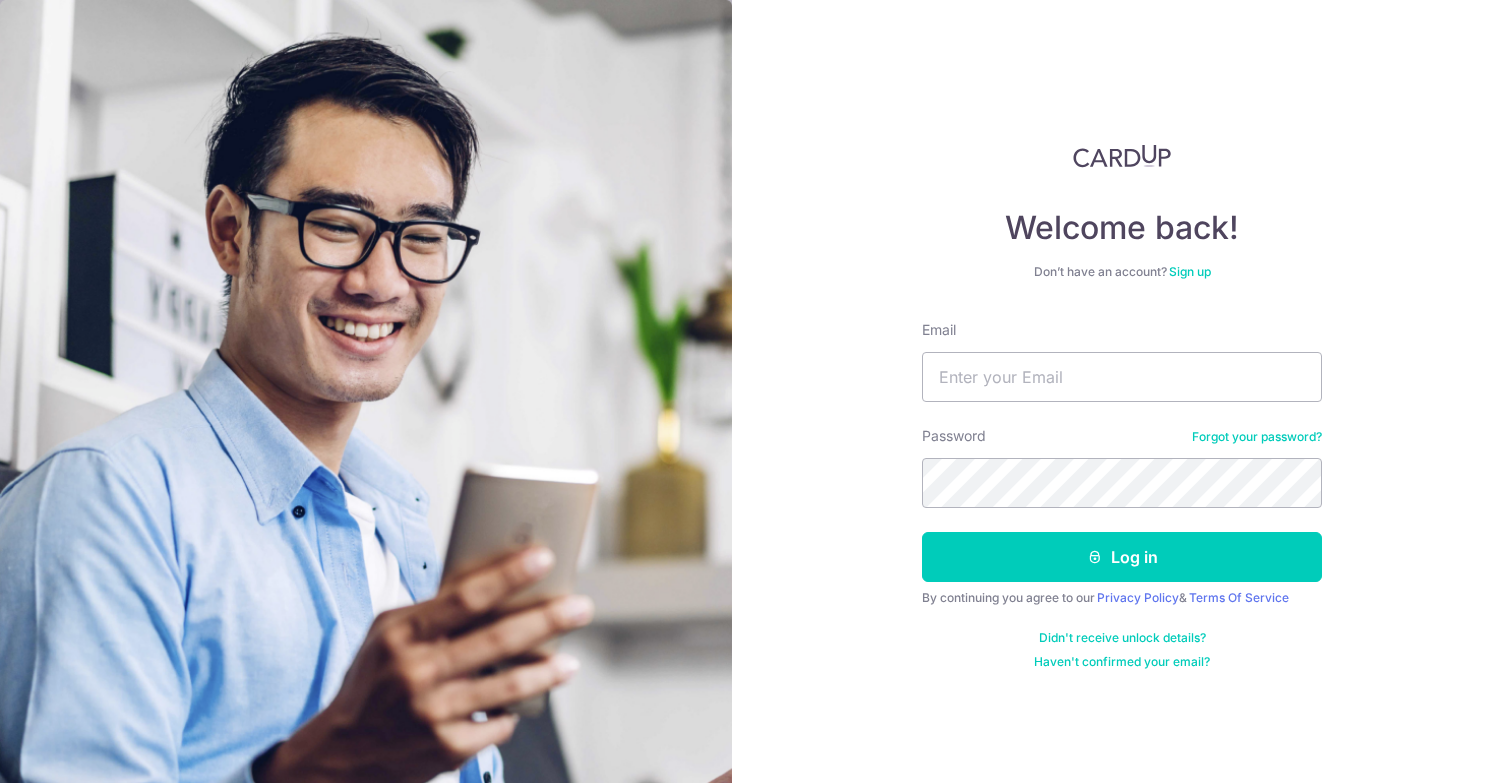 scroll, scrollTop: 0, scrollLeft: 0, axis: both 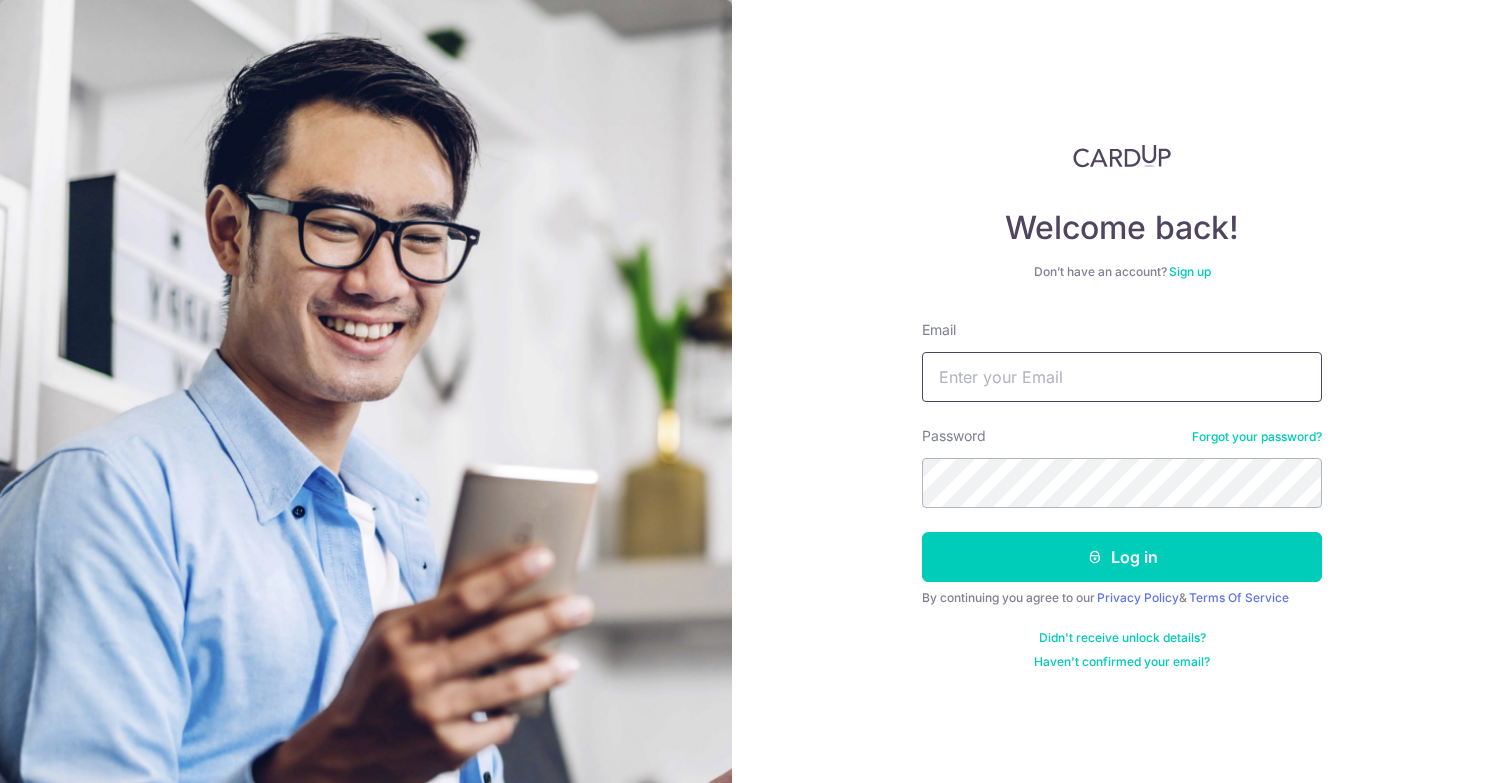 click on "Email" at bounding box center [1122, 377] 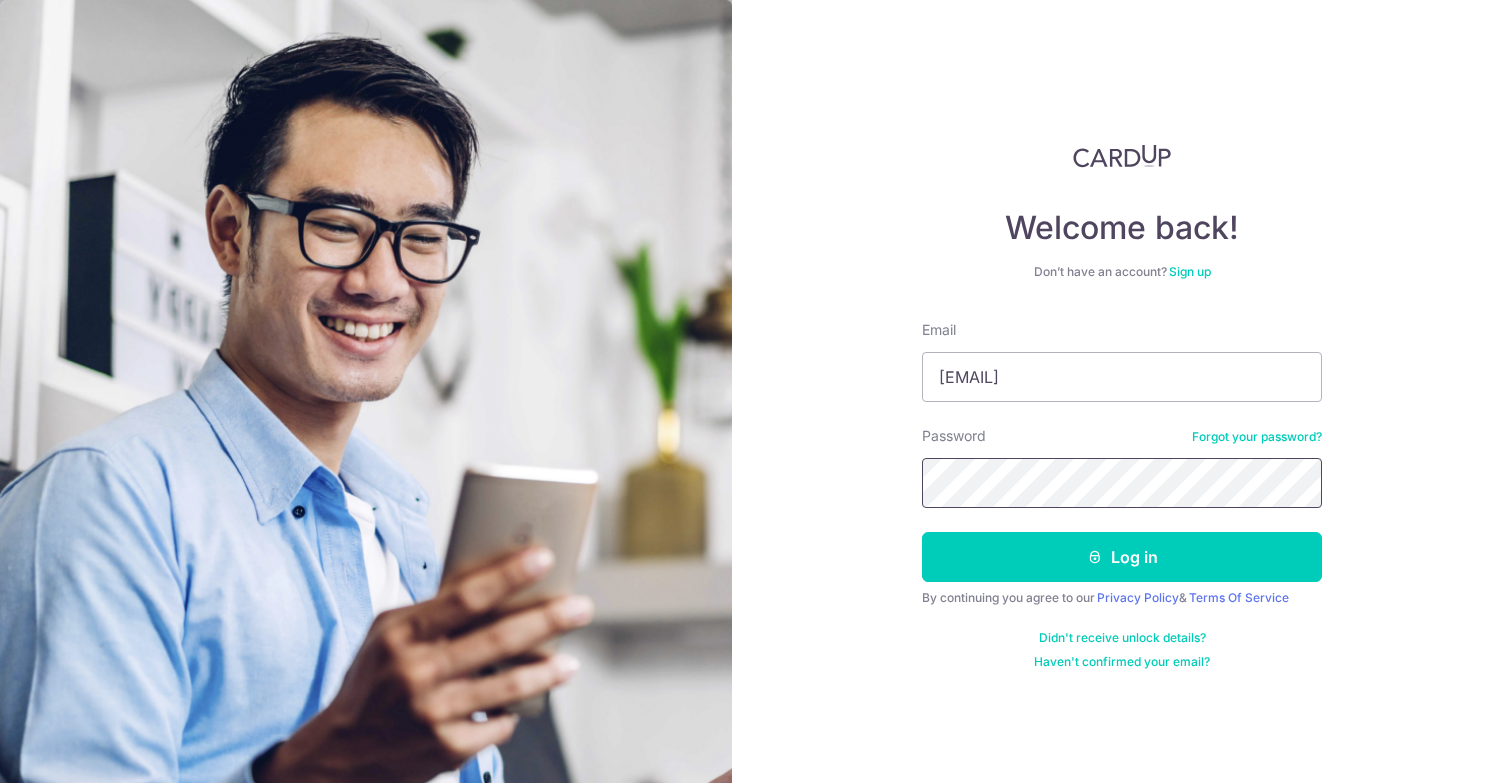 click on "Welcome back!
Don’t have an account?  Sign up
Email
aplusr.coliving@outlook.sg
Password
Forgot your password?
Log in
By continuing you agree to our
Privacy Policy
&  Terms Of Service
Didn't receive unlock details?
Haven't confirmed your email?" at bounding box center [756, 391] 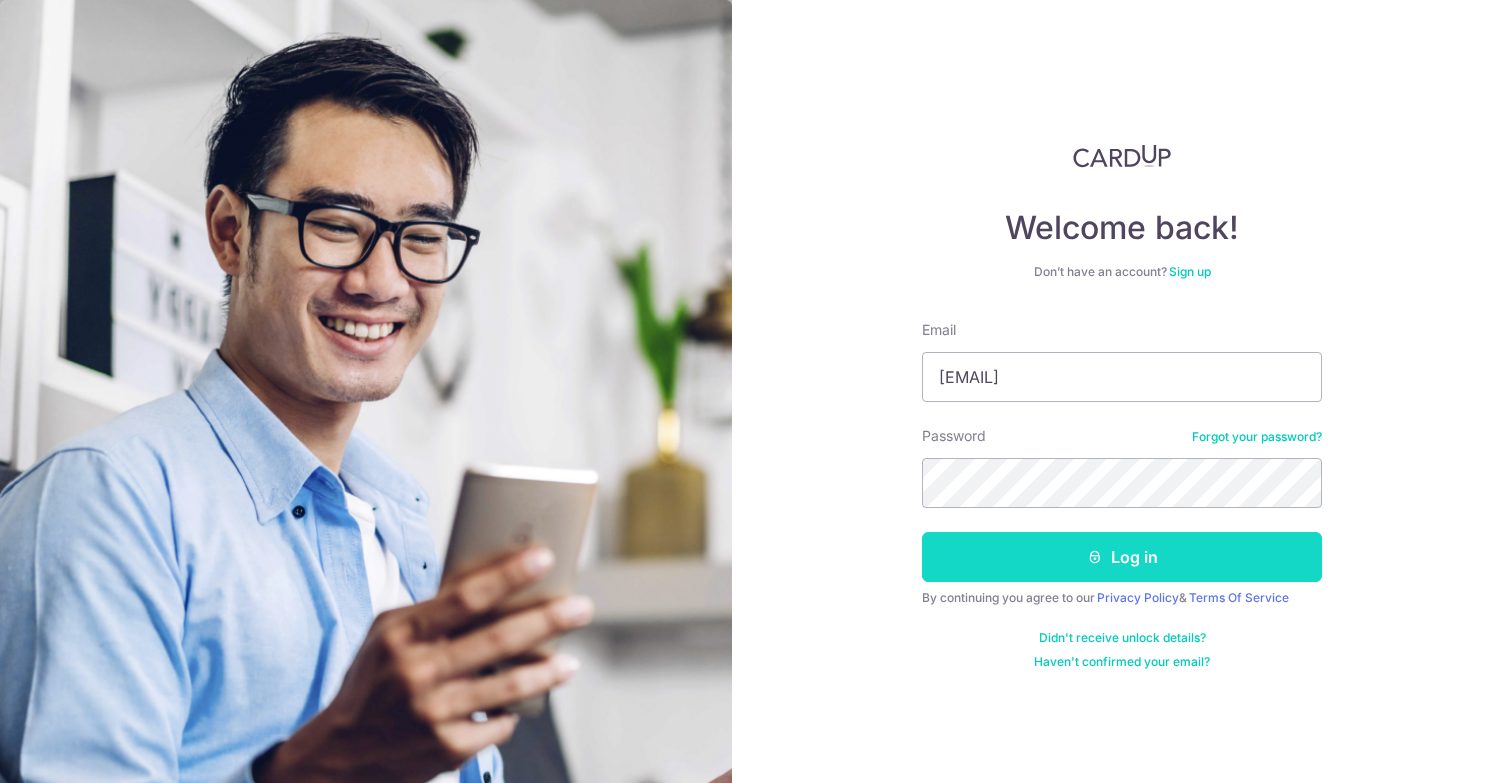 click on "Log in" at bounding box center [1122, 557] 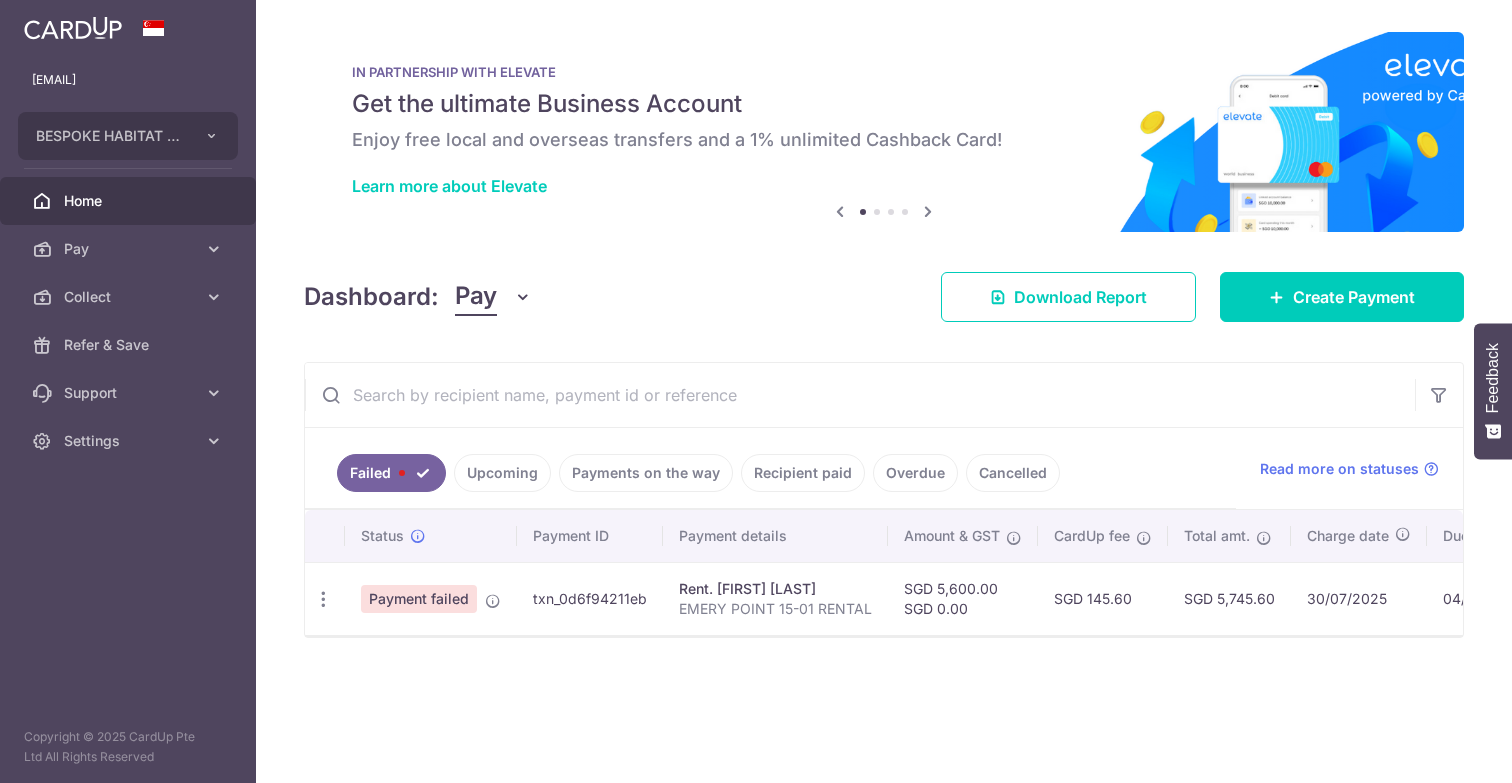 scroll, scrollTop: 0, scrollLeft: 0, axis: both 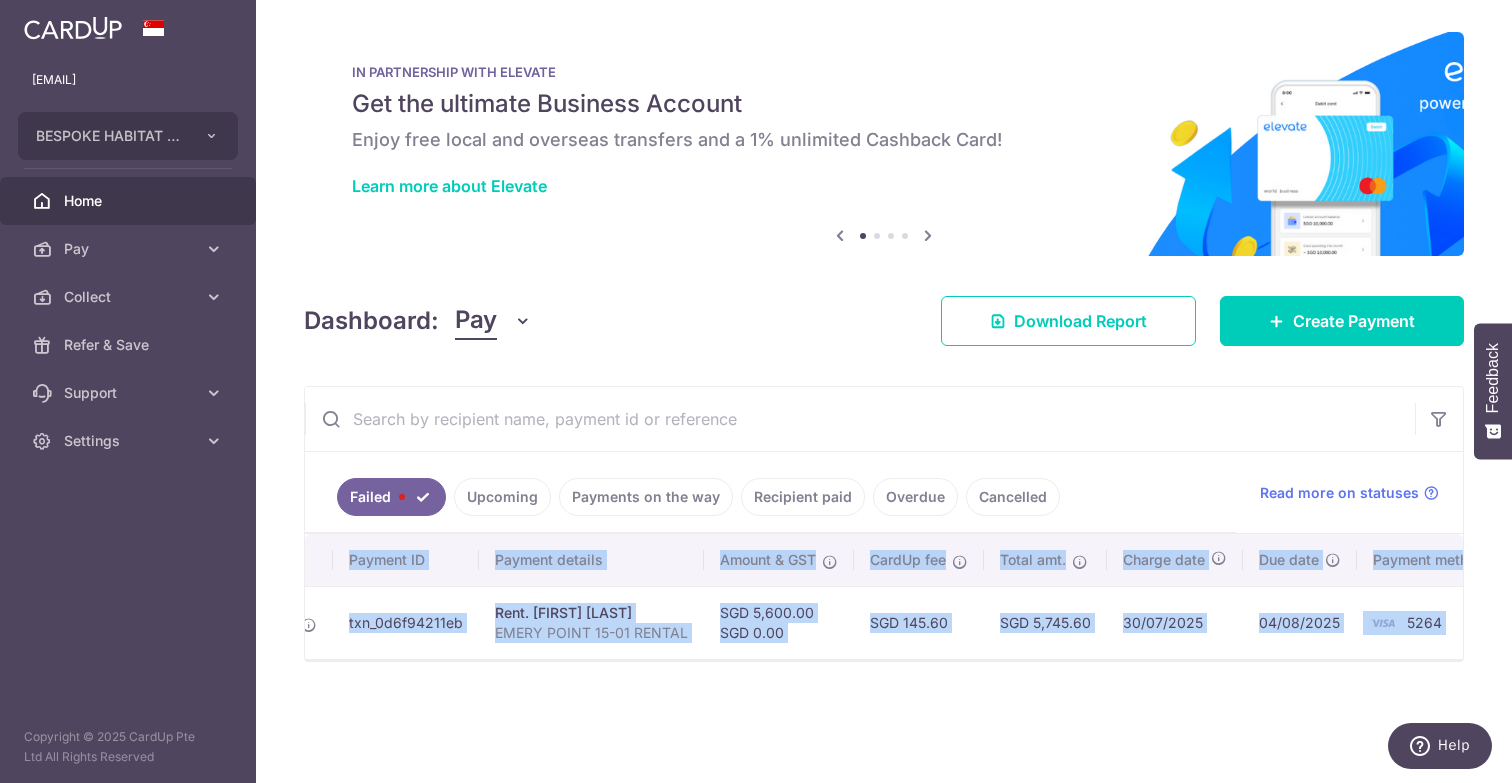 drag, startPoint x: 942, startPoint y: 671, endPoint x: 1138, endPoint y: 674, distance: 196.02296 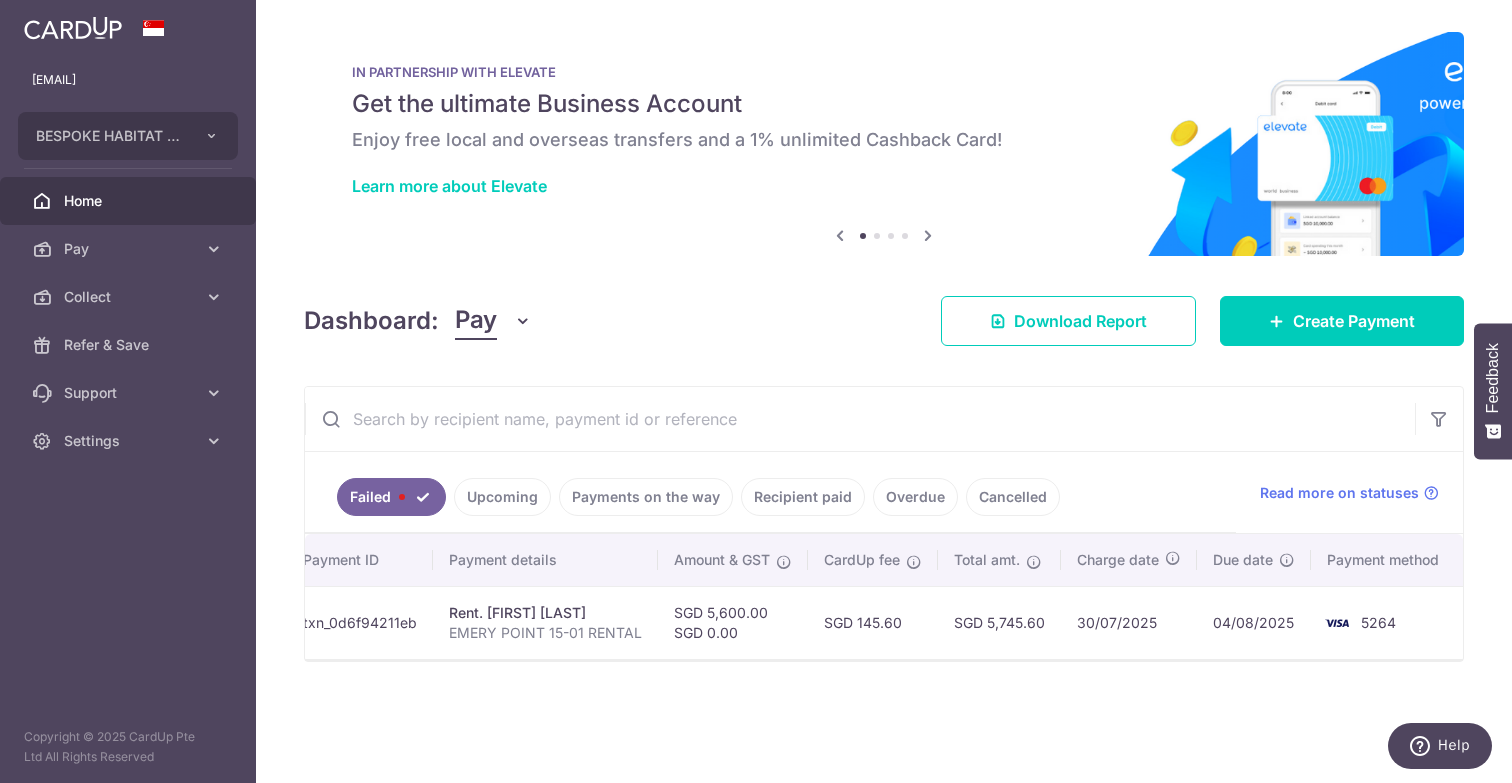 scroll, scrollTop: 0, scrollLeft: 410, axis: horizontal 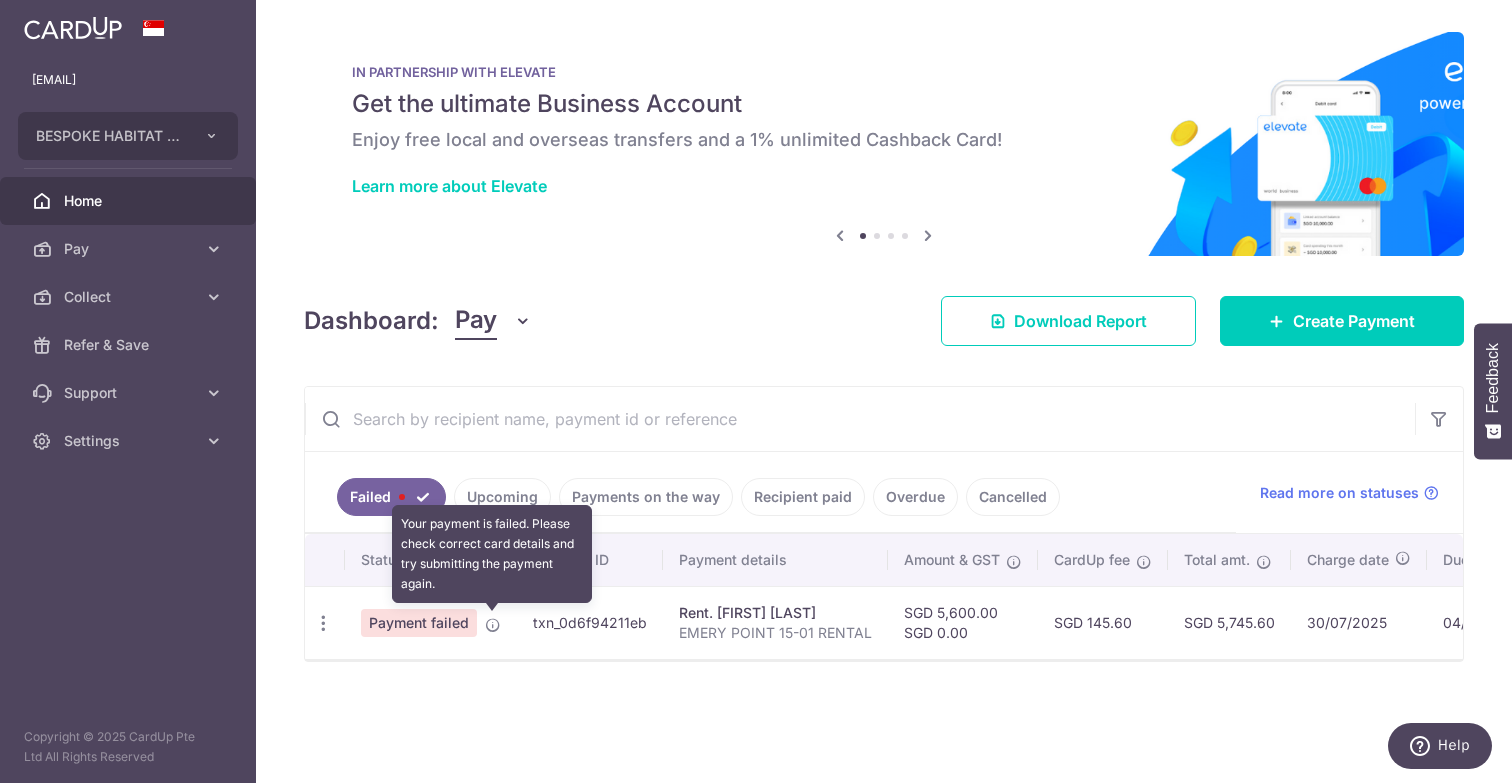 click at bounding box center [493, 625] 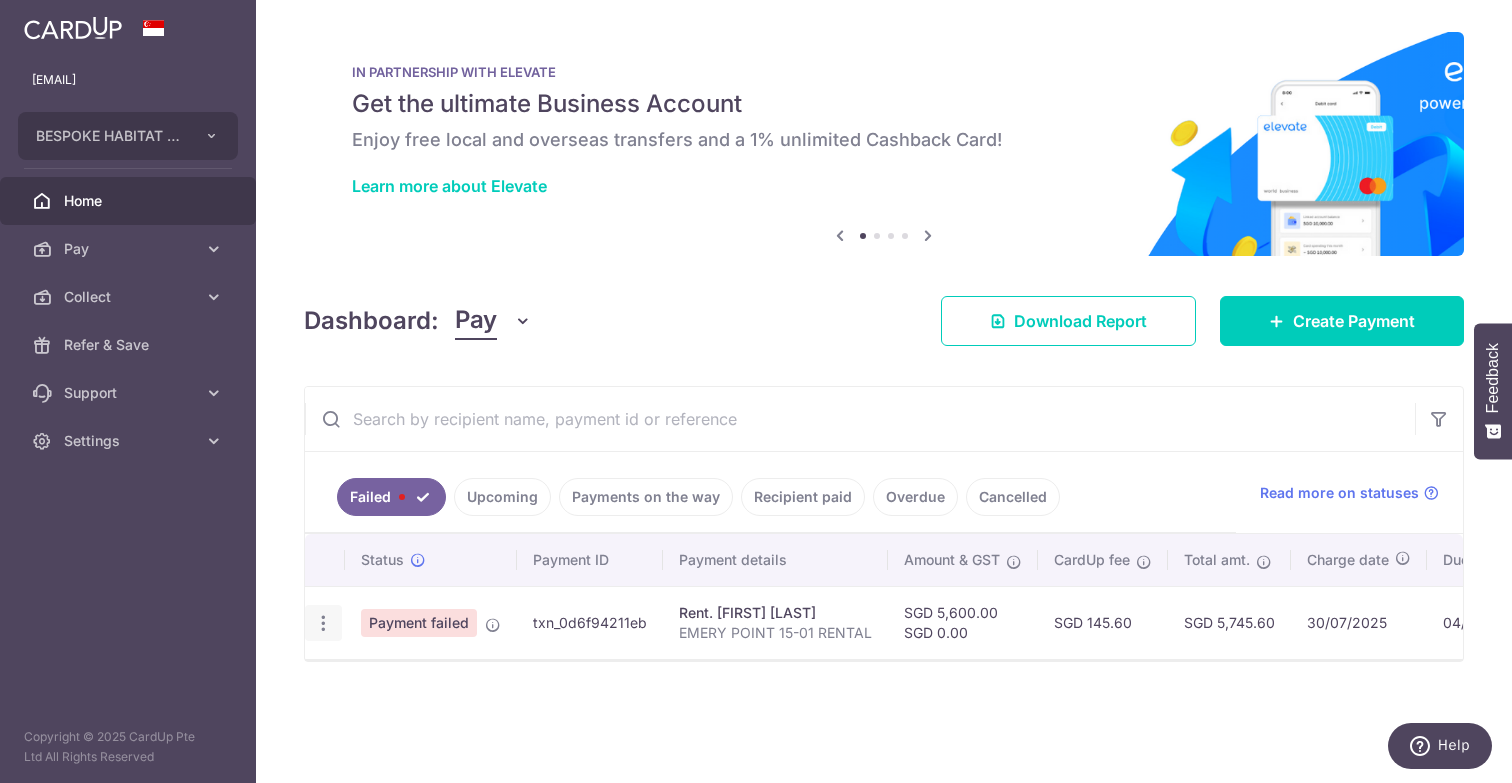 click at bounding box center [323, 623] 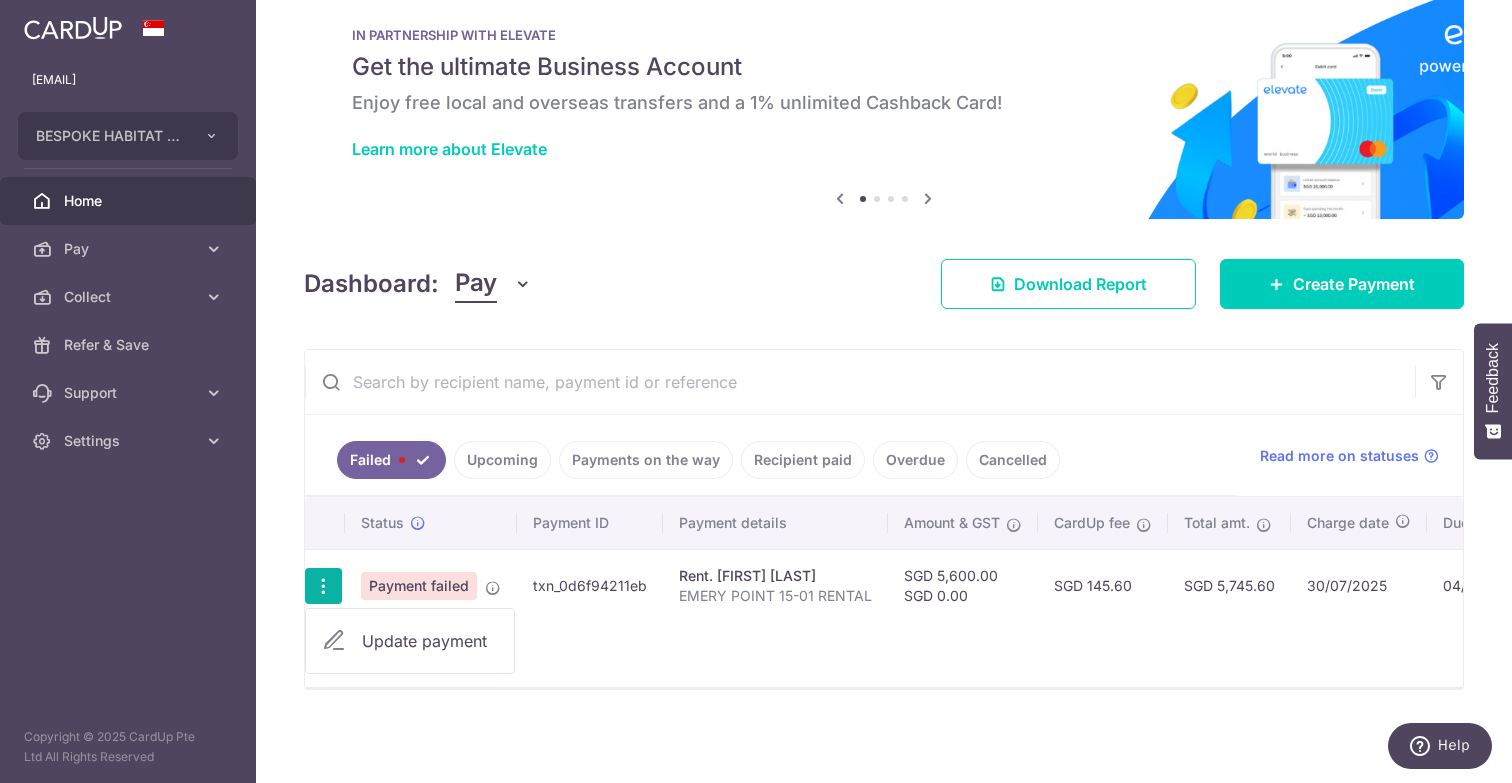 scroll, scrollTop: 49, scrollLeft: 0, axis: vertical 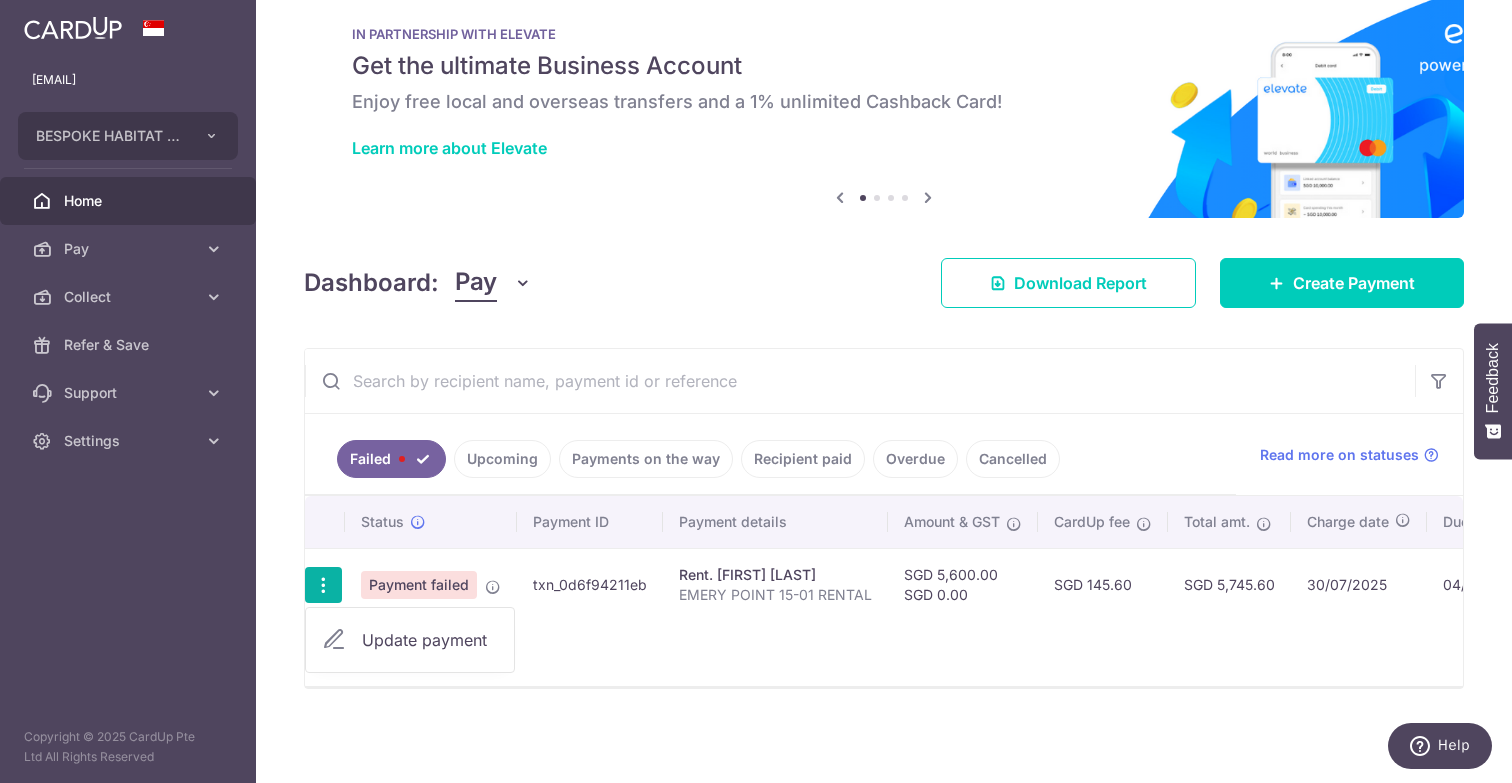 click on "Update payment" at bounding box center (430, 640) 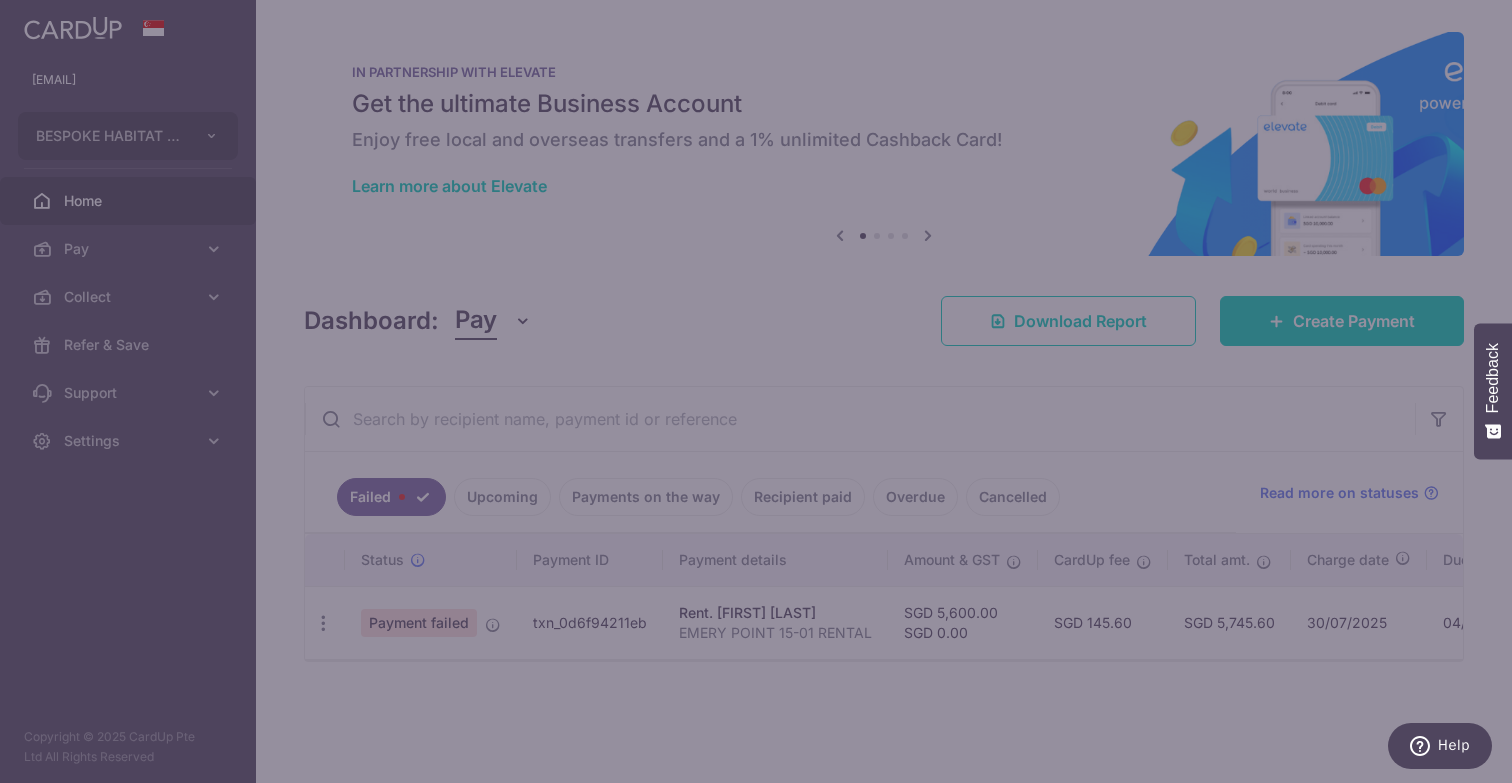 scroll, scrollTop: 0, scrollLeft: 0, axis: both 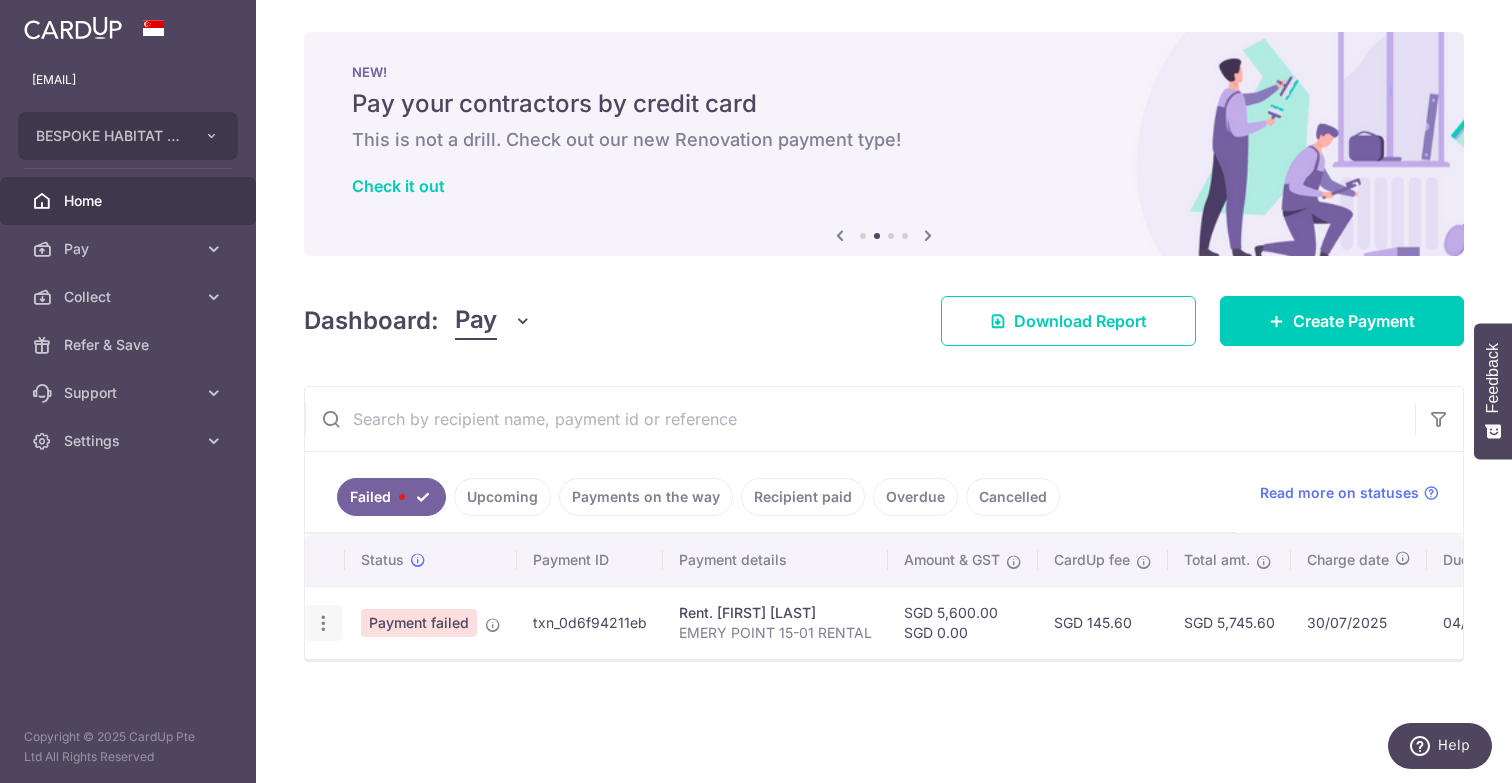 click at bounding box center [323, 623] 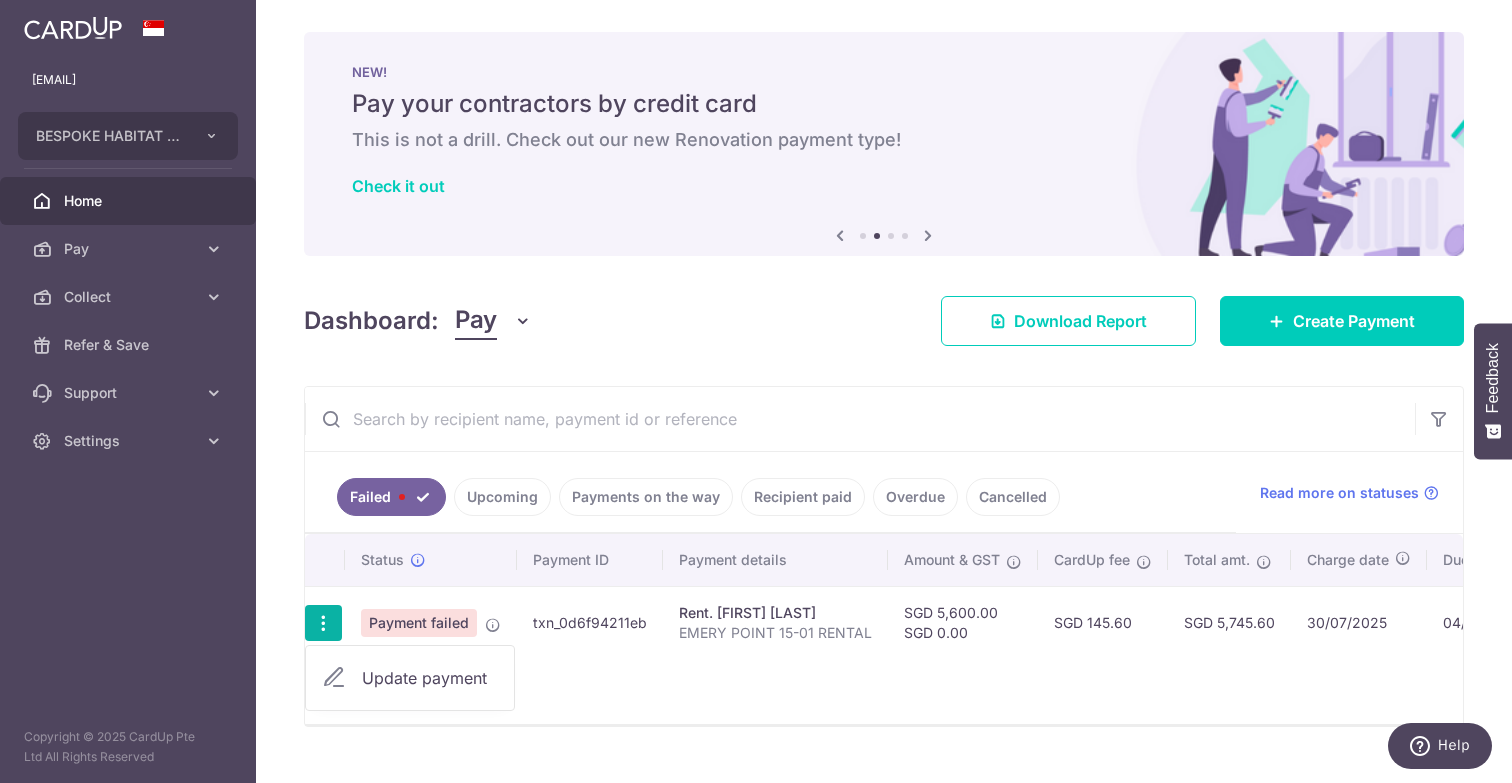 click on "Update payment" at bounding box center [410, 678] 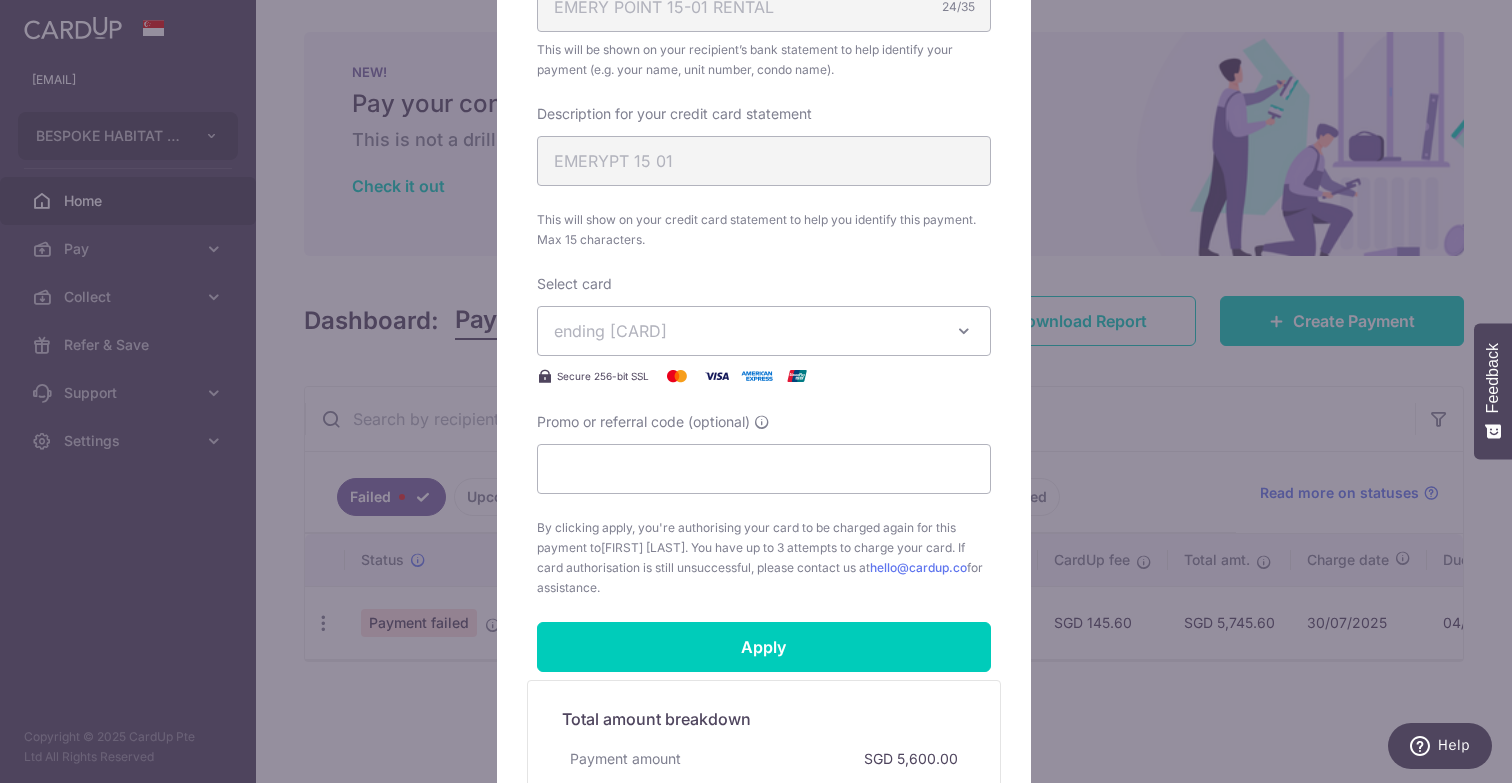 scroll, scrollTop: 0, scrollLeft: 0, axis: both 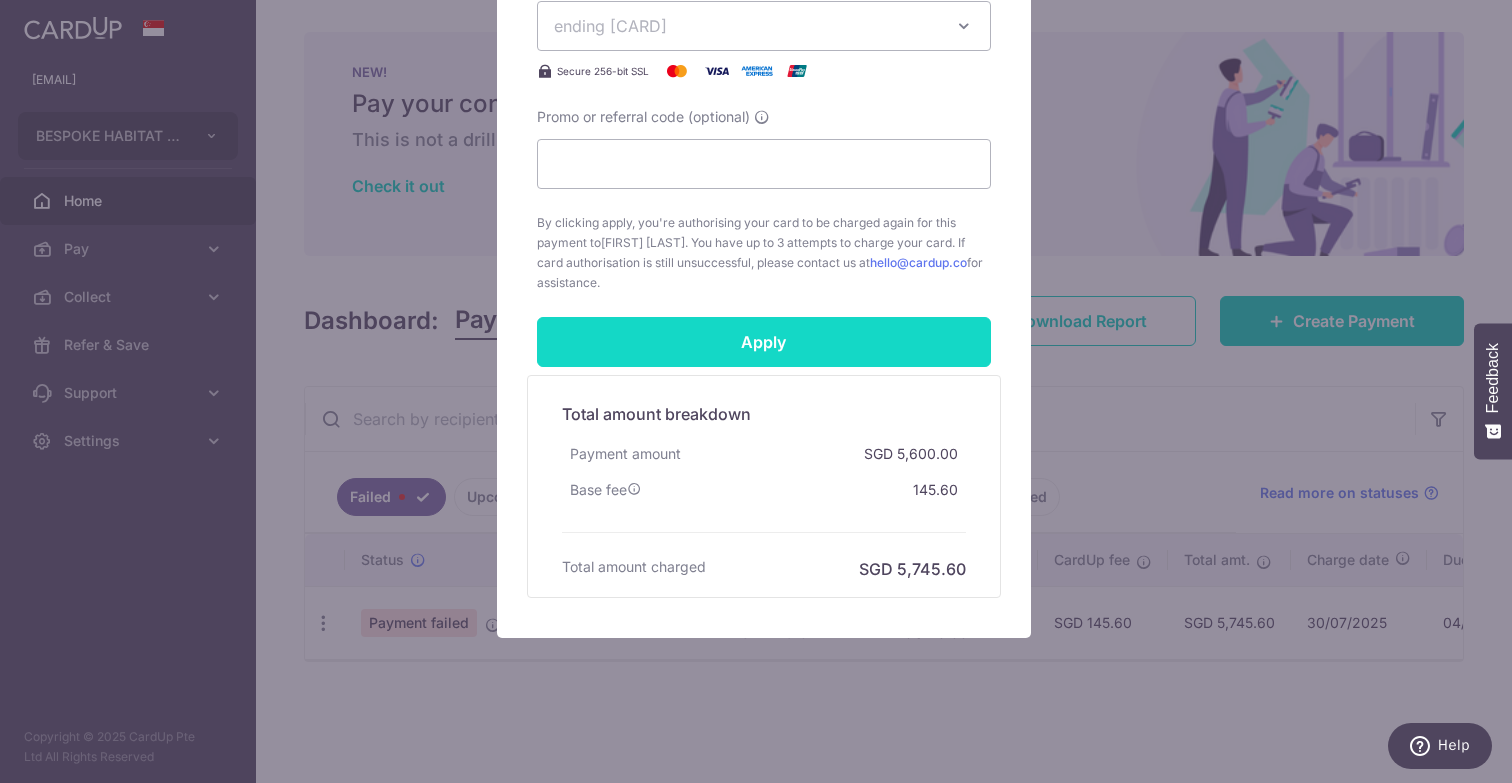 click on "Apply" at bounding box center (764, 342) 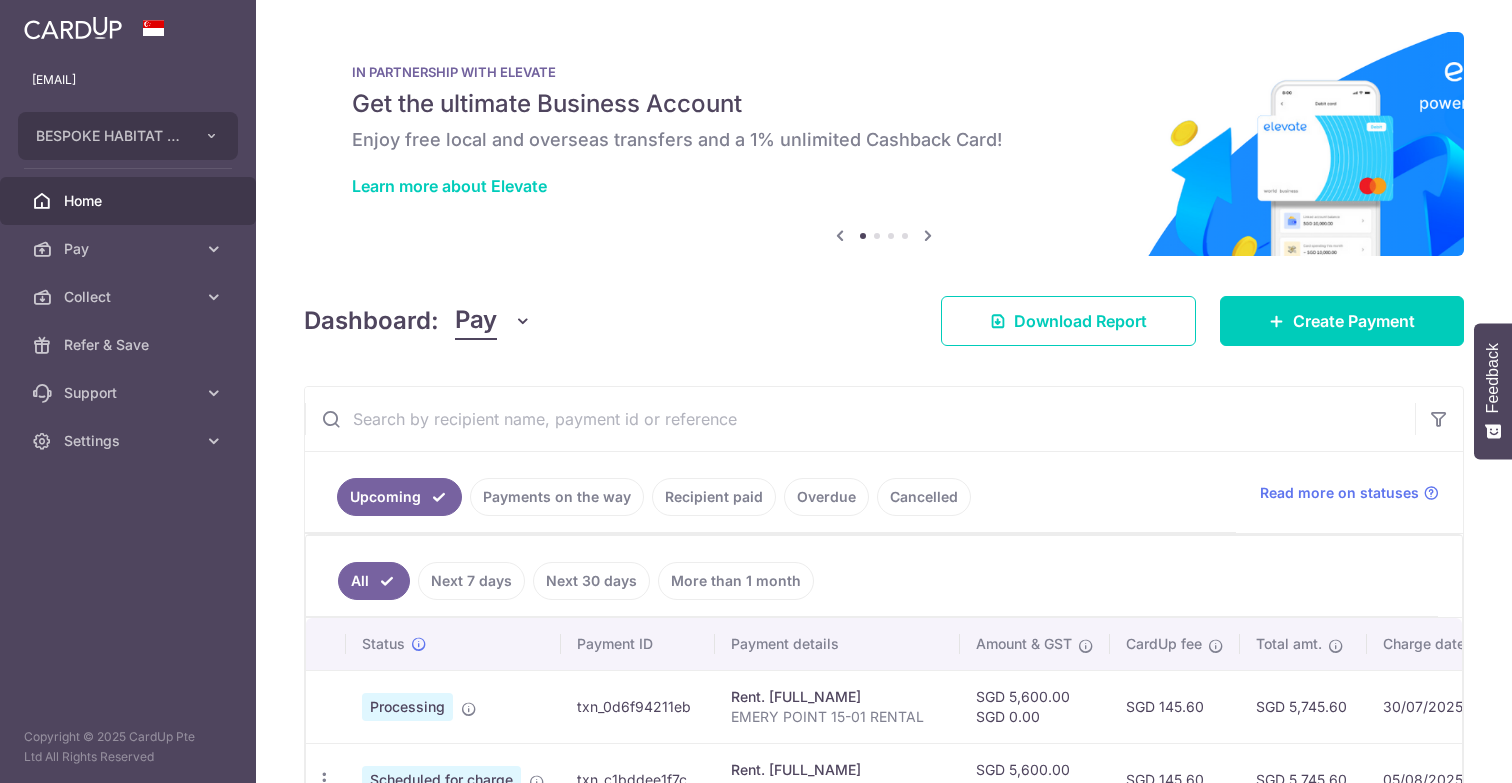 scroll, scrollTop: 0, scrollLeft: 0, axis: both 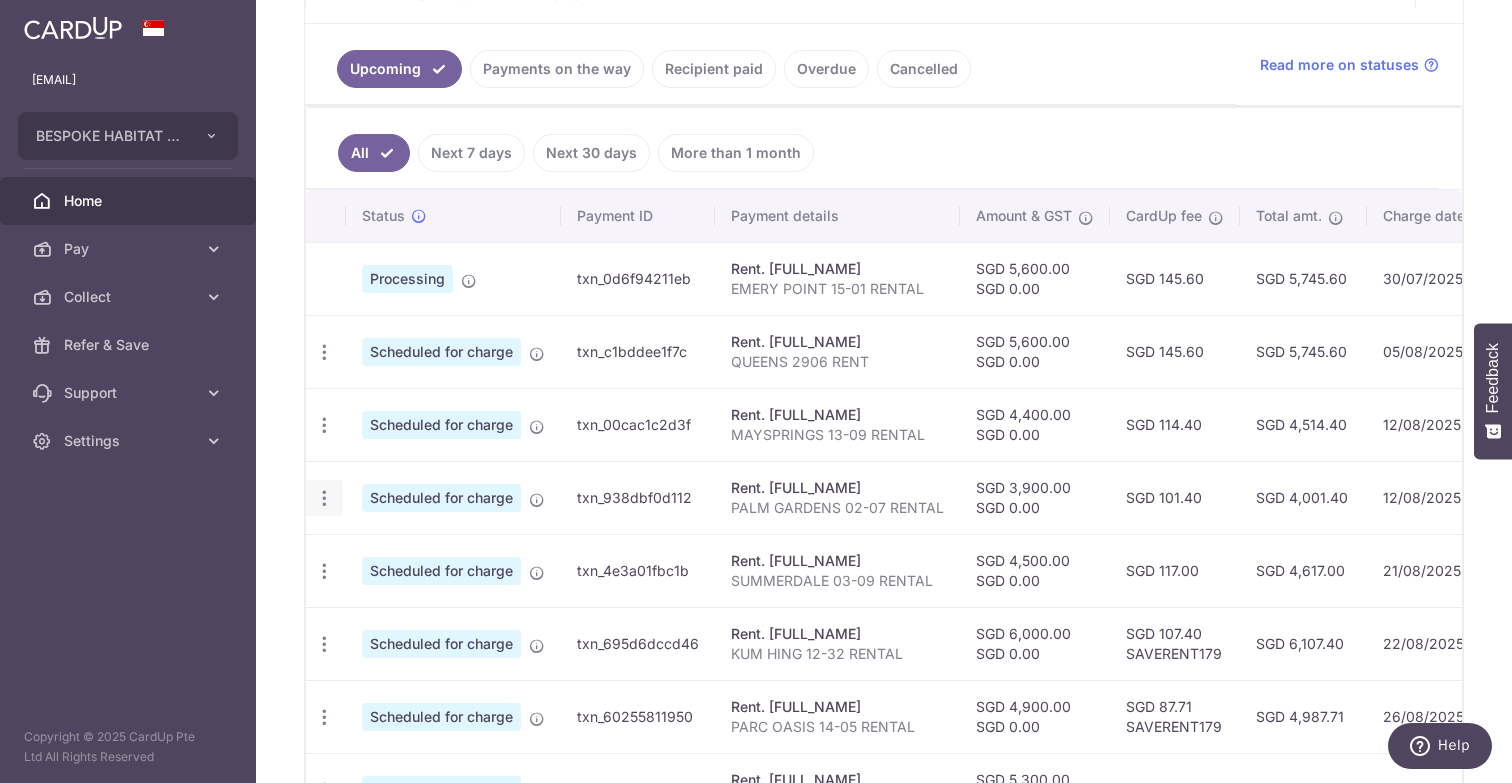 click at bounding box center (324, 352) 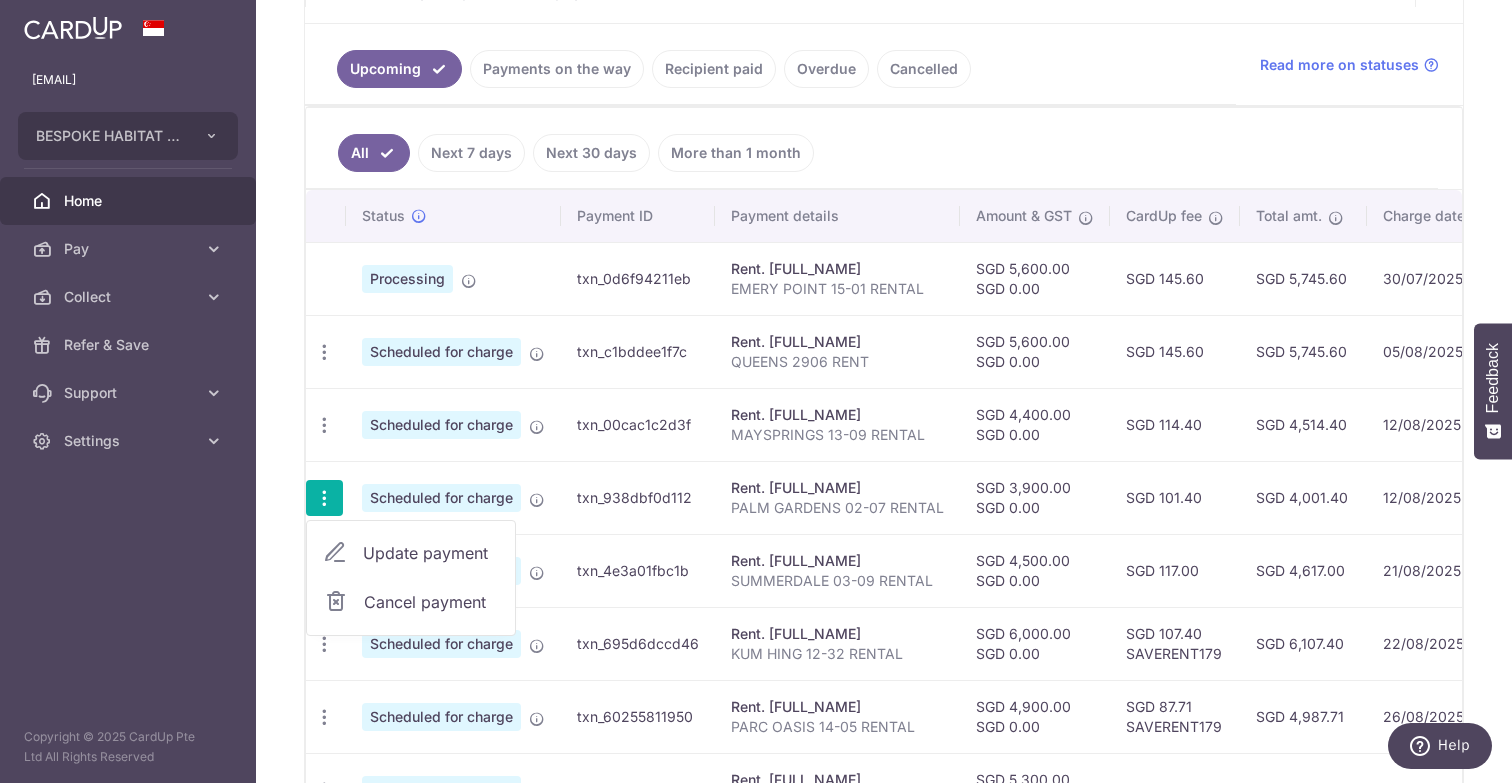 click on "Update payment" at bounding box center (431, 553) 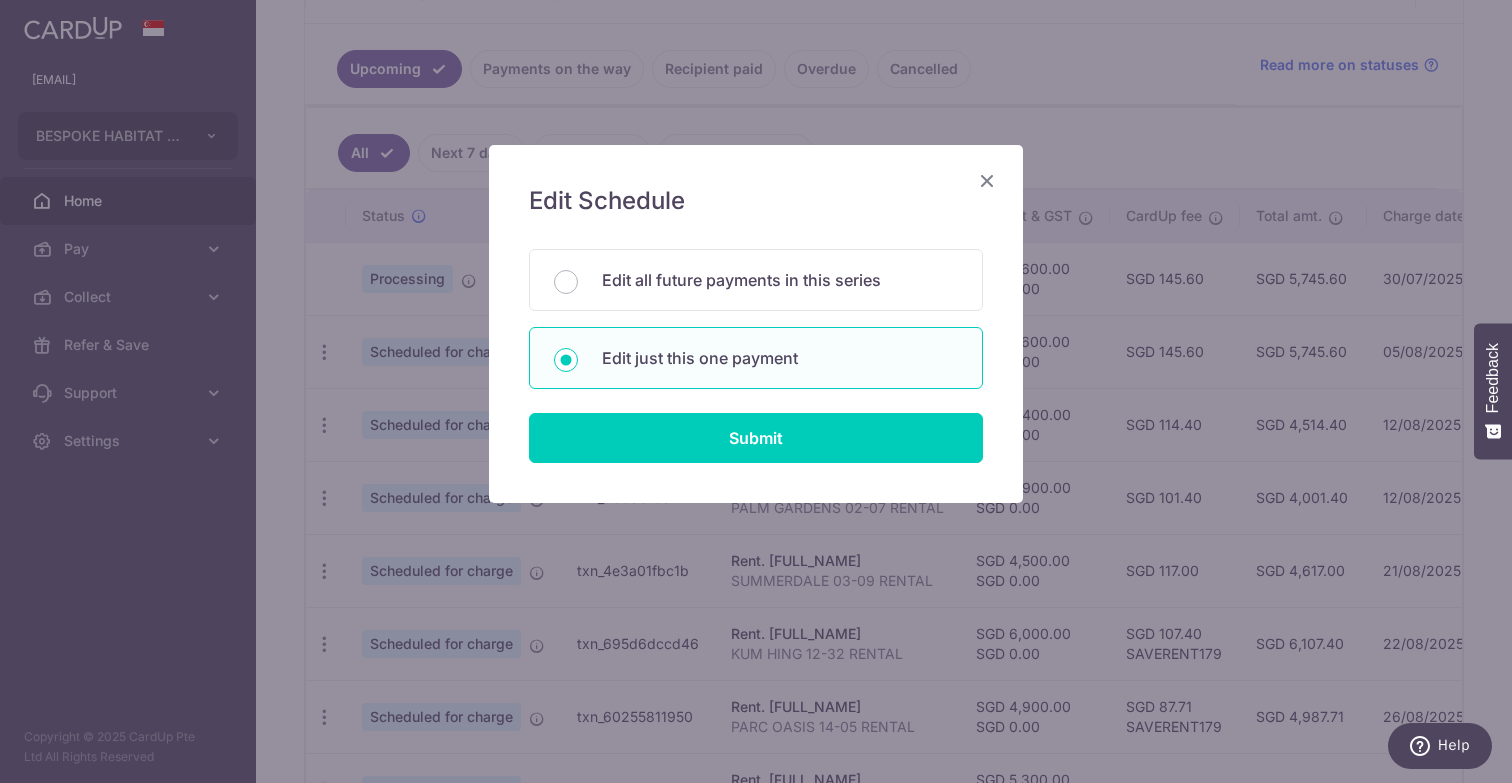 click on "Edit all future payments in this series" at bounding box center (566, 282) 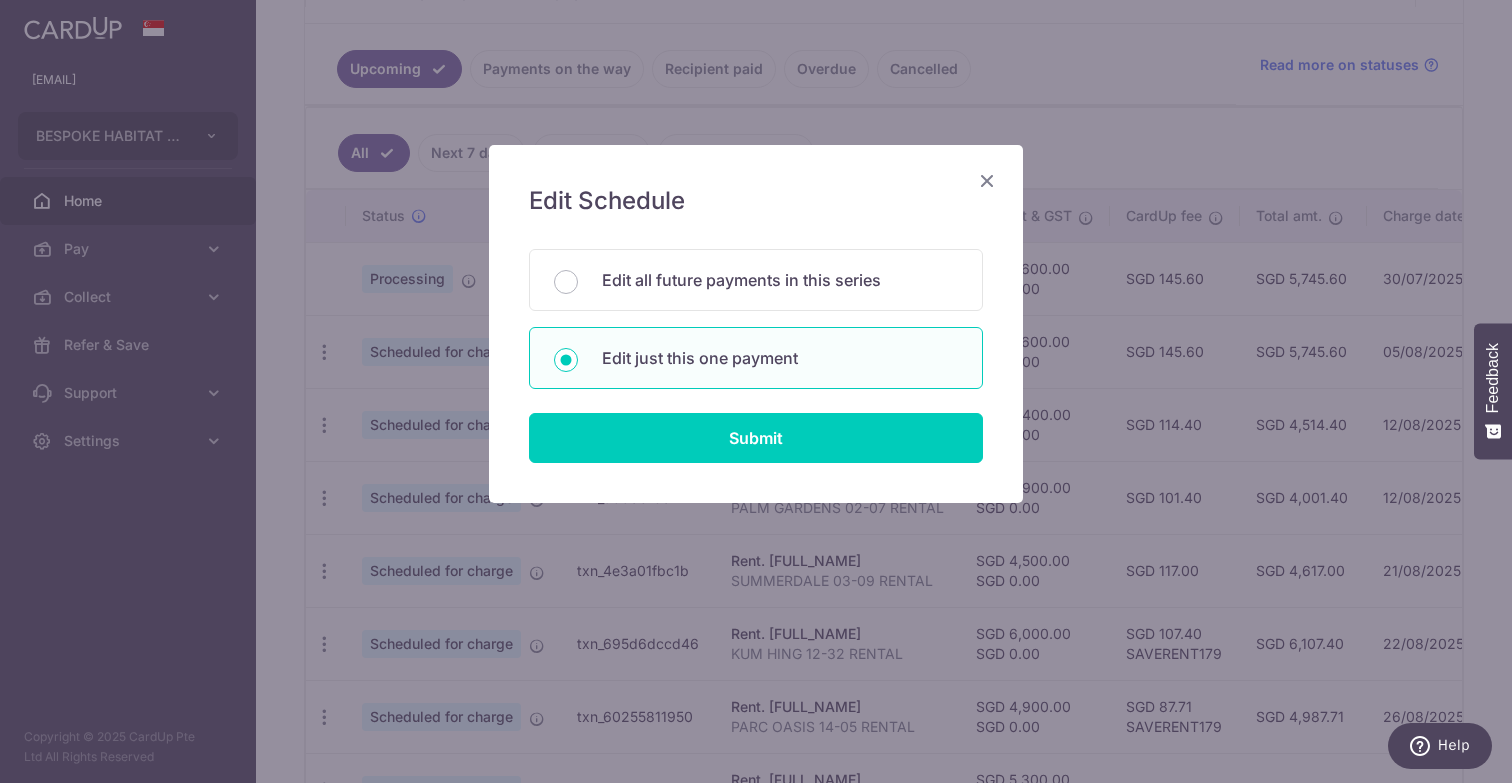 radio on "true" 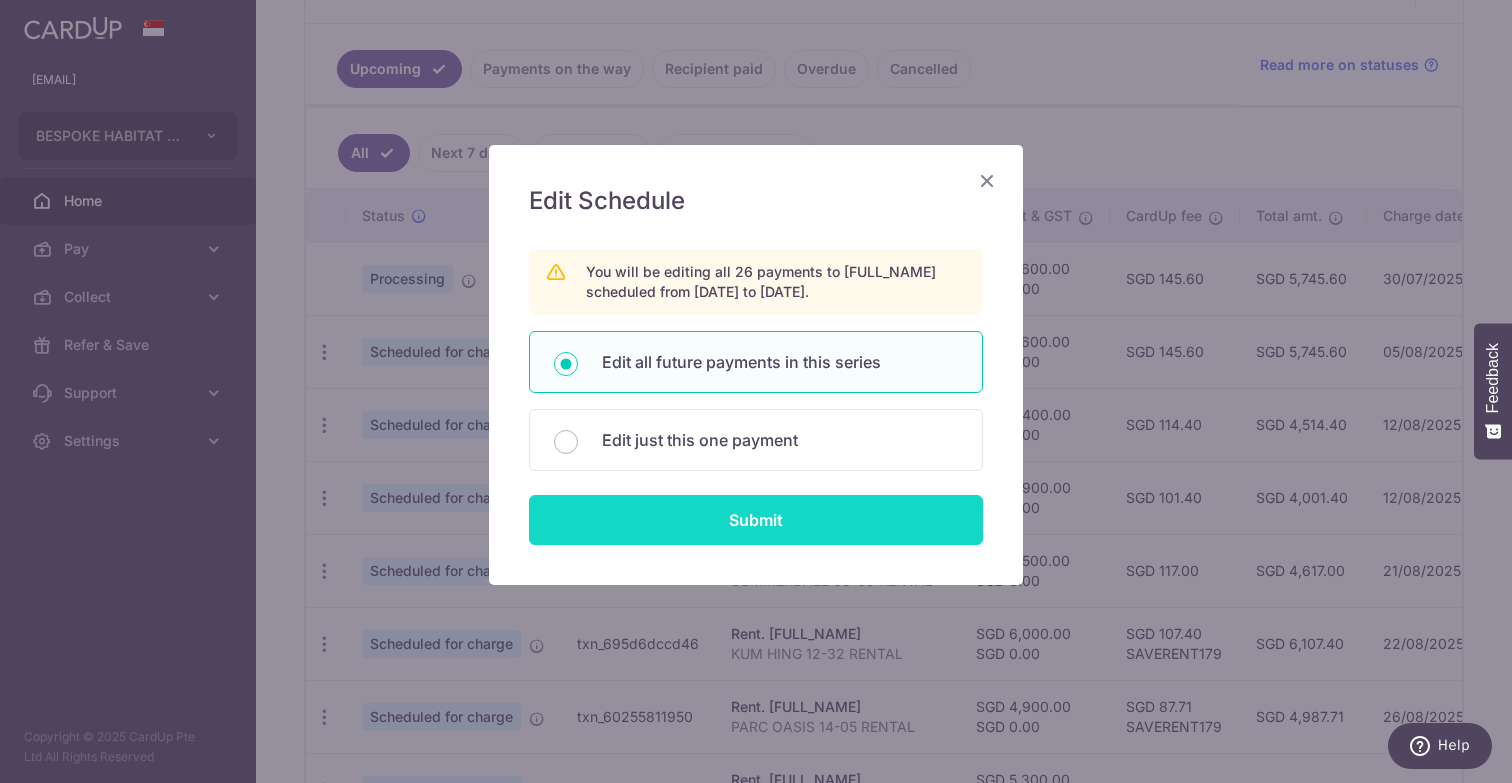 click on "Submit" at bounding box center [756, 520] 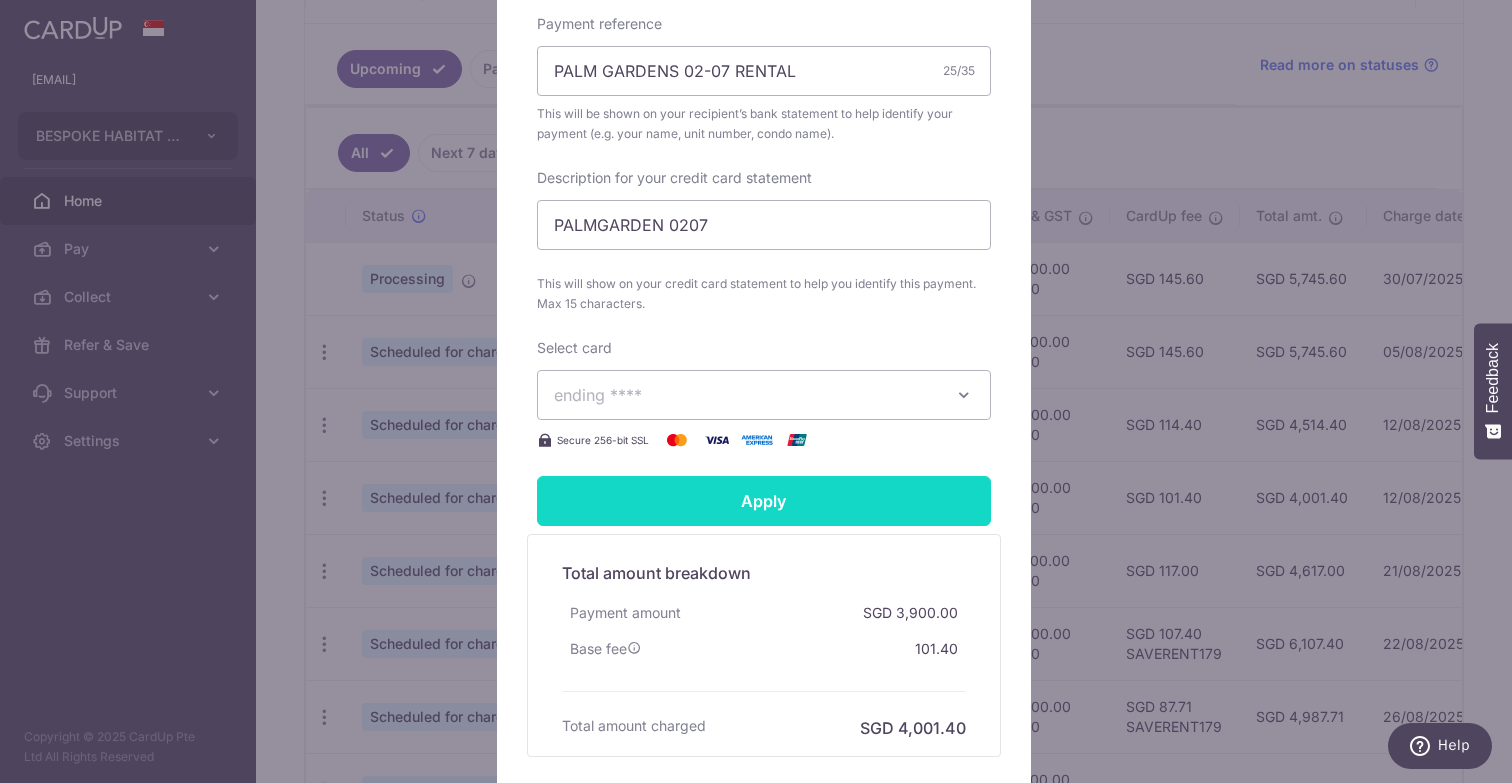scroll, scrollTop: 693, scrollLeft: 0, axis: vertical 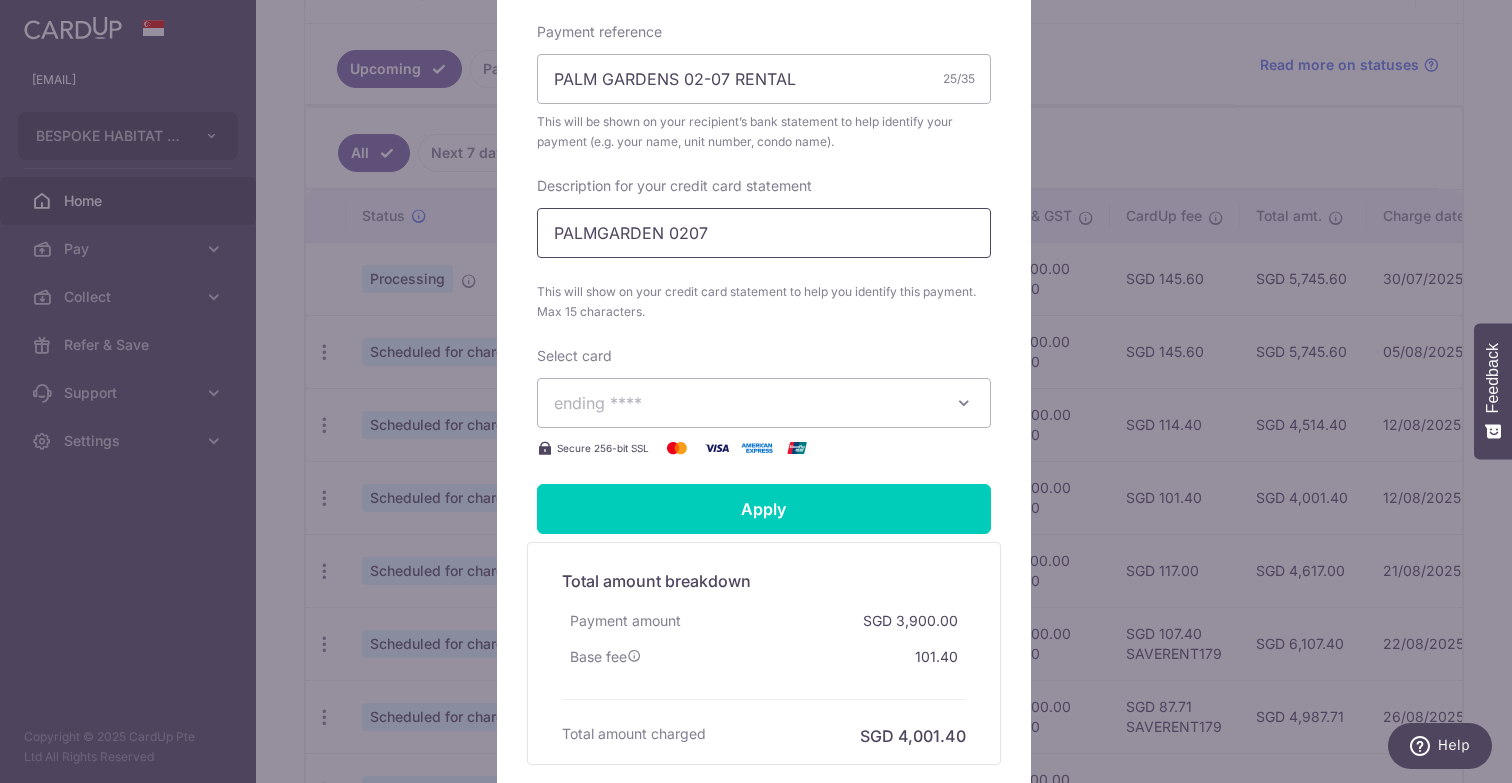 drag, startPoint x: 730, startPoint y: 260, endPoint x: 525, endPoint y: 245, distance: 205.54805 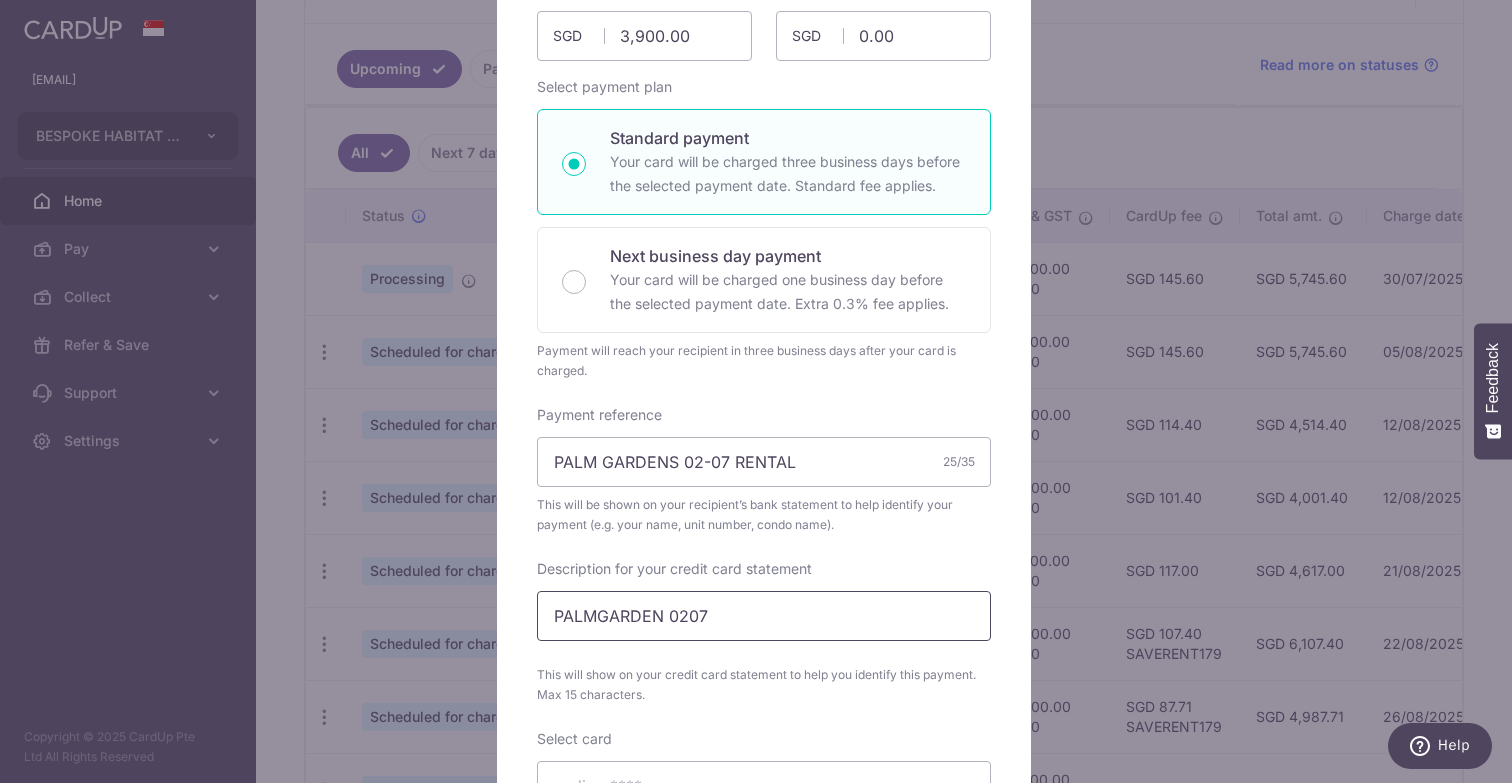 scroll, scrollTop: 0, scrollLeft: 0, axis: both 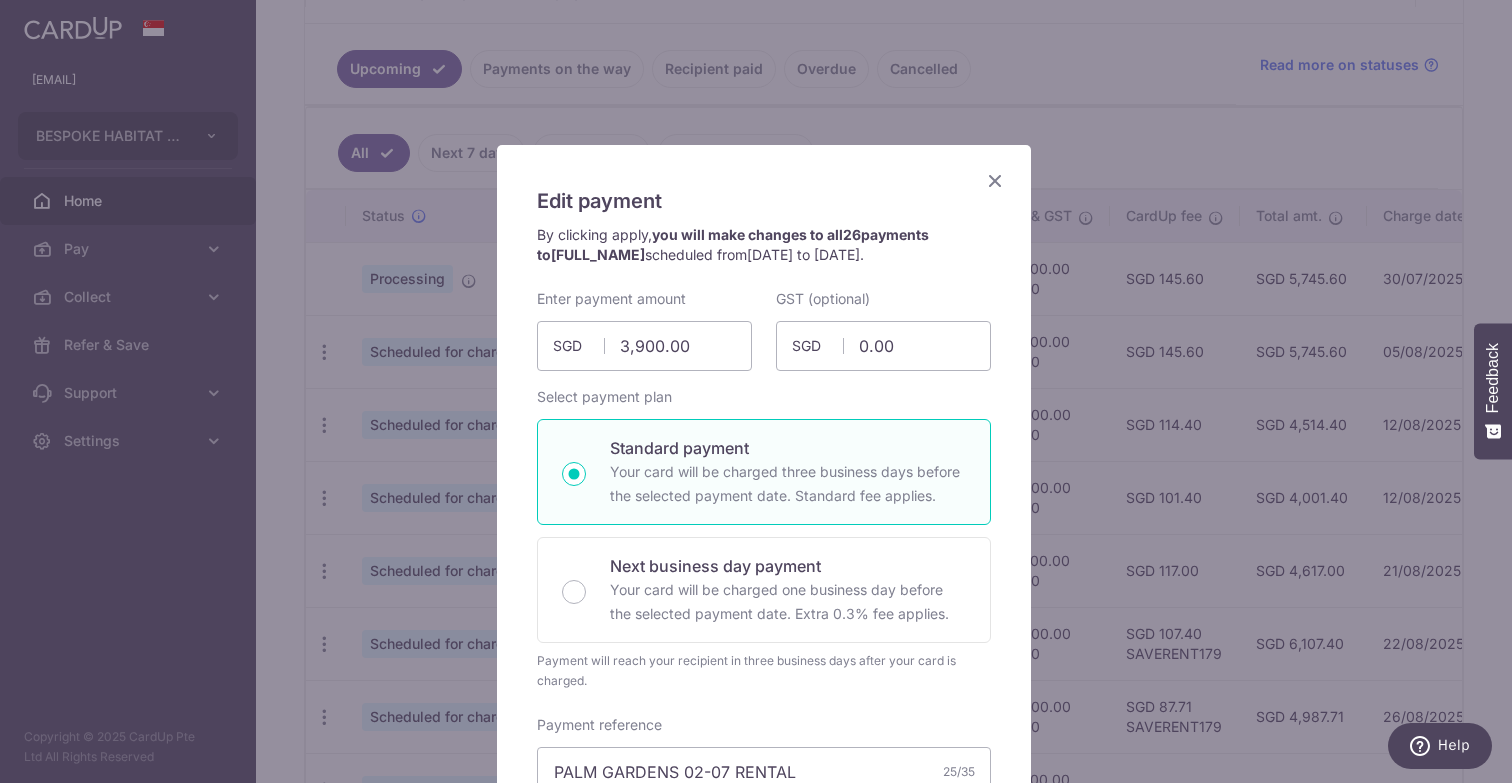 click at bounding box center [995, 180] 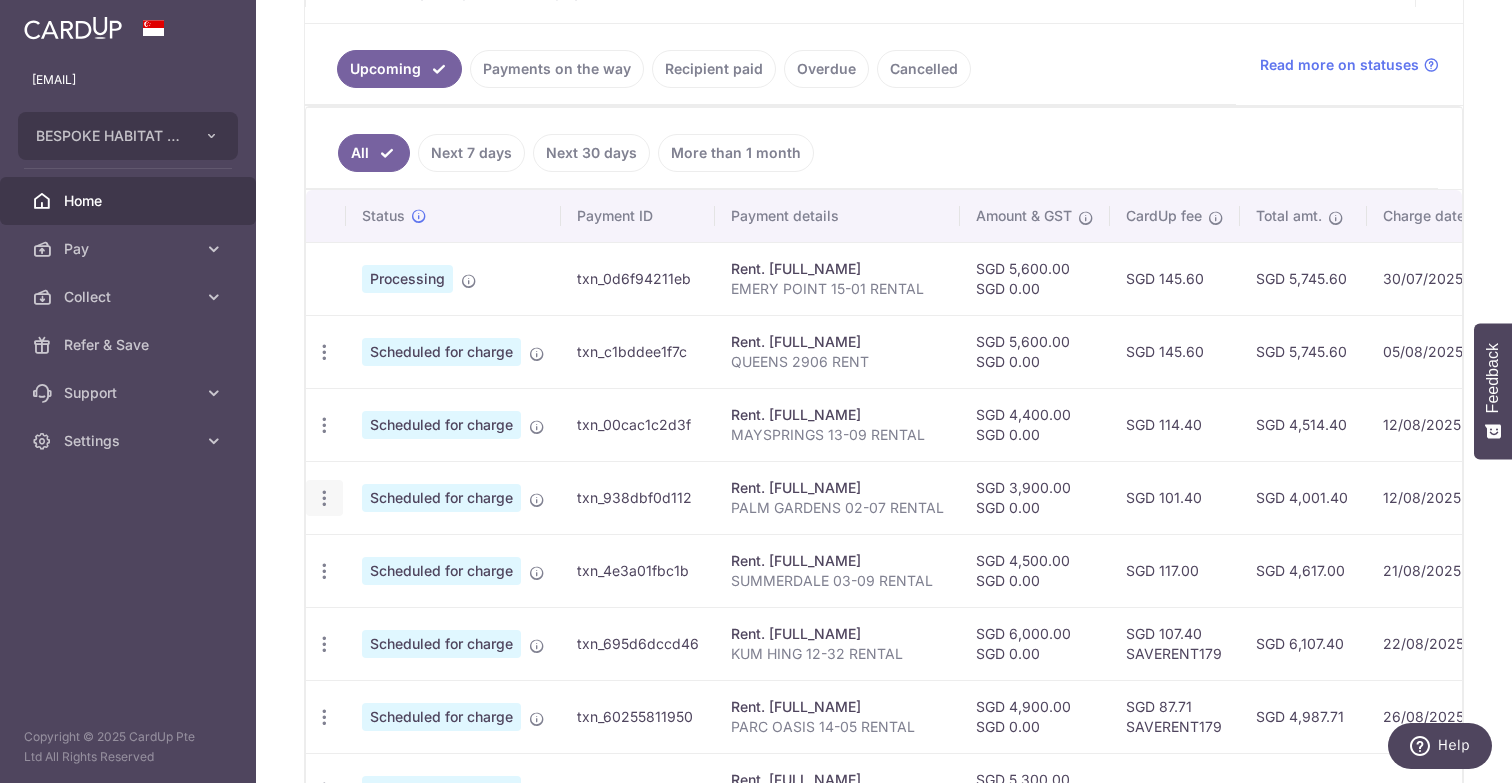 click on "Update payment
Cancel payment" at bounding box center [324, 498] 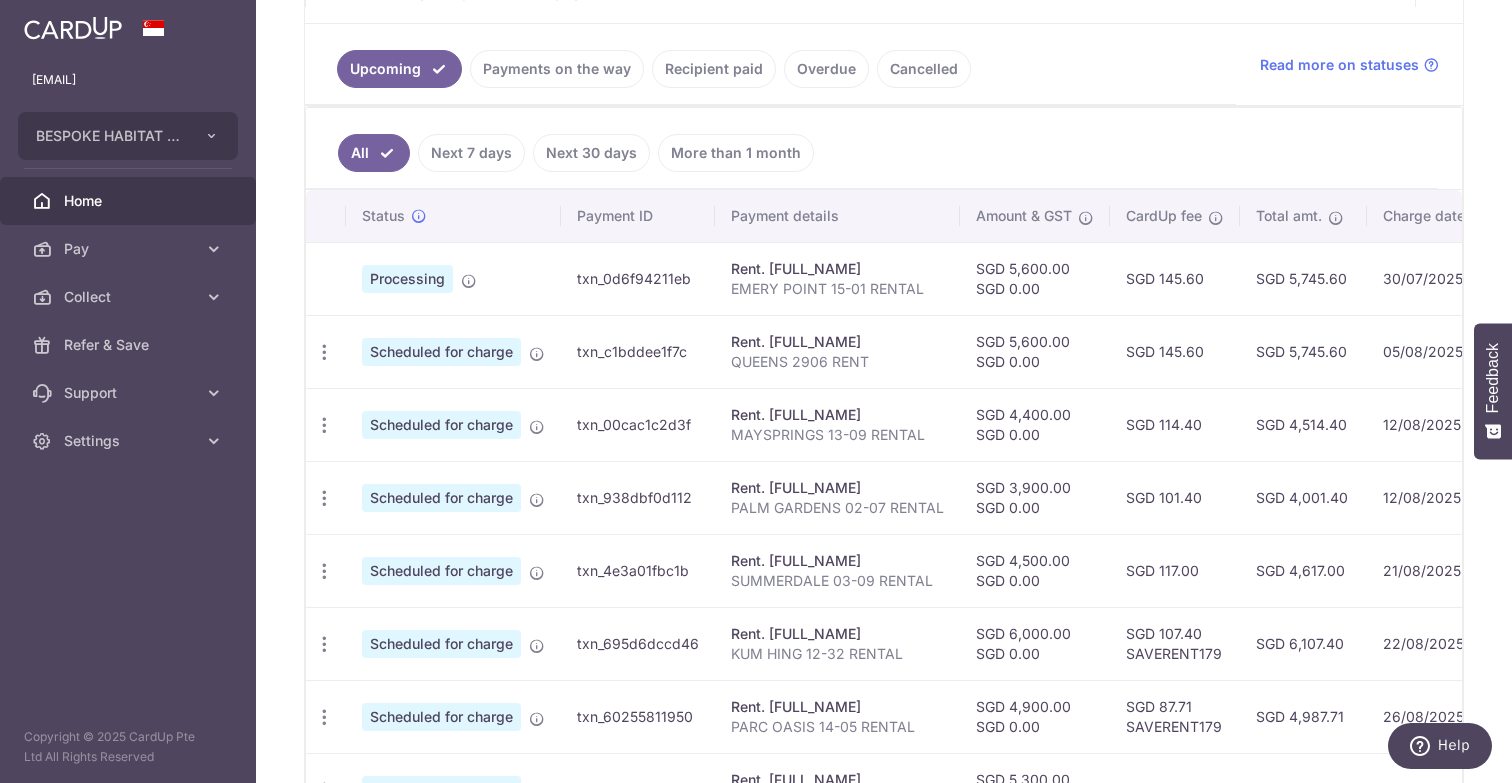 click on "Rent. JEBARAJ DIVIAN BASKAR" at bounding box center [837, 488] 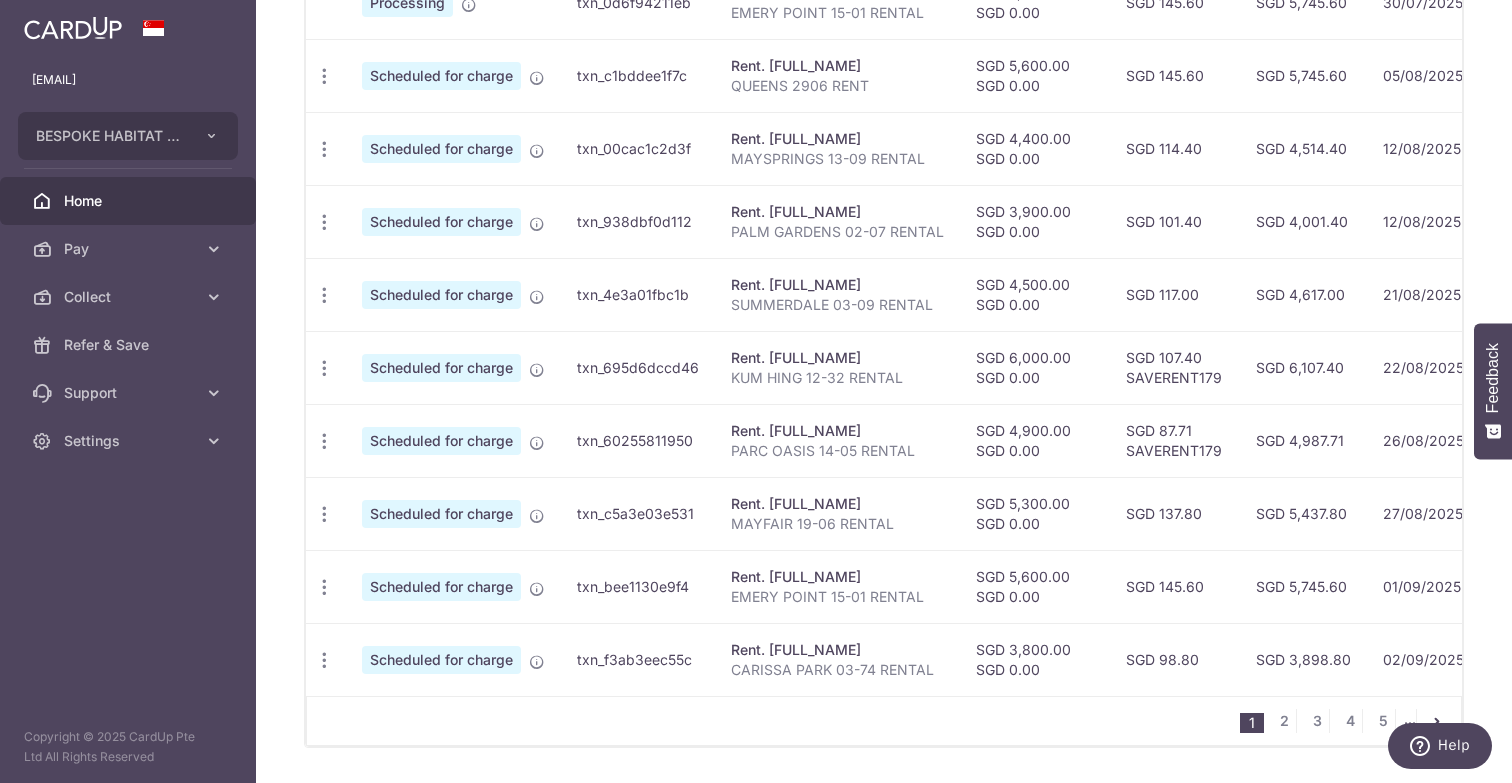scroll, scrollTop: 704, scrollLeft: 0, axis: vertical 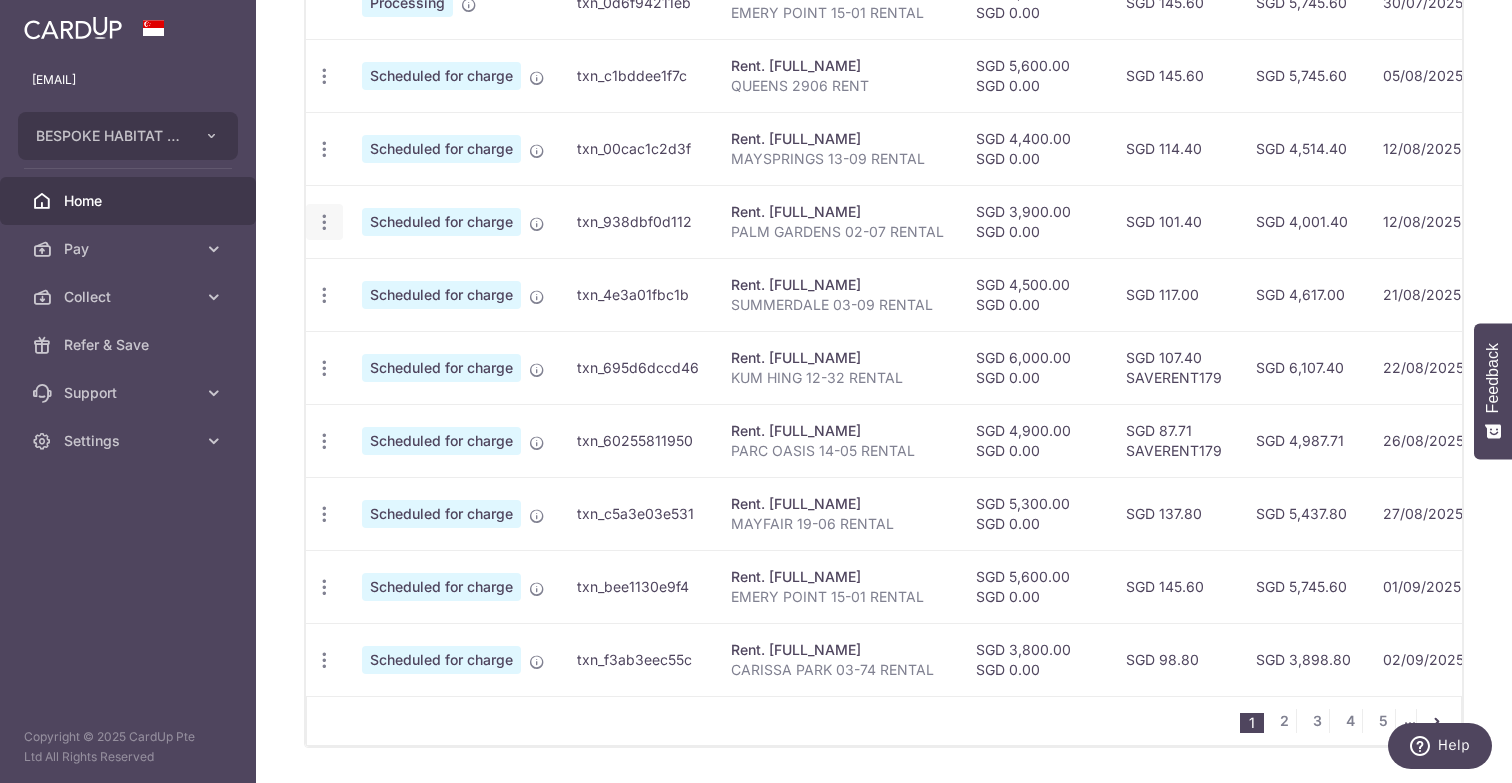 click at bounding box center [324, 76] 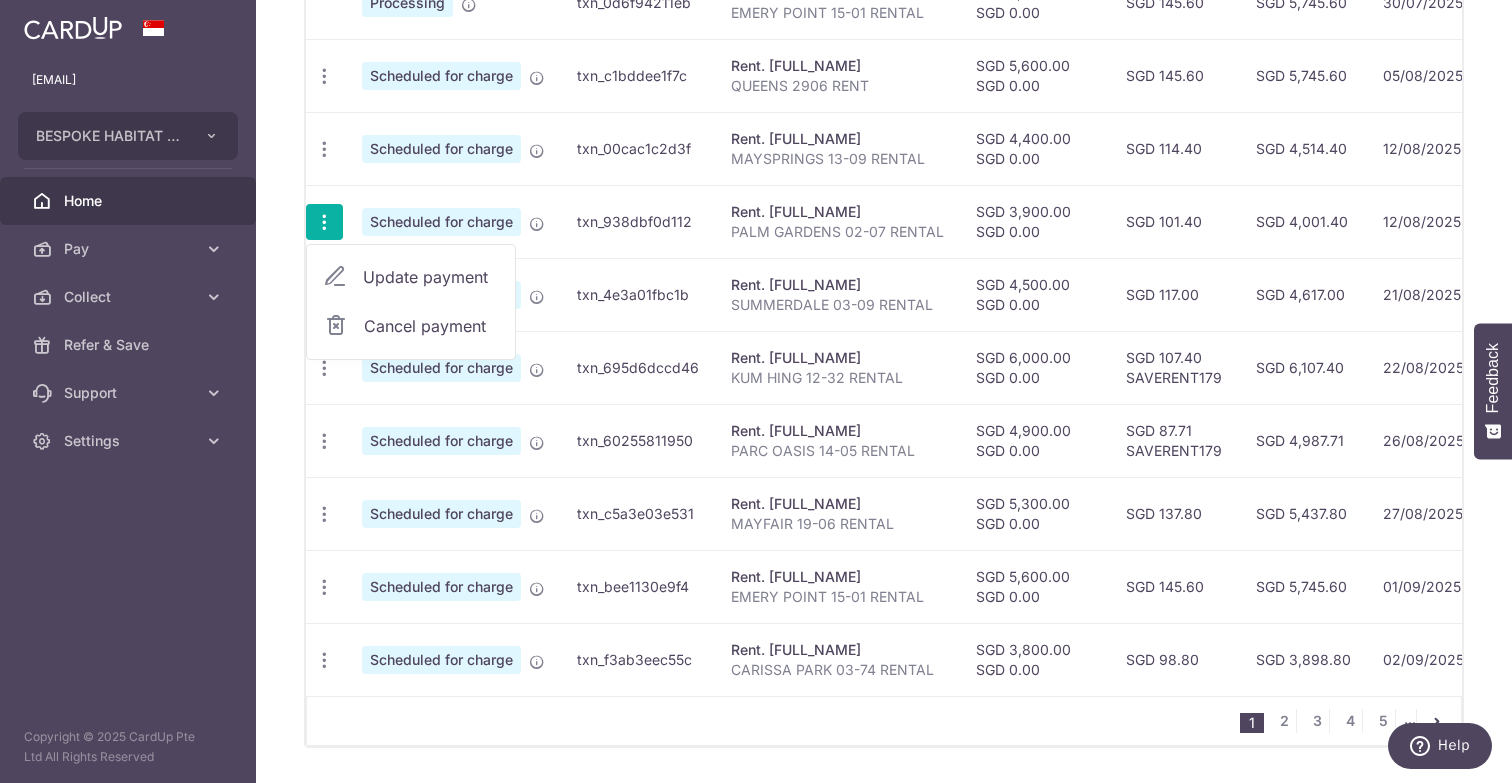 click on "Cancel payment" at bounding box center (431, 326) 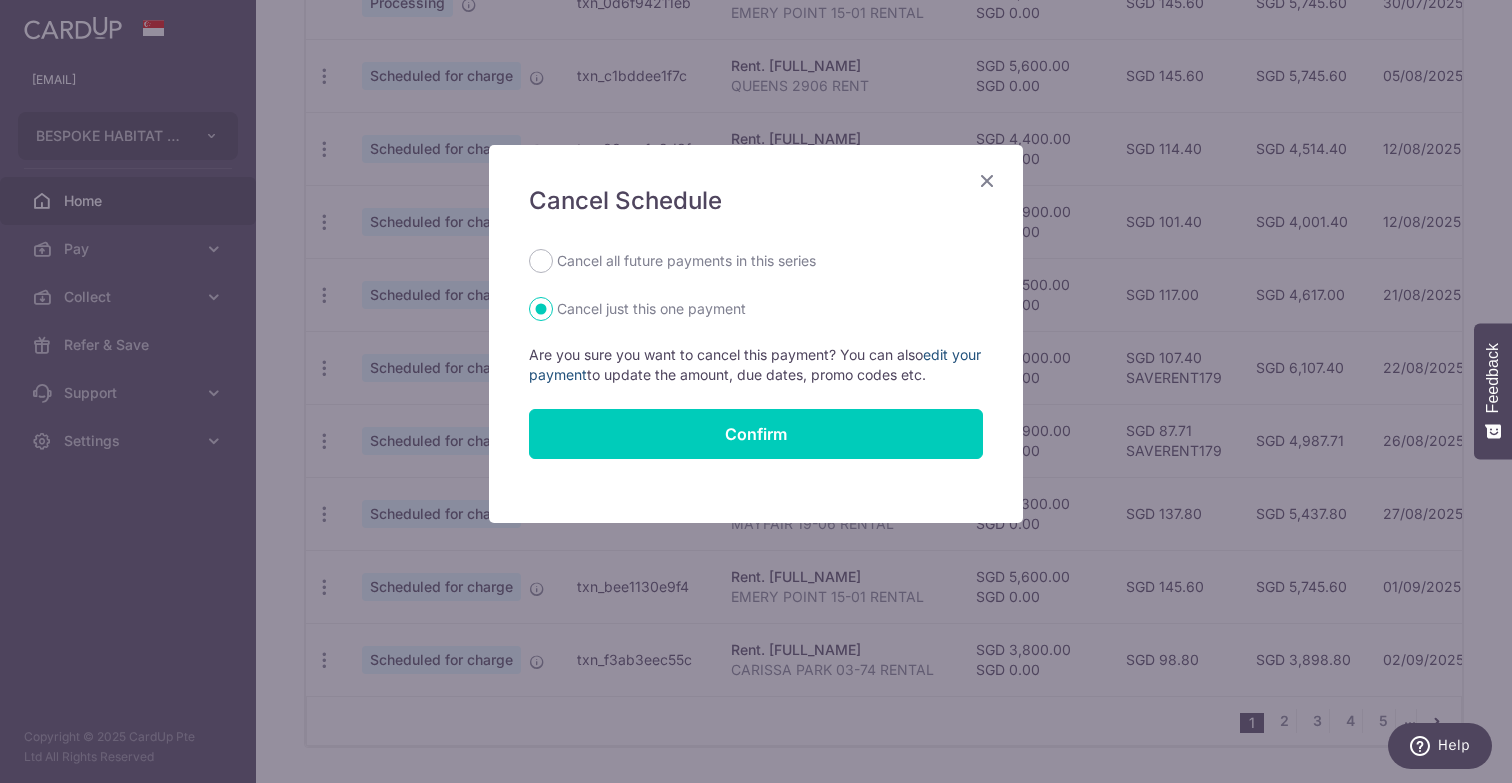 click on "edit your payment" at bounding box center (755, 364) 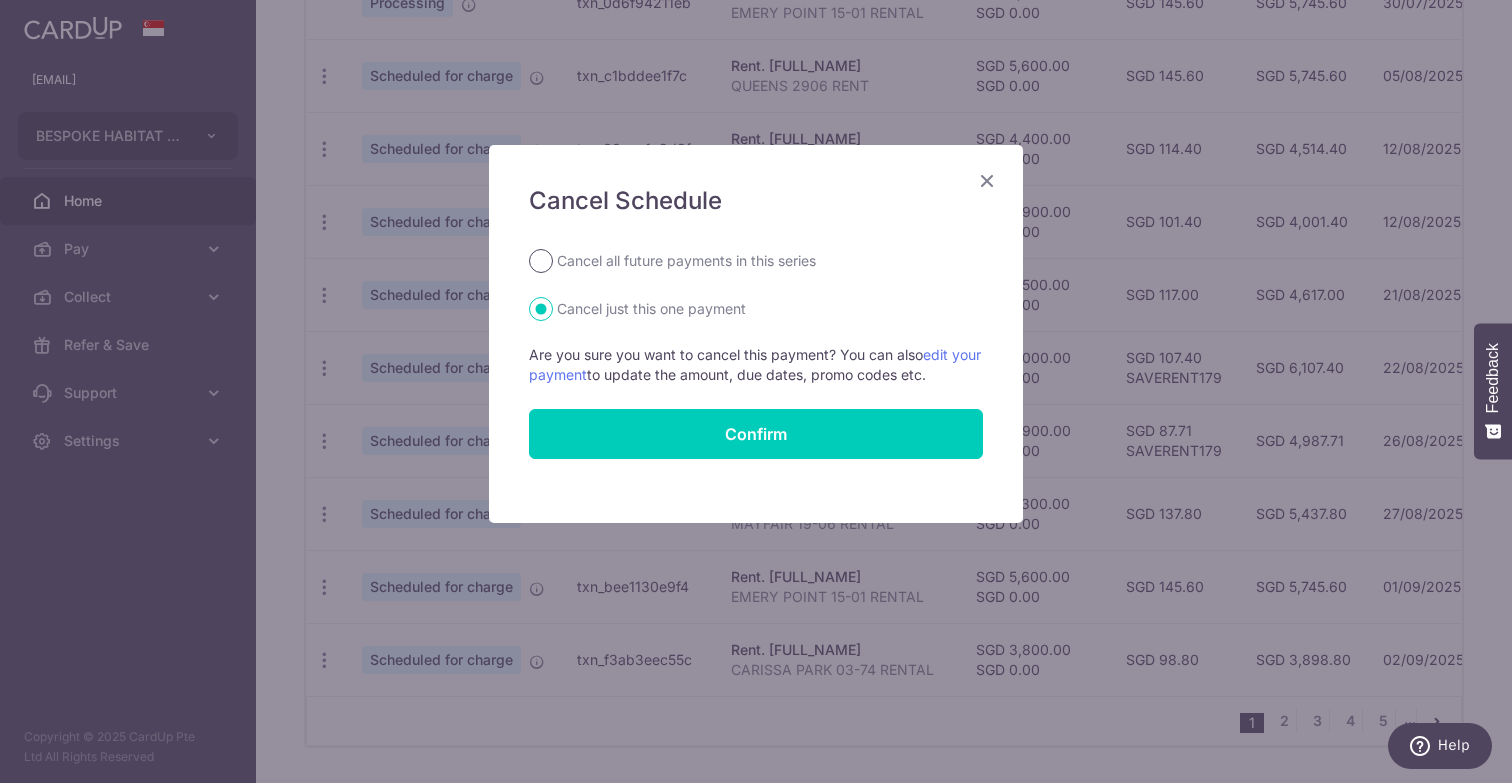 click on "Cancel all future payments in this series" at bounding box center [541, 261] 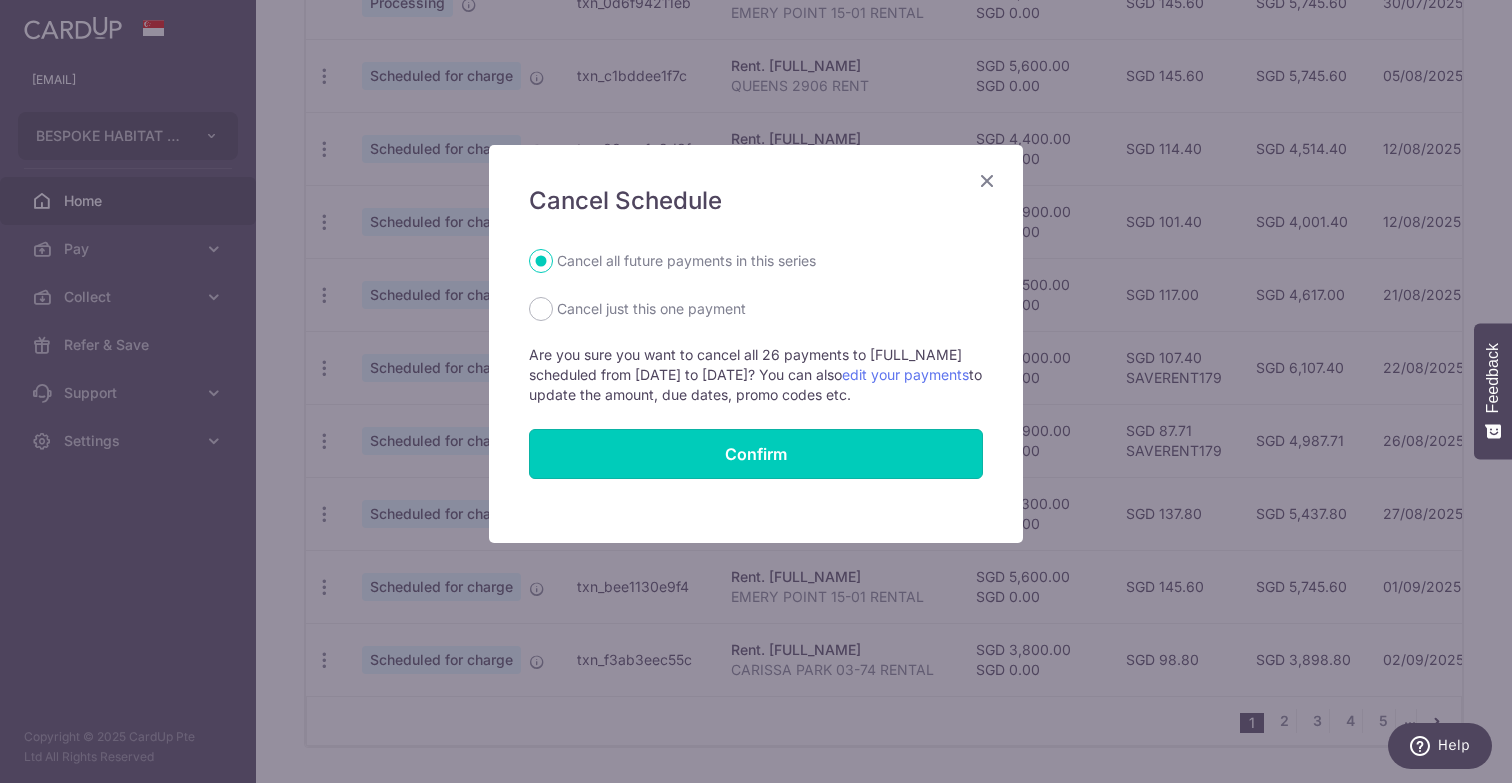 click on "Confirm" at bounding box center (756, 454) 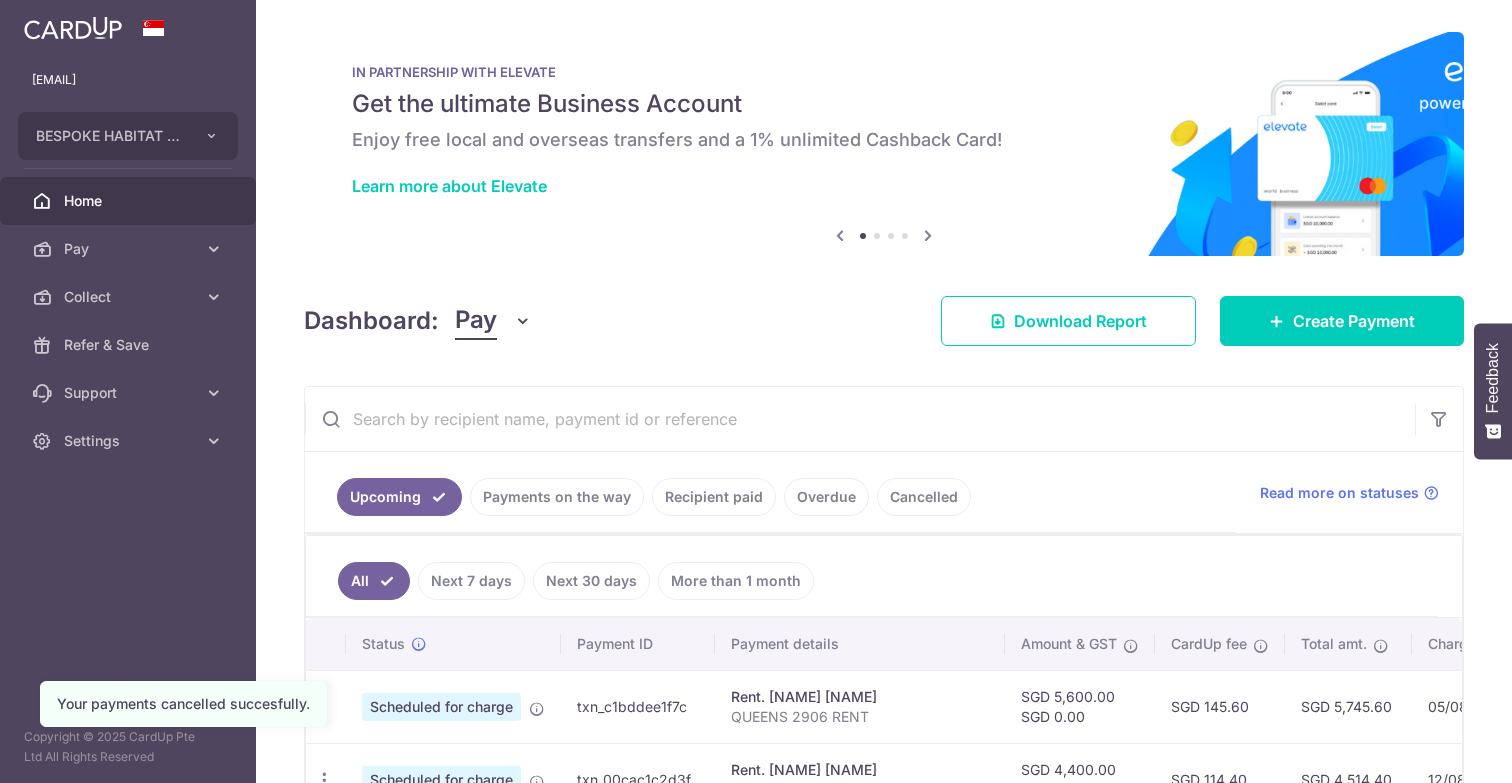 scroll, scrollTop: 0, scrollLeft: 0, axis: both 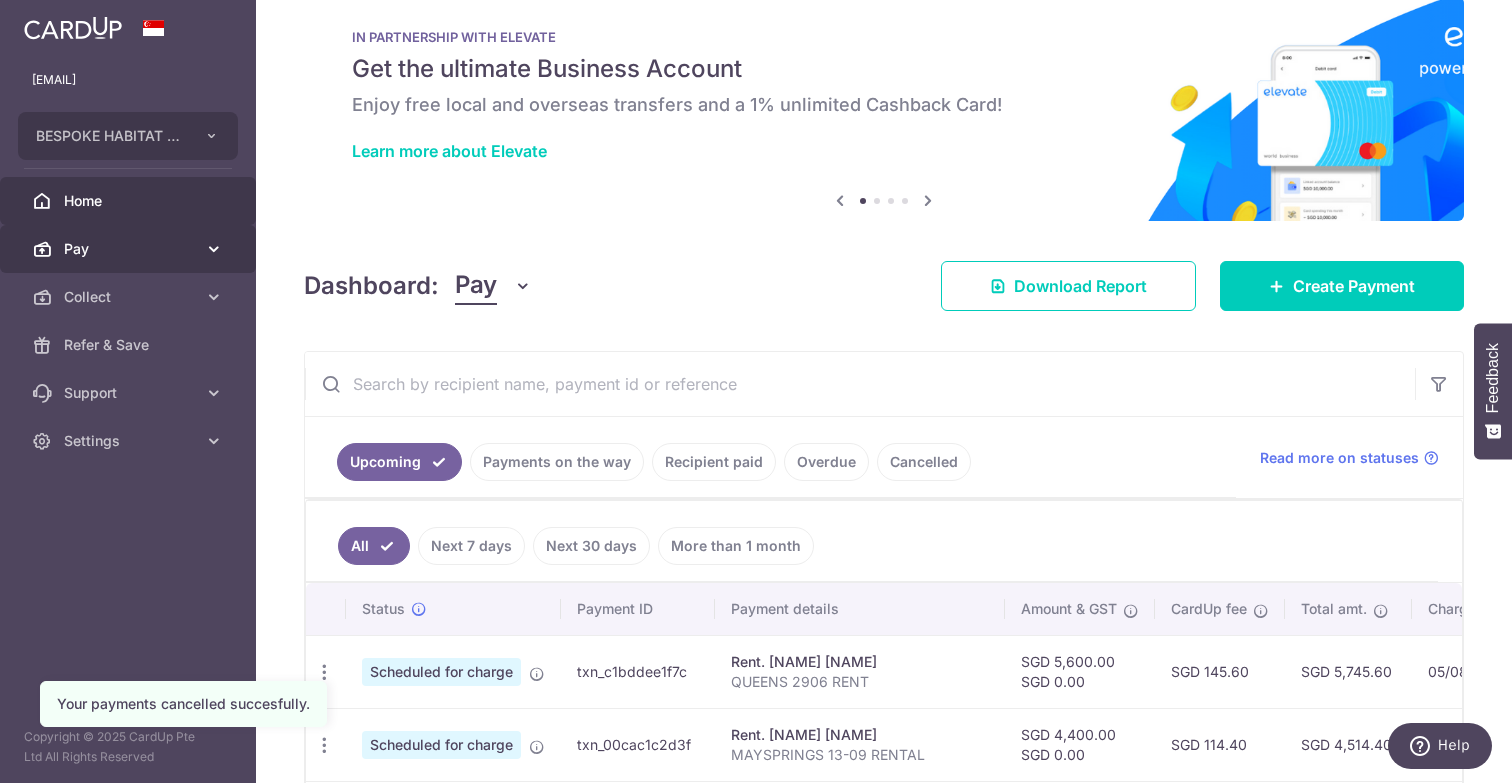 click at bounding box center [214, 249] 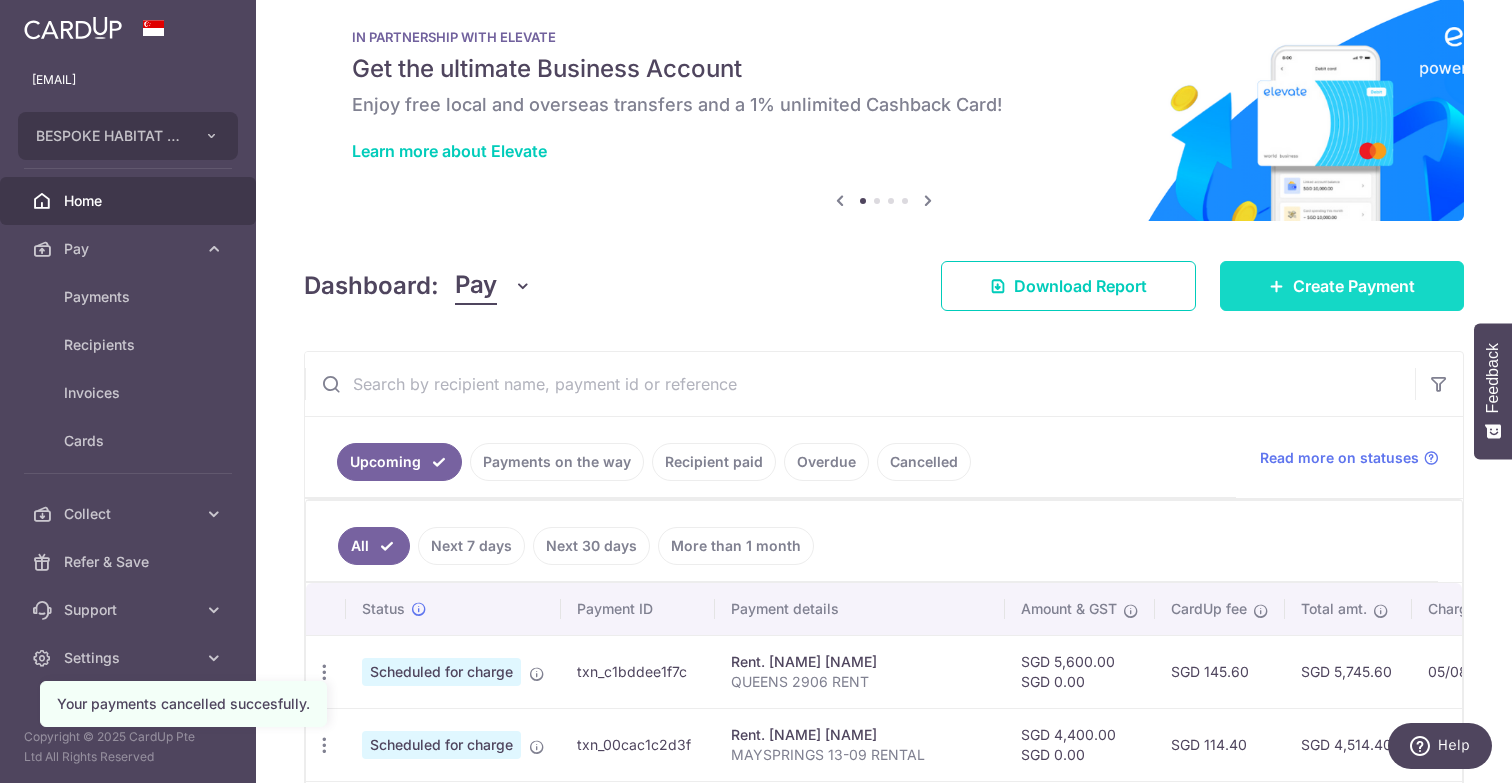 click on "Create Payment" at bounding box center [1342, 286] 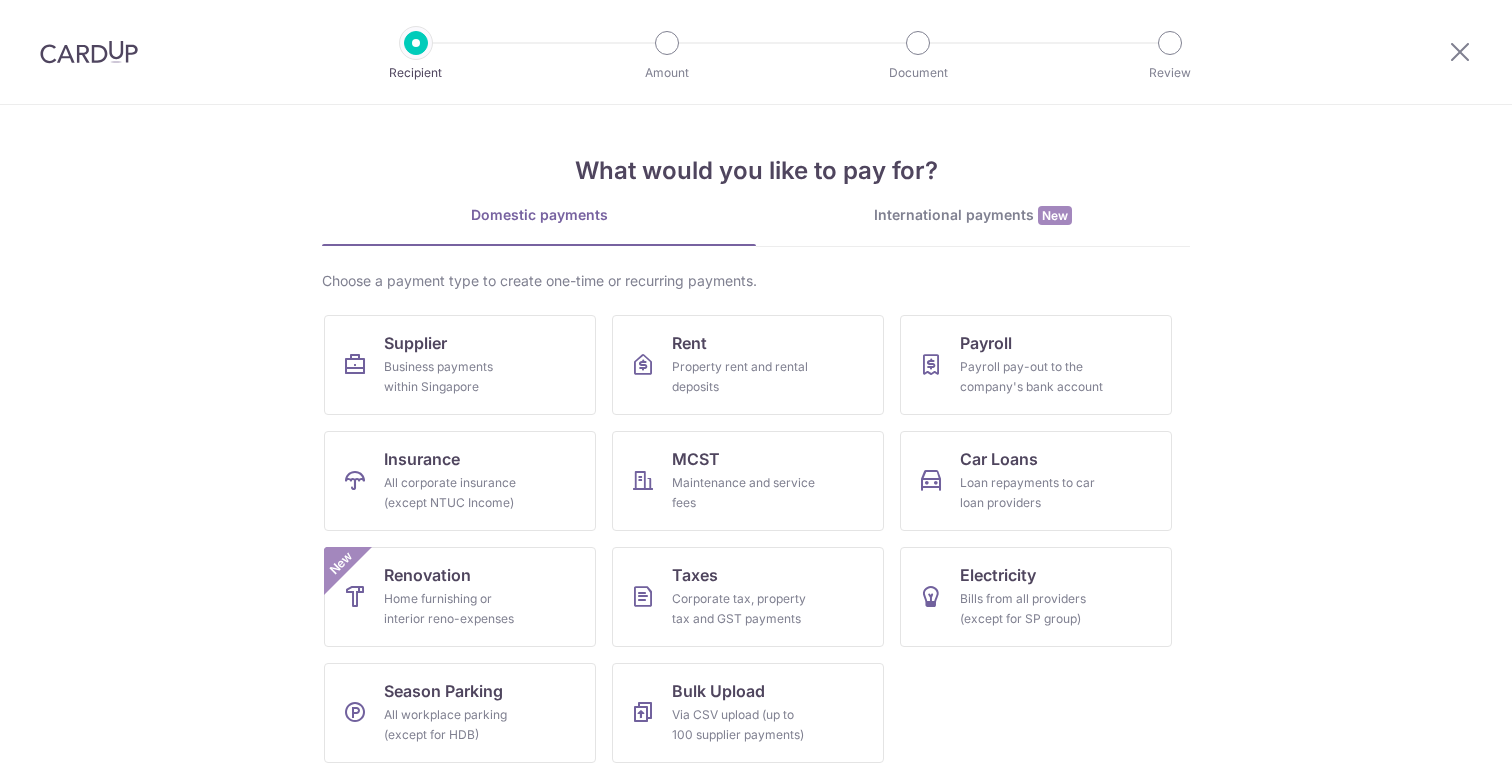 scroll, scrollTop: 0, scrollLeft: 0, axis: both 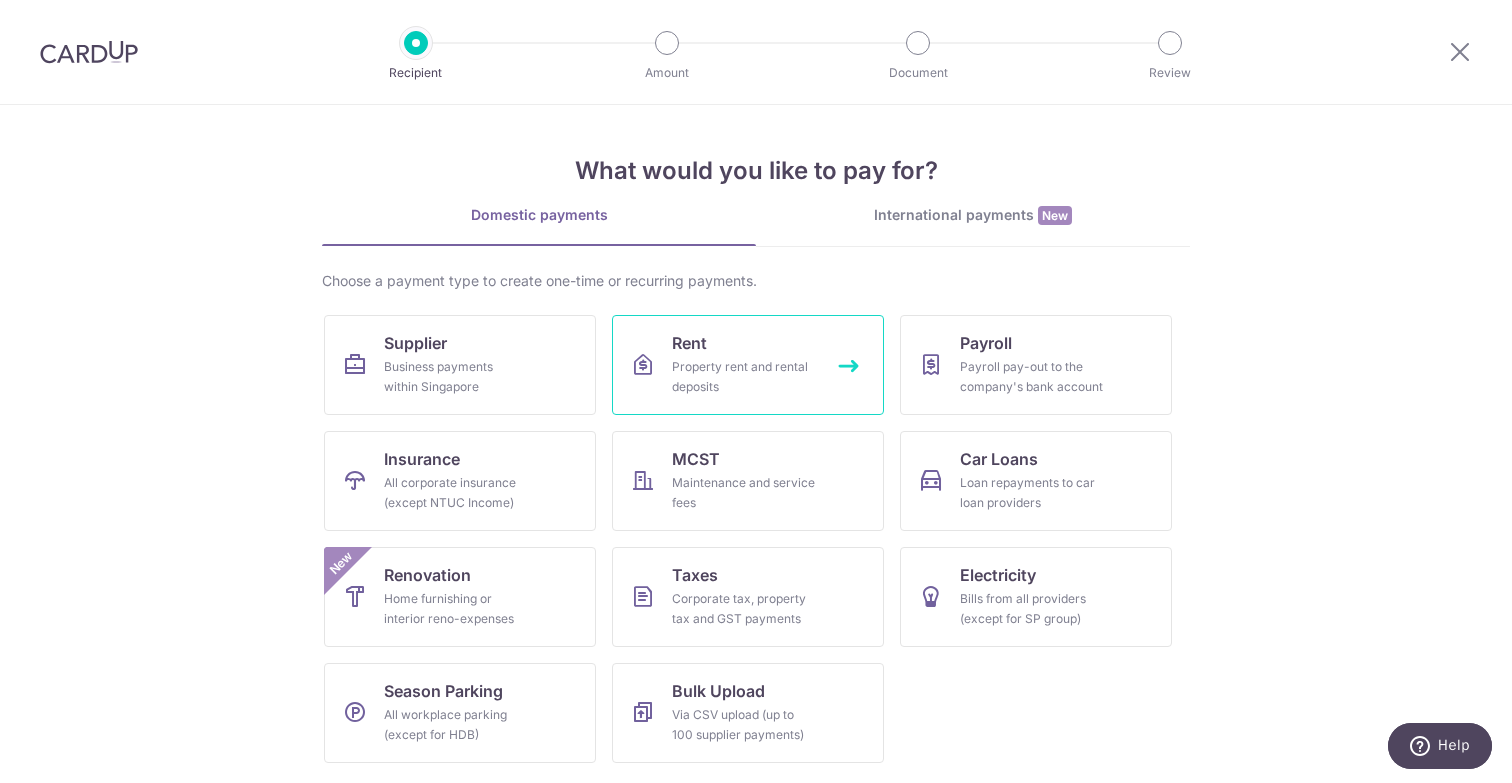 click on "Property rent and rental deposits" at bounding box center (744, 377) 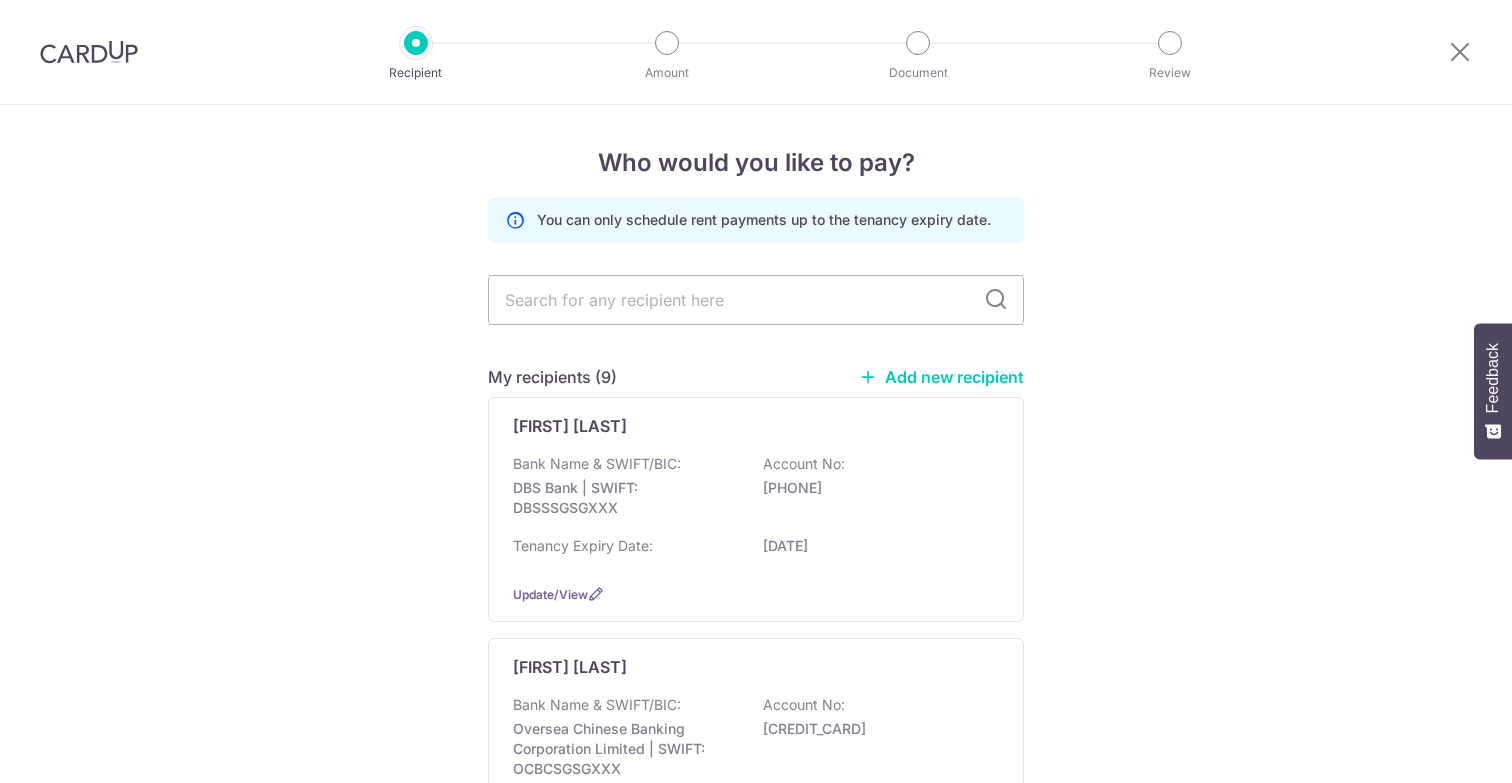 scroll, scrollTop: 0, scrollLeft: 0, axis: both 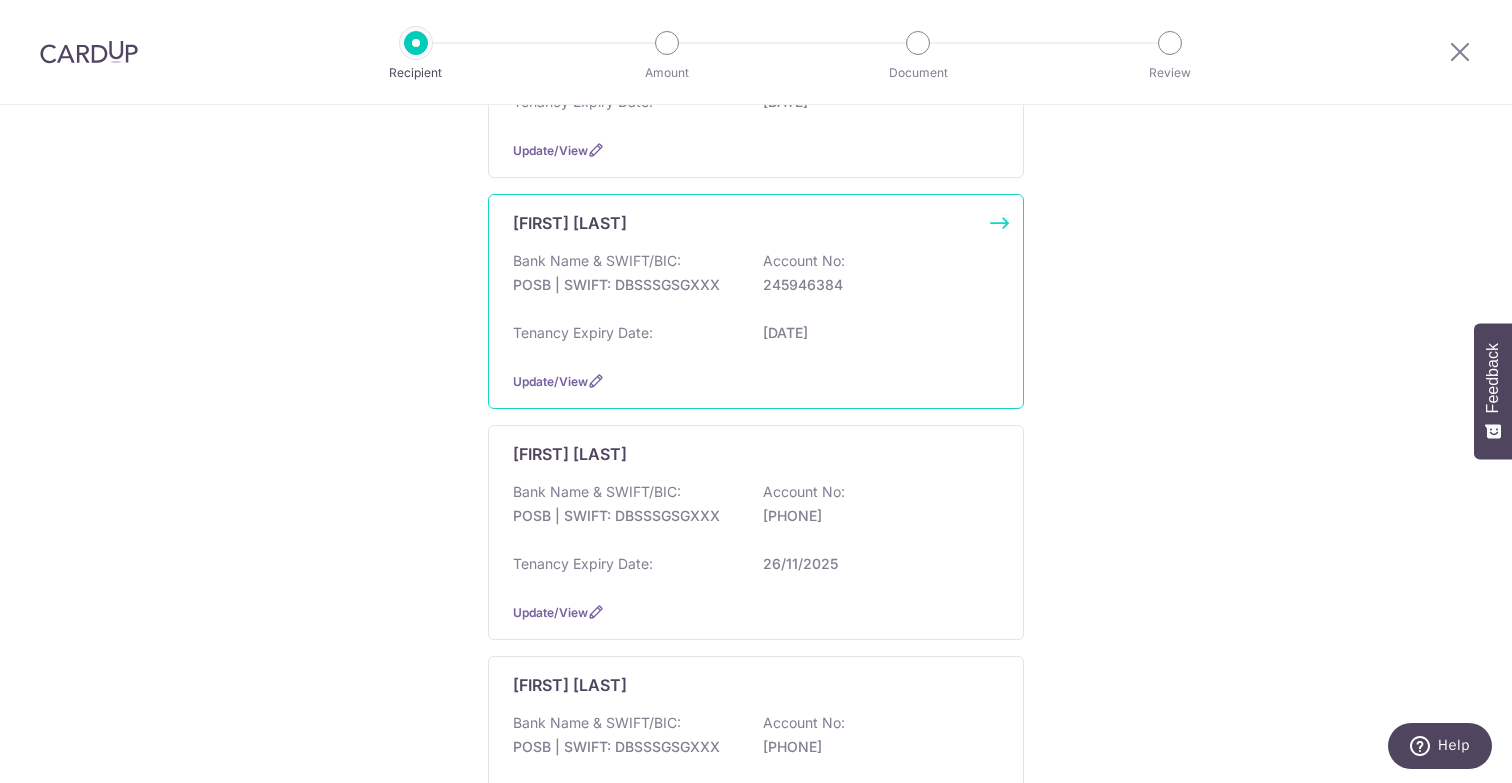 click on "JEBARAJ DIVIAN BASKAR
Bank Name & SWIFT/BIC:
POSB | SWIFT: DBSSSGSGXXX
Account No:
245946384
Tenancy Expiry Date:
15/10/2027
Update/View" at bounding box center [756, 301] 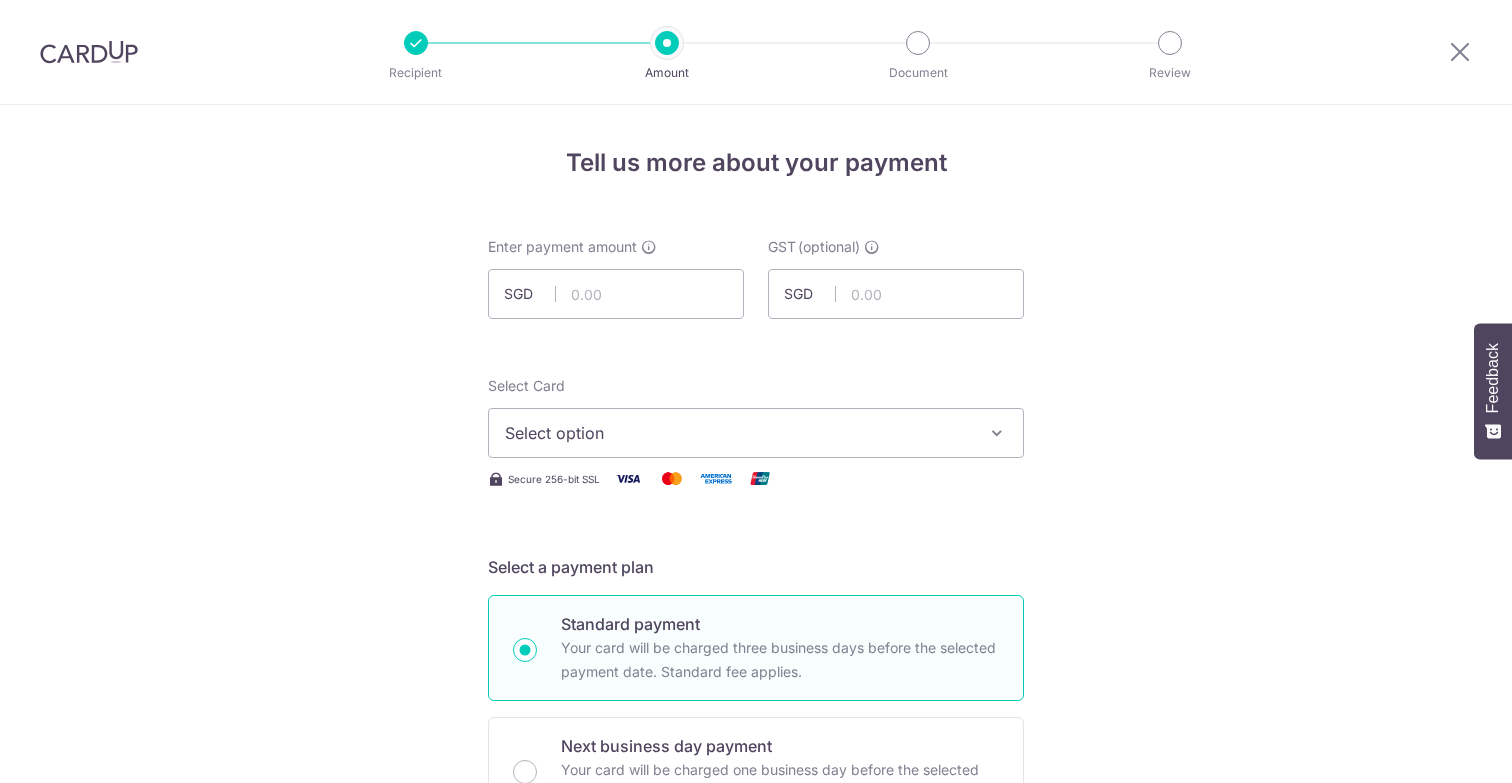 scroll, scrollTop: 0, scrollLeft: 0, axis: both 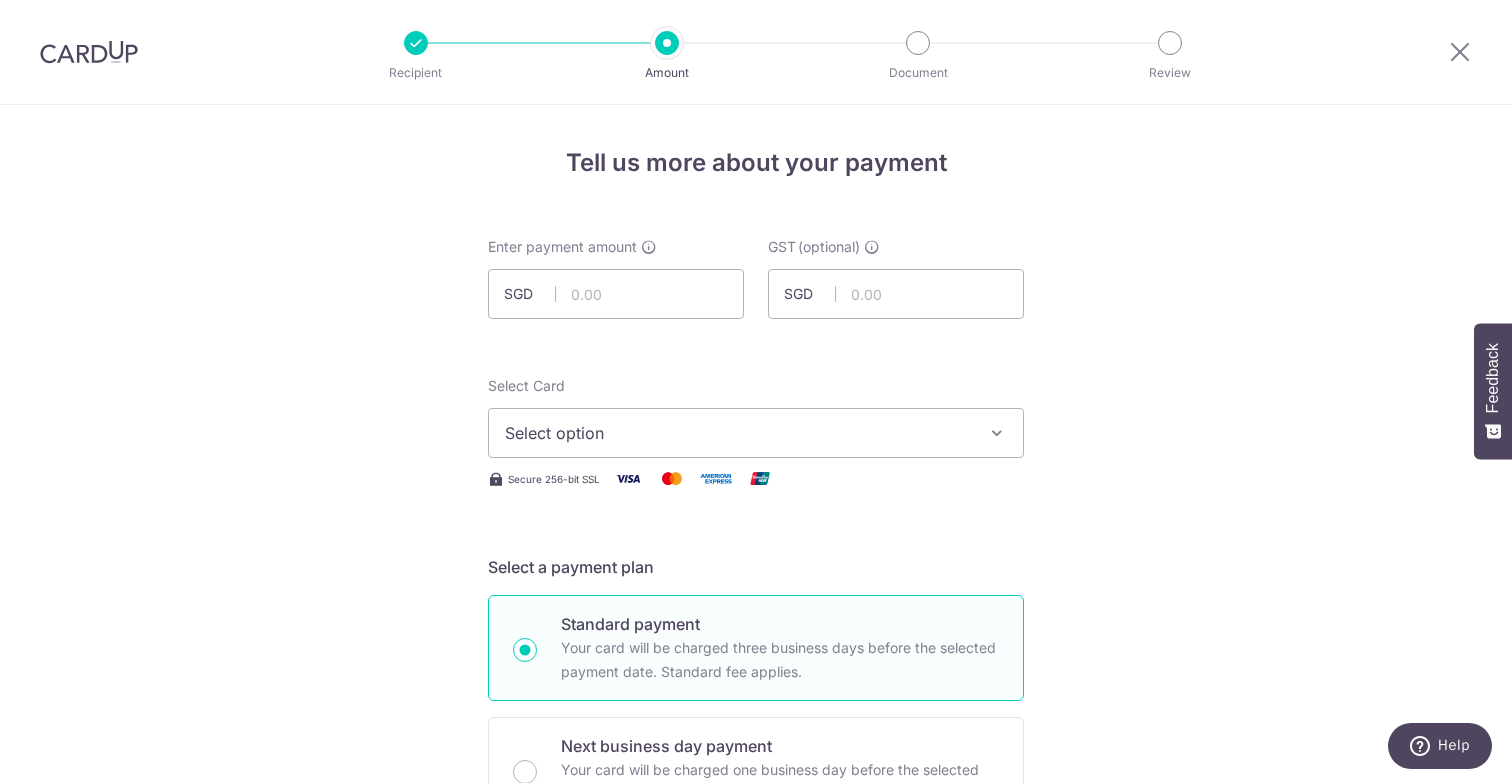 click at bounding box center [416, 43] 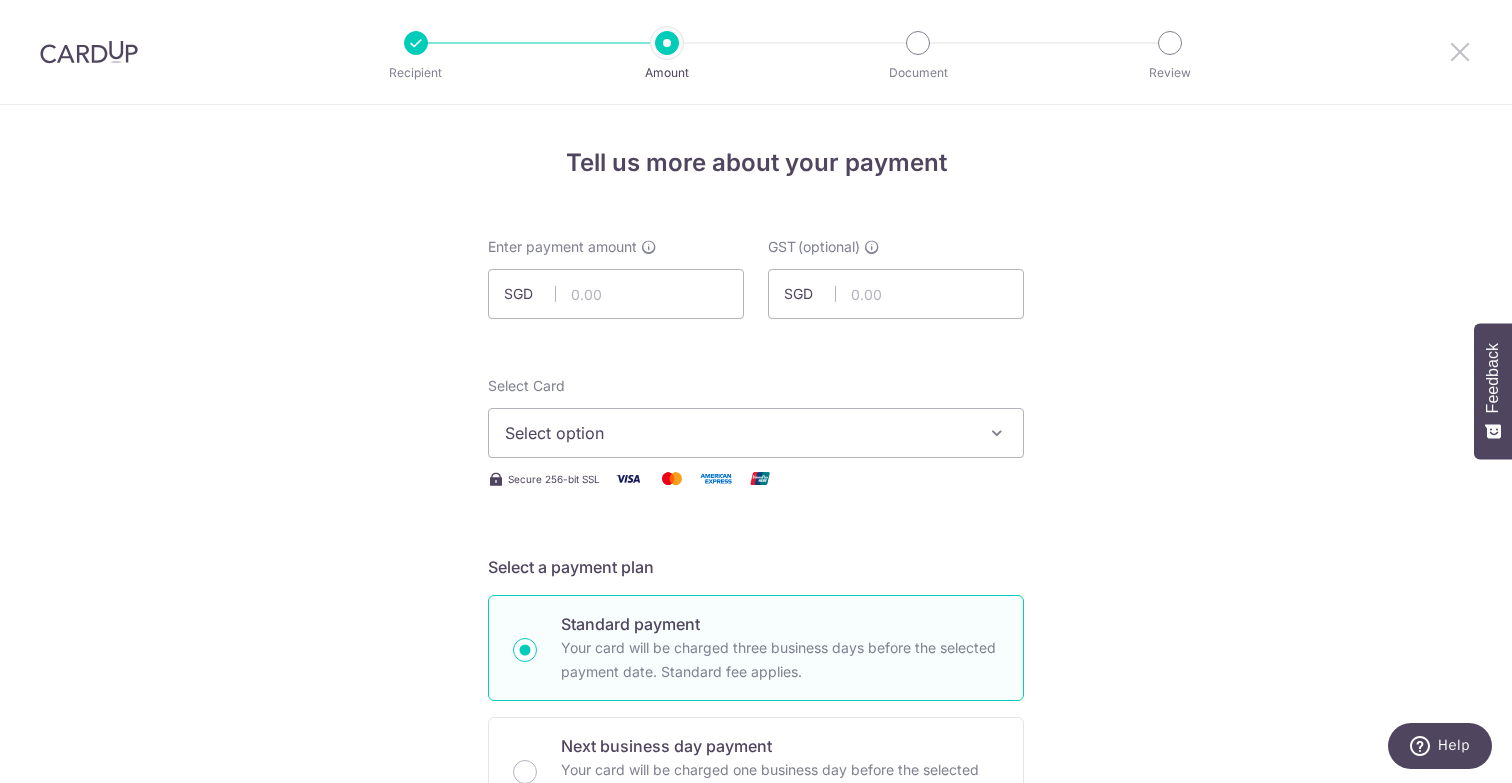 click at bounding box center [1460, 51] 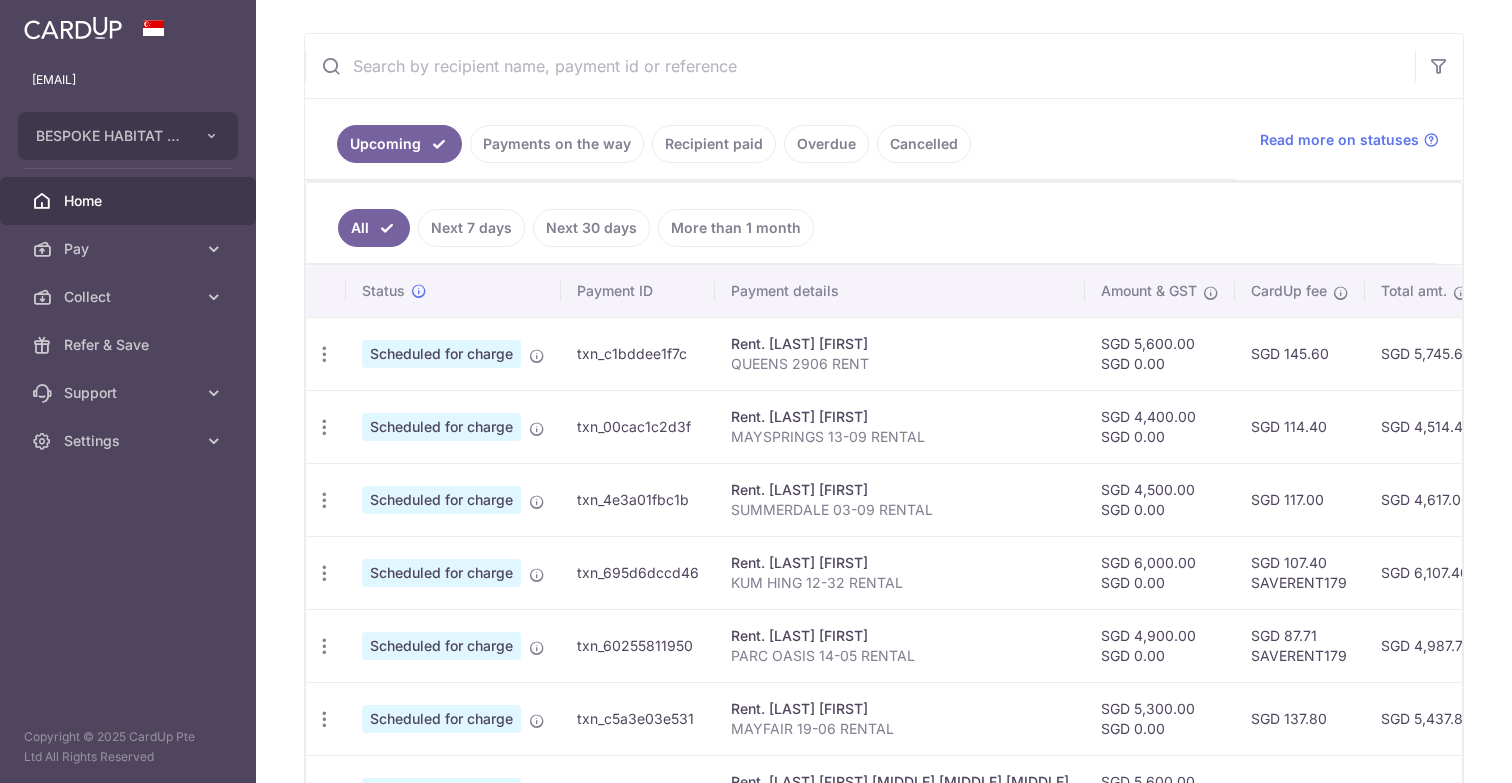 scroll, scrollTop: 132, scrollLeft: 0, axis: vertical 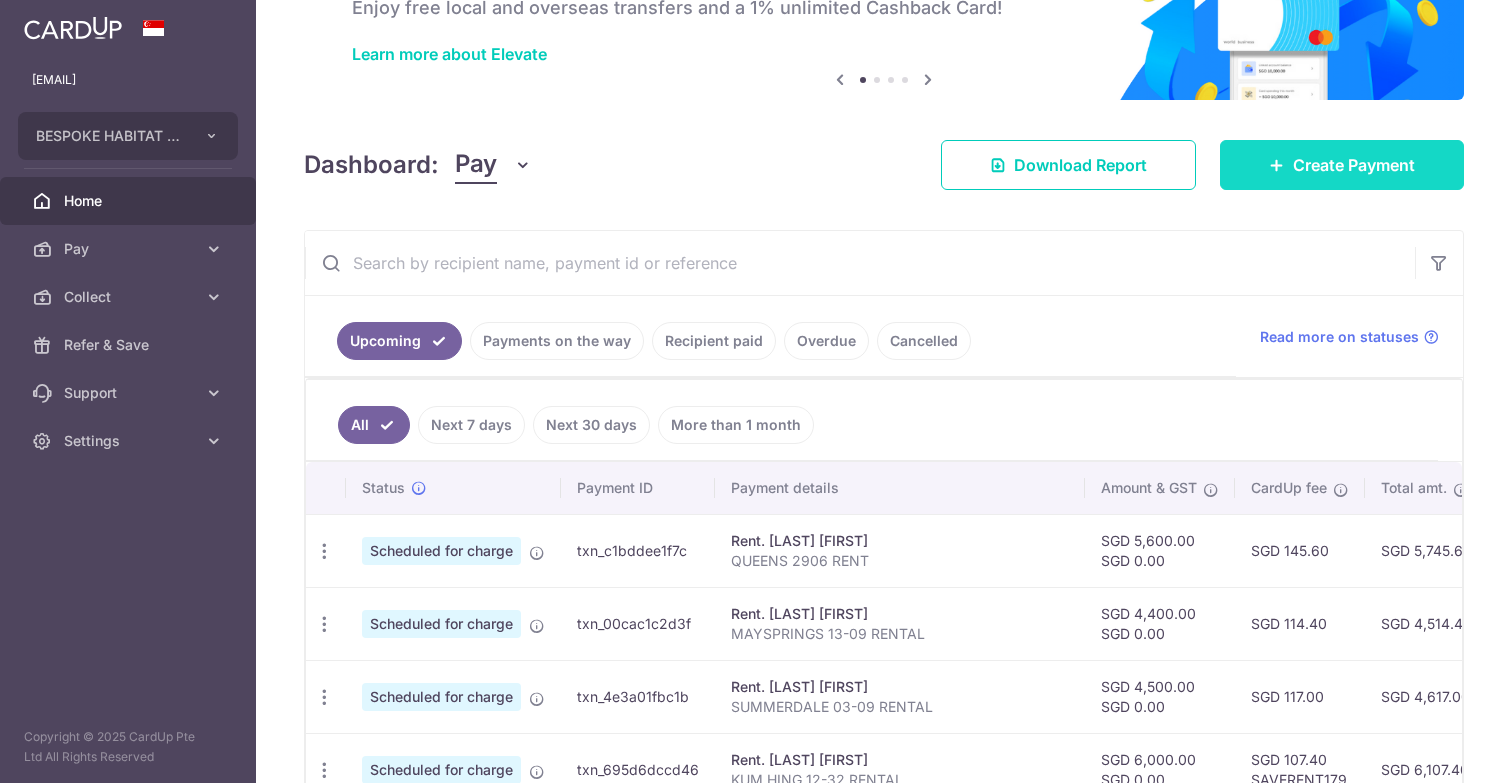 click on "Create Payment" at bounding box center [1354, 165] 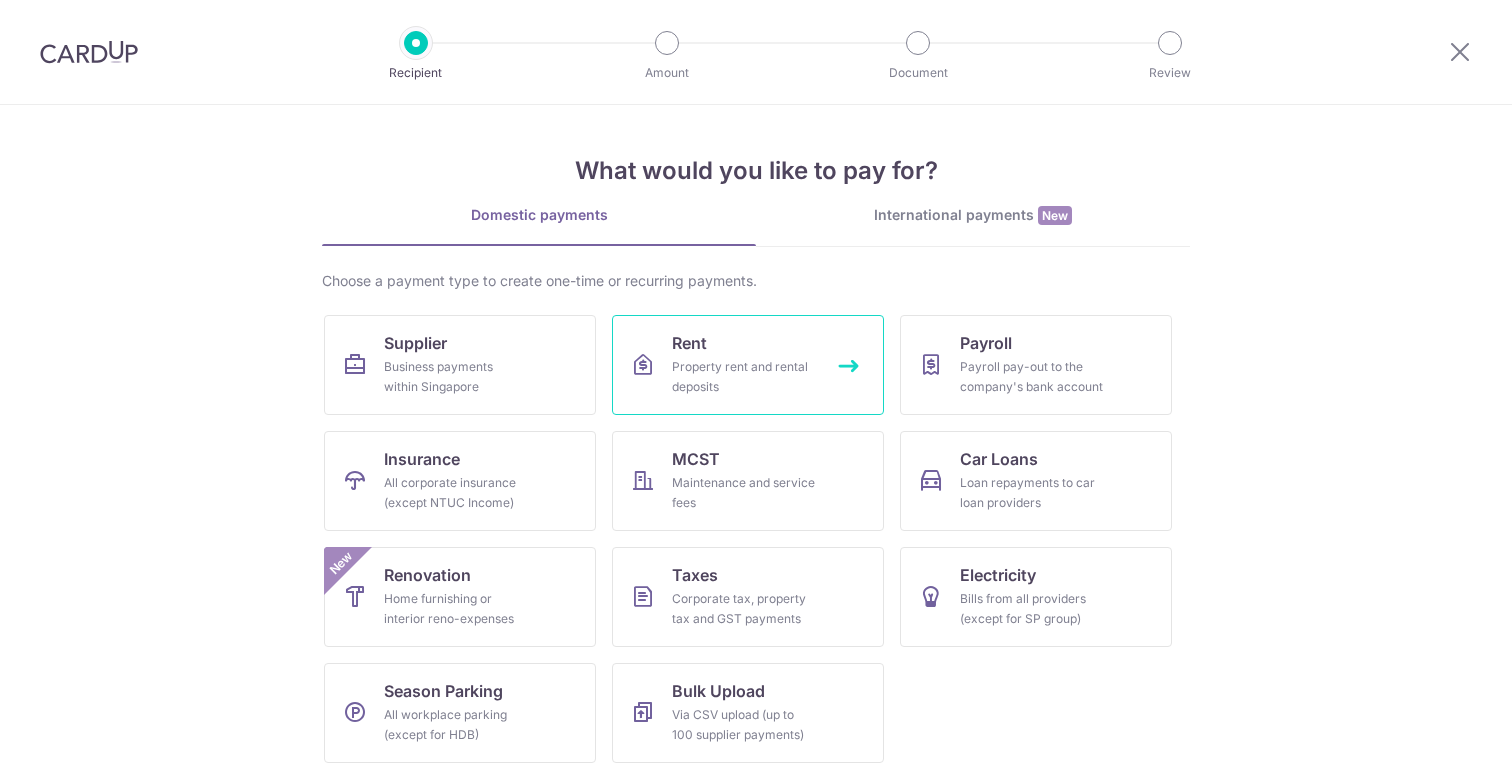 click on "Property rent and rental deposits" at bounding box center [744, 377] 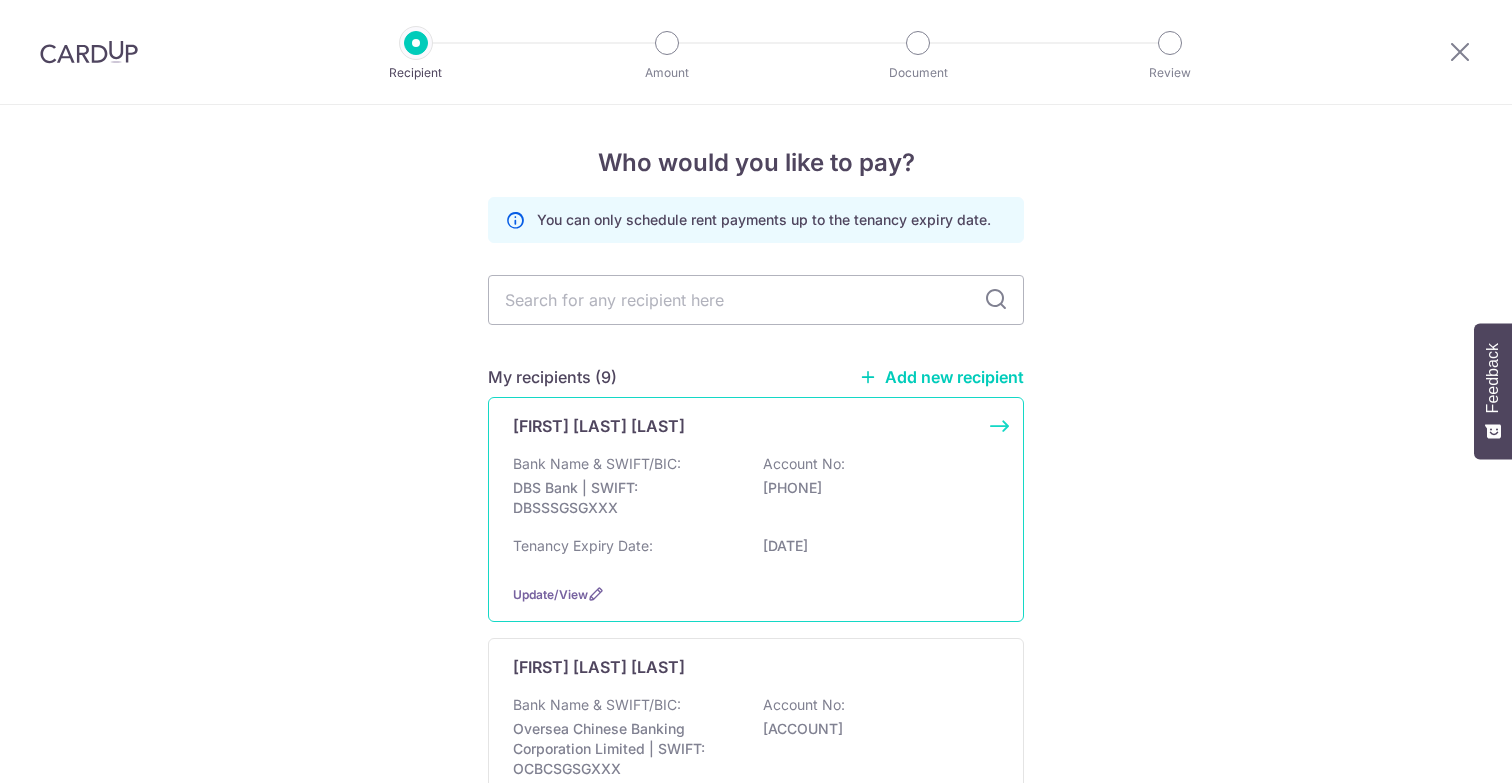 scroll, scrollTop: 0, scrollLeft: 0, axis: both 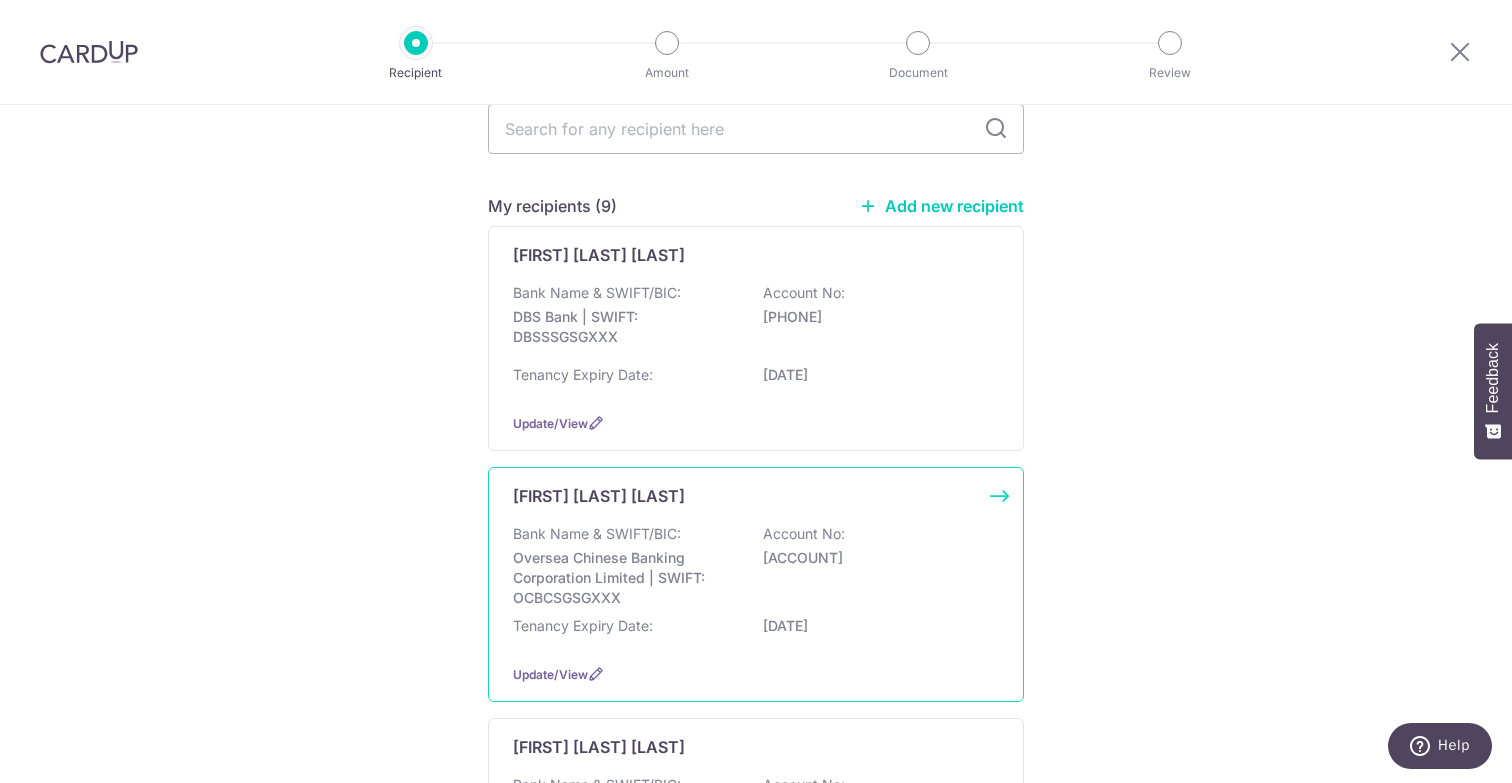 click on "JAWAHAR HUSSAIN SYED MOHAMED MOHIDEEN
Bank Name & SWIFT/BIC:
Oversea Chinese Banking Corporation Limited | SWIFT: OCBCSGSGXXX
Account No:
501233373001
Tenancy Expiry Date:
31/07/2026
Update/View" at bounding box center (756, 584) 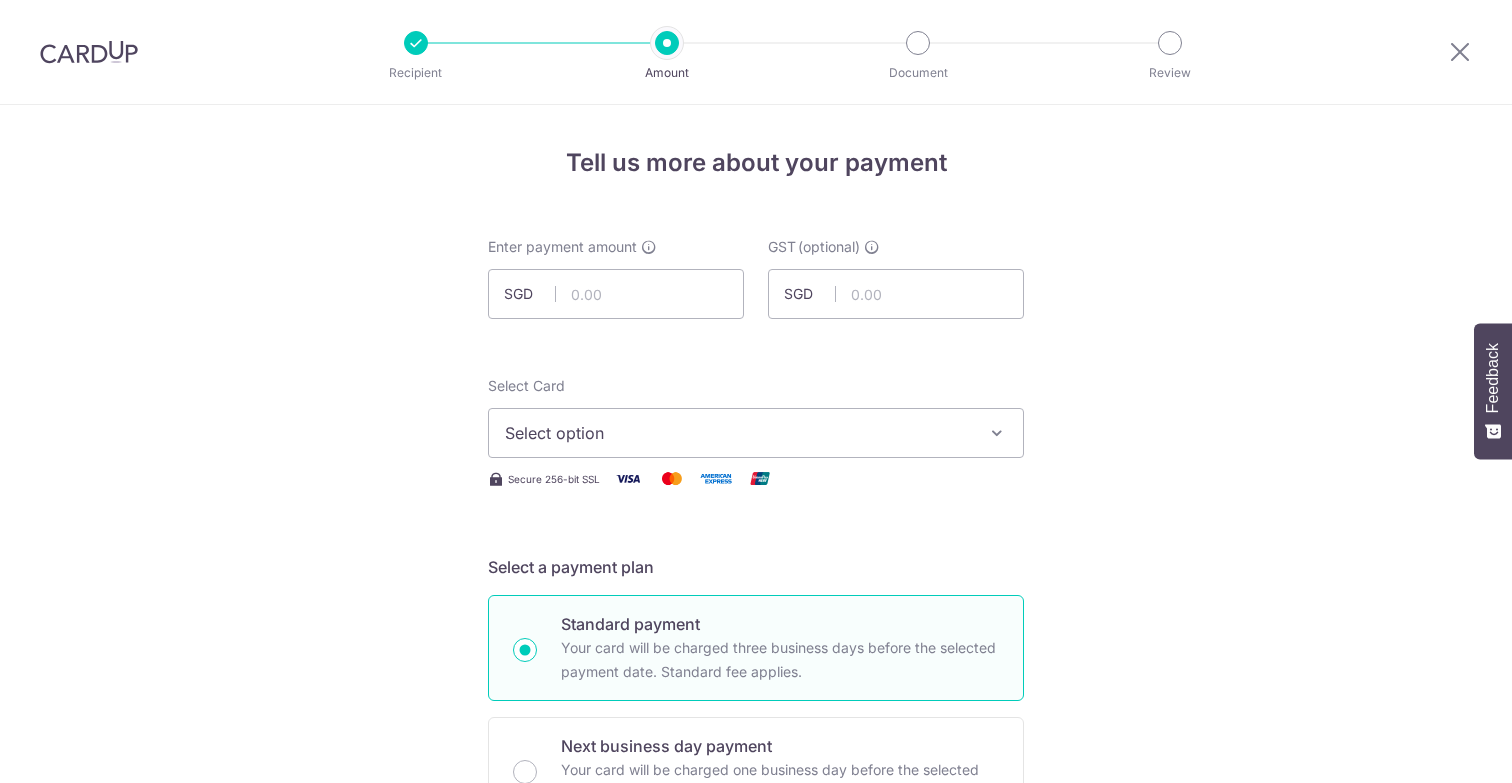 scroll, scrollTop: 0, scrollLeft: 0, axis: both 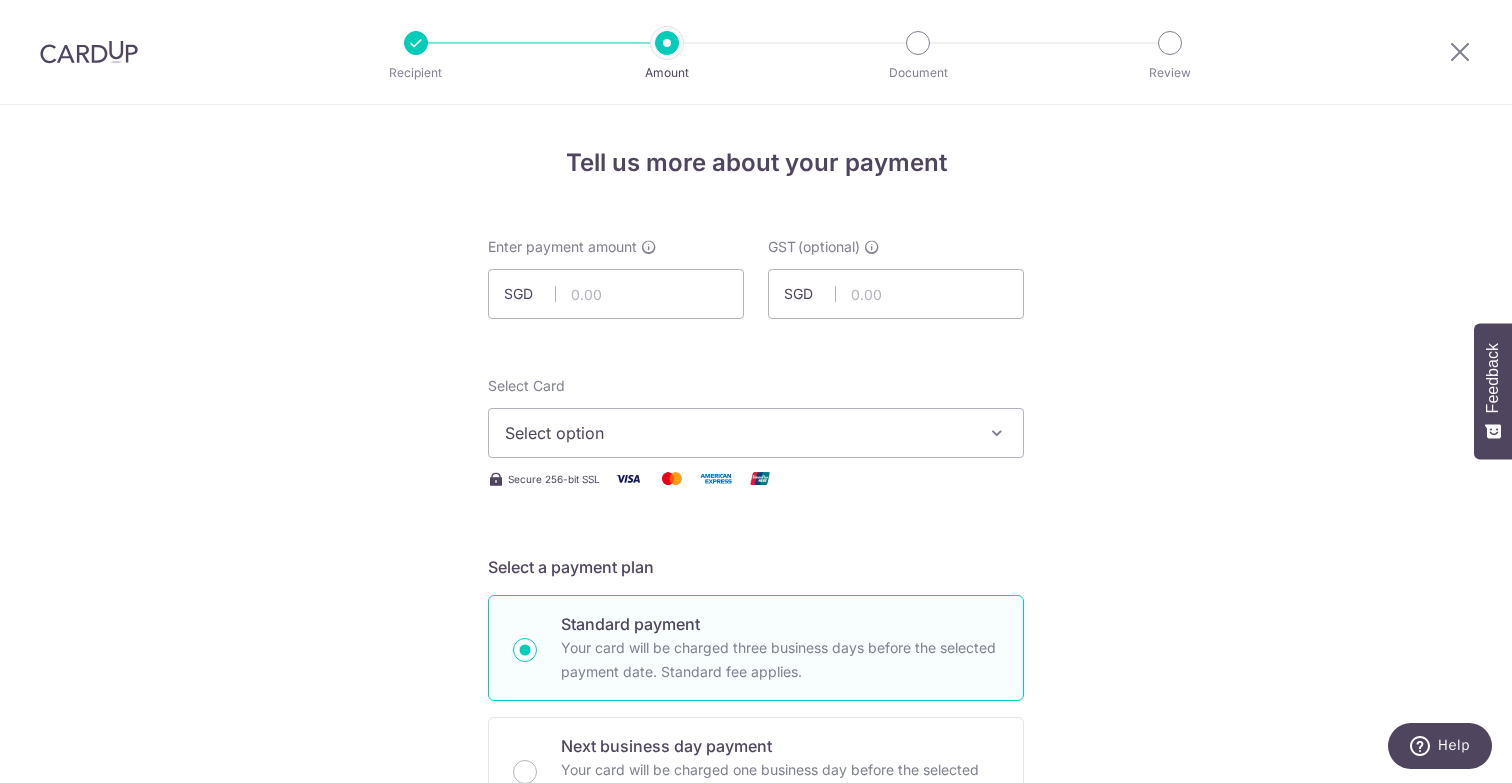 click on "Amount" at bounding box center (553, 43) 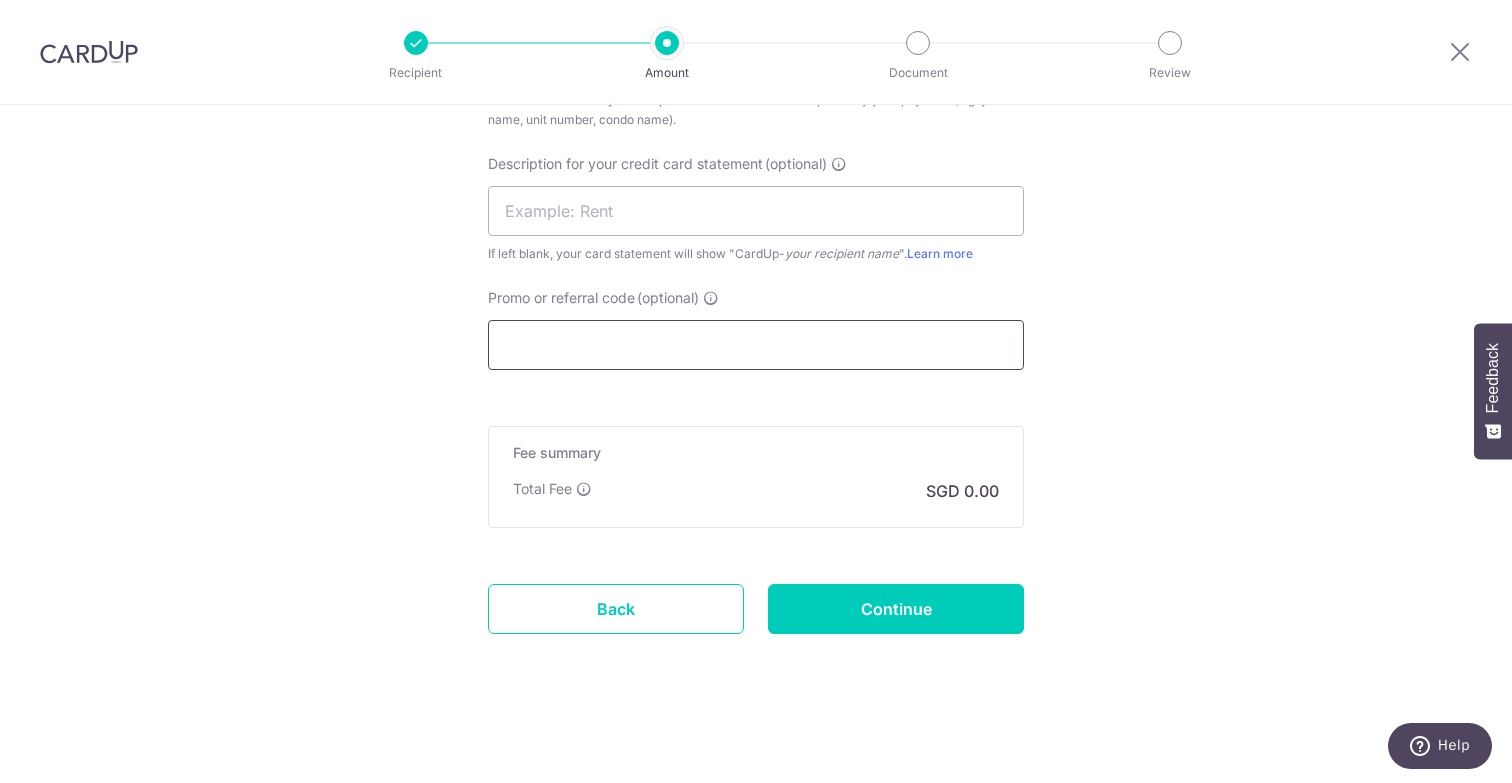 scroll, scrollTop: 1265, scrollLeft: 0, axis: vertical 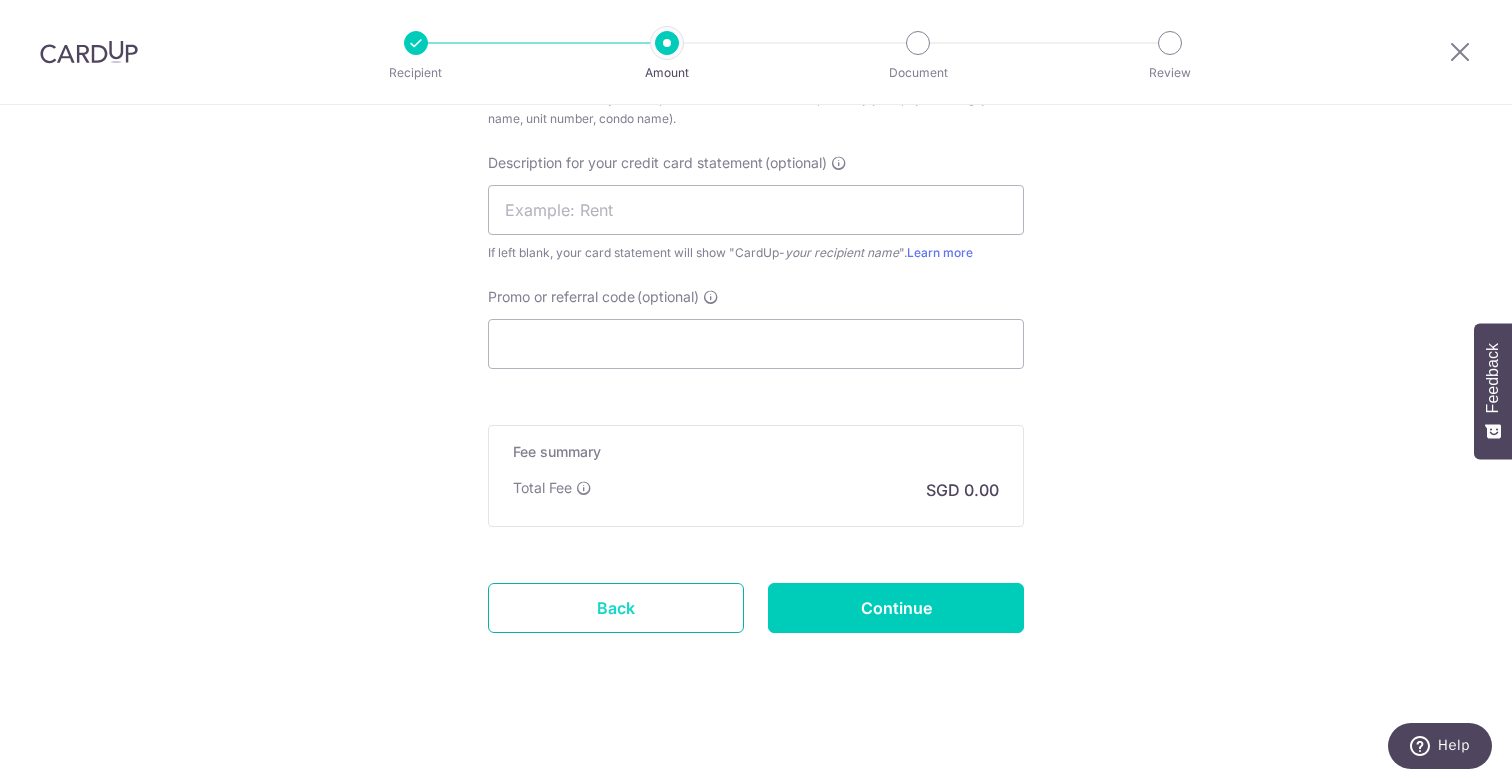 click on "Back" at bounding box center (616, 608) 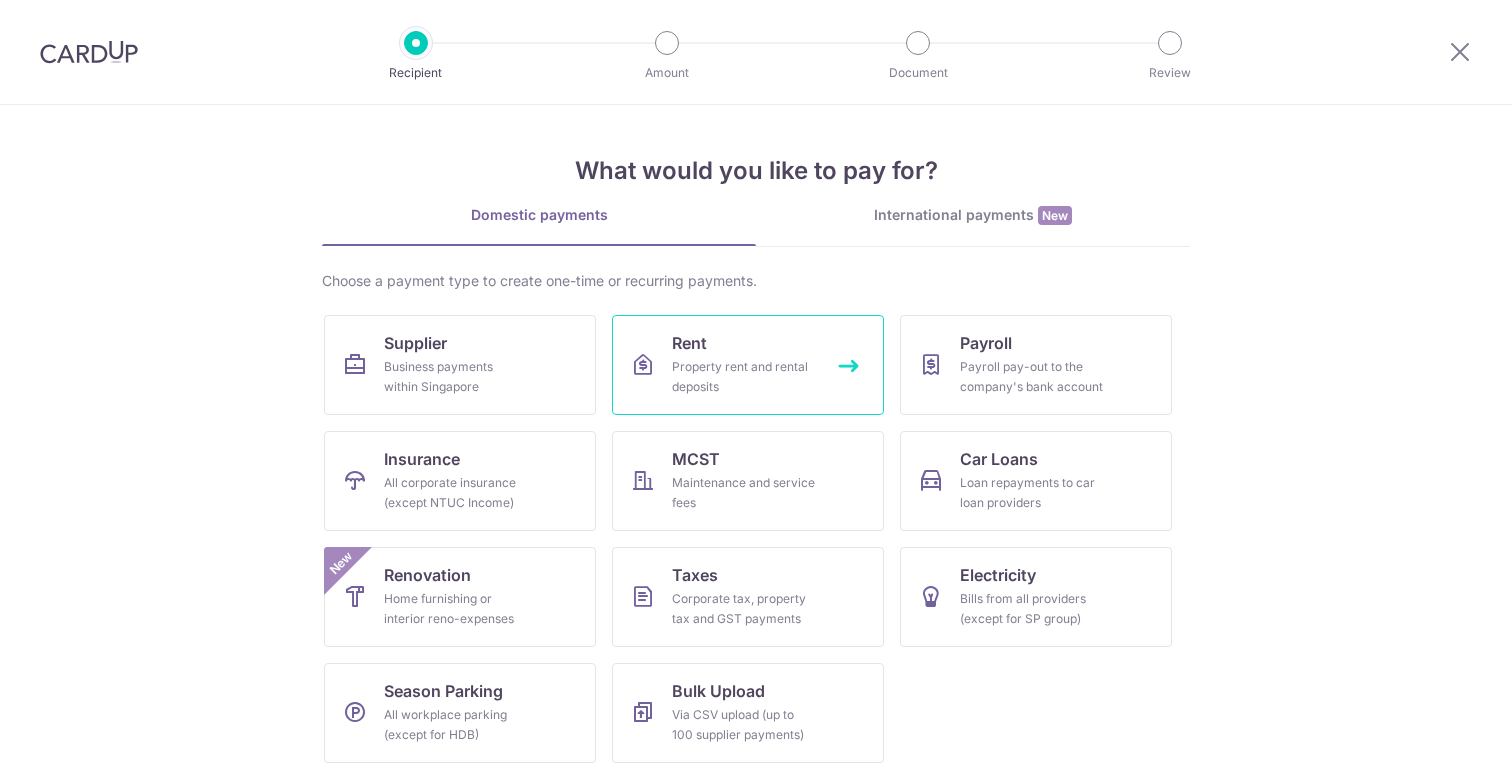 click on "Property rent and rental deposits" at bounding box center [744, 377] 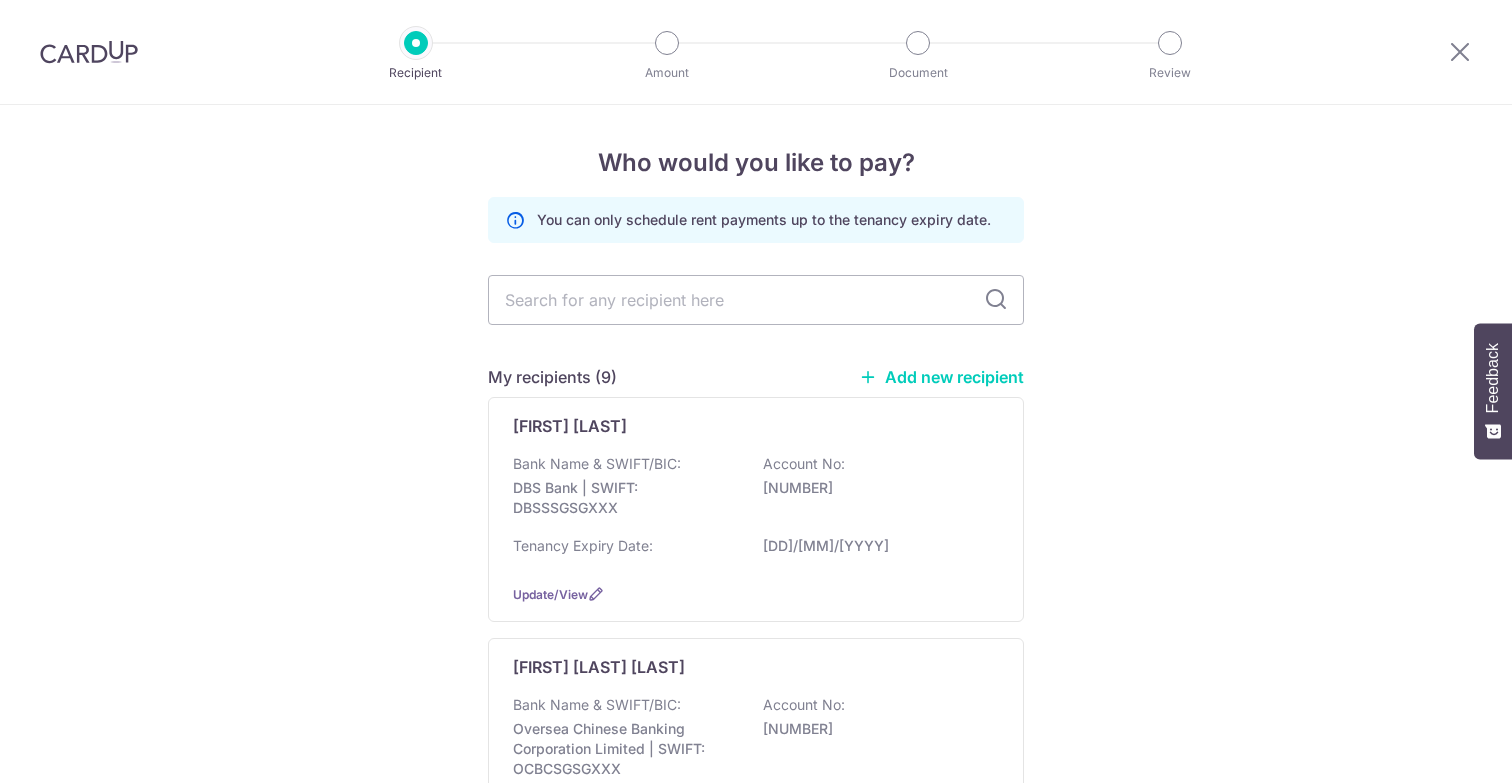 scroll, scrollTop: 0, scrollLeft: 0, axis: both 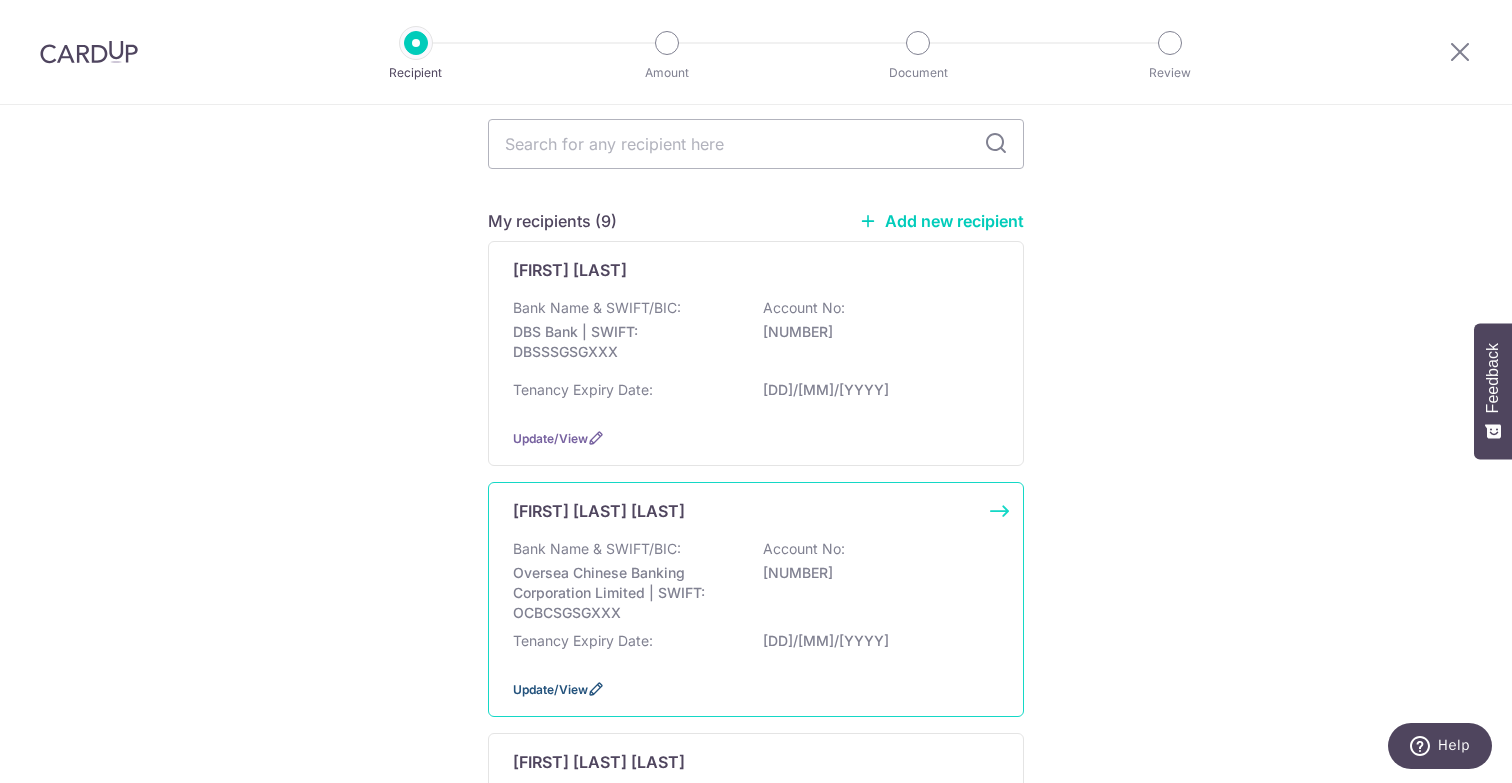 click on "Update/View" at bounding box center (550, 689) 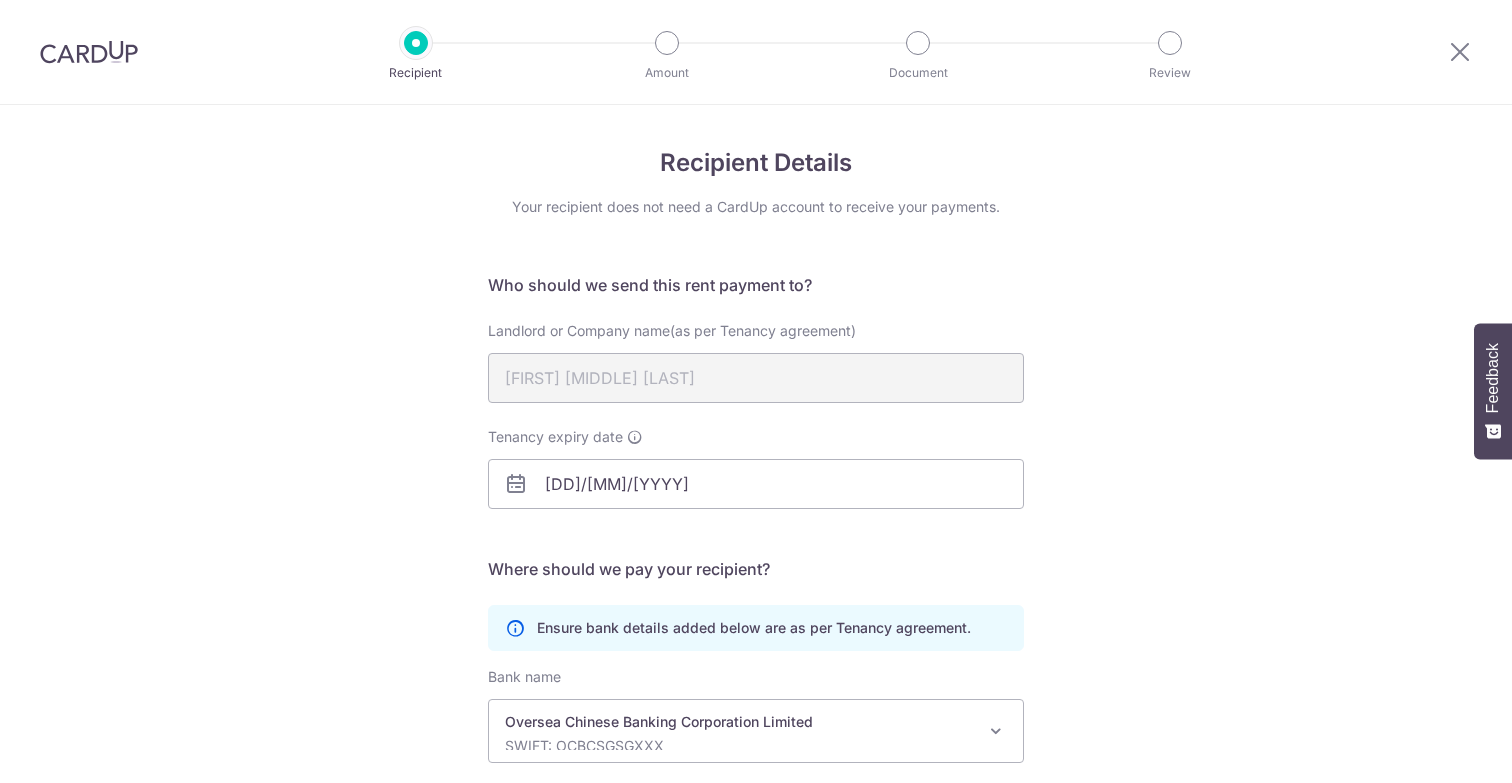 scroll, scrollTop: 0, scrollLeft: 0, axis: both 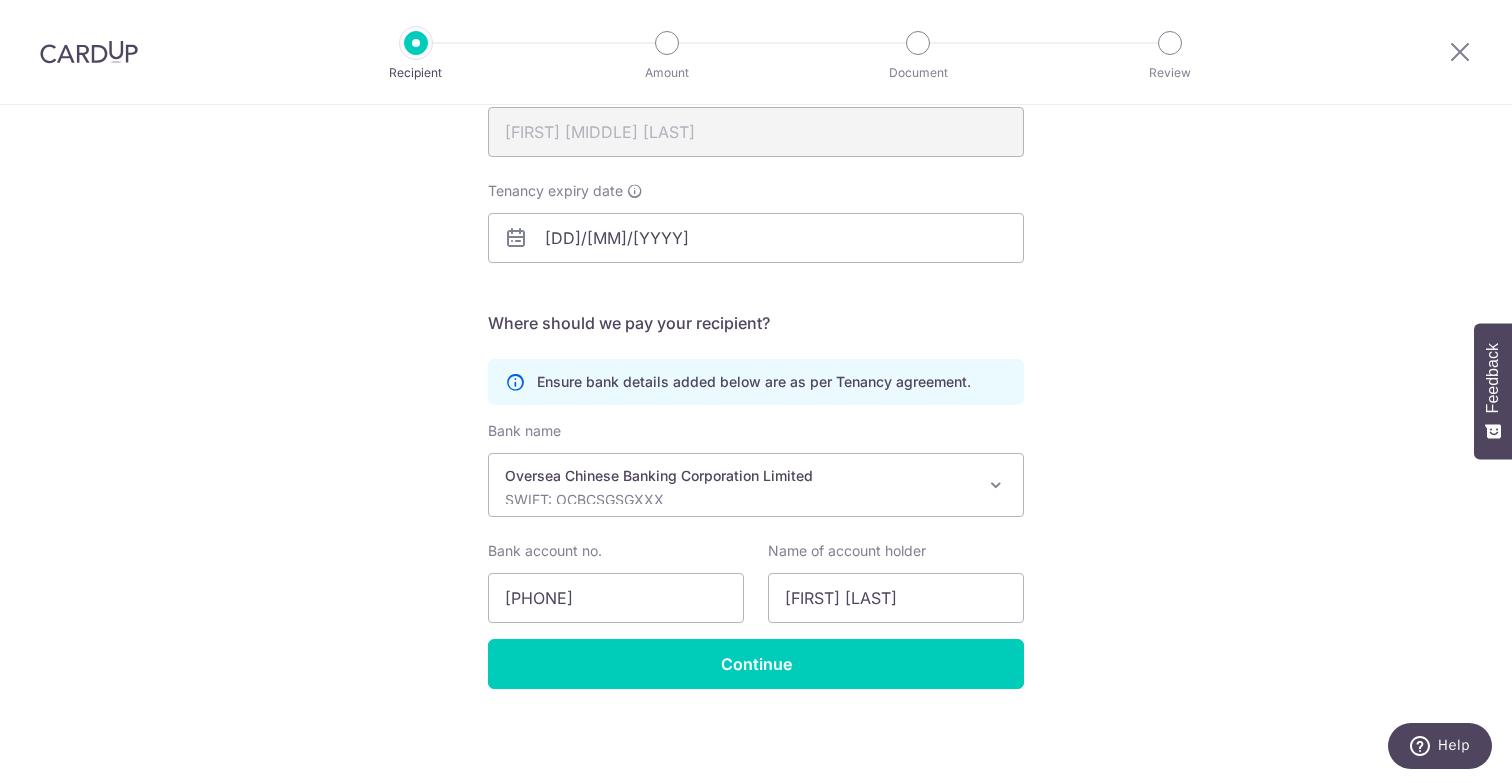 click on "Oversea Chinese Banking Corporation Limited" at bounding box center (740, 476) 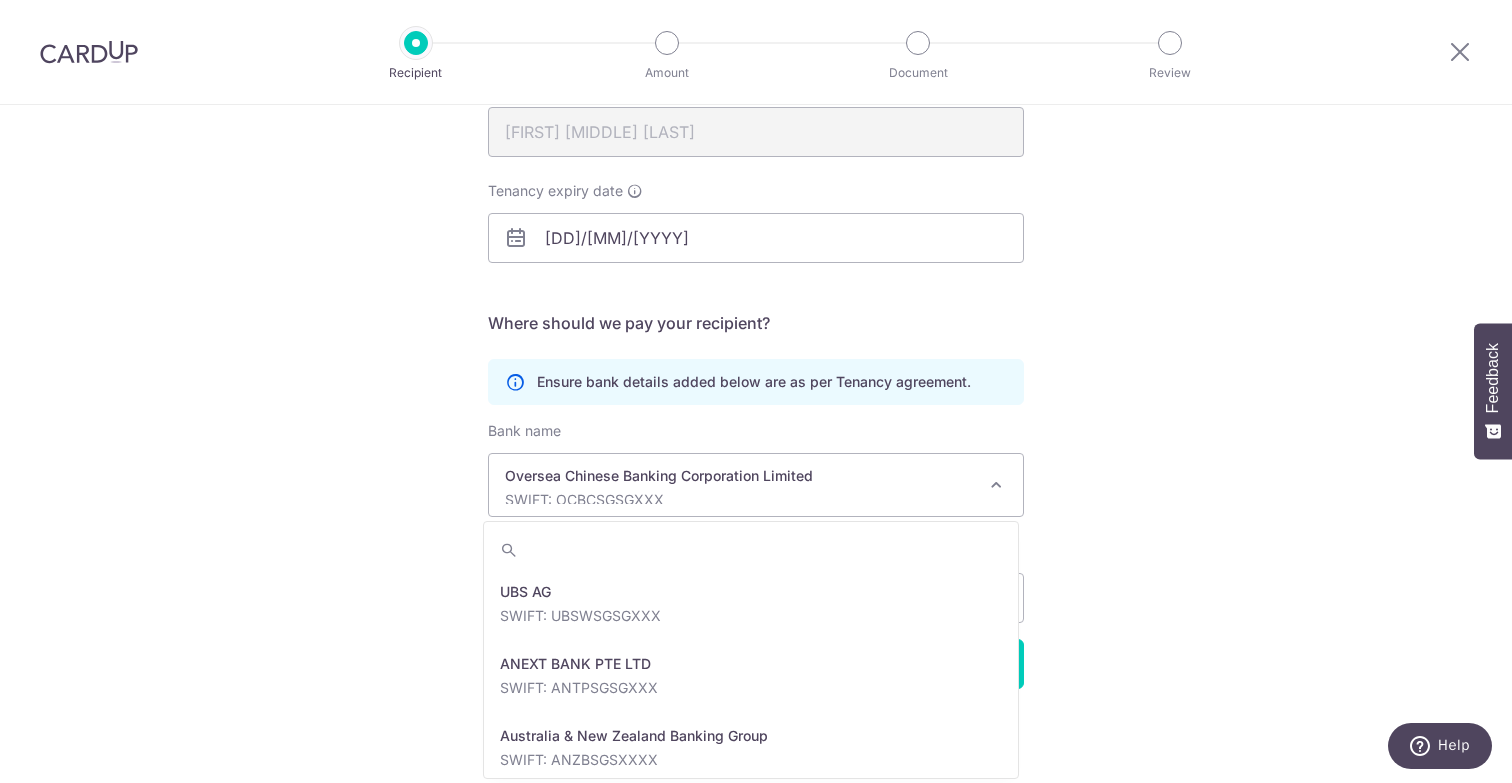 scroll, scrollTop: 2664, scrollLeft: 0, axis: vertical 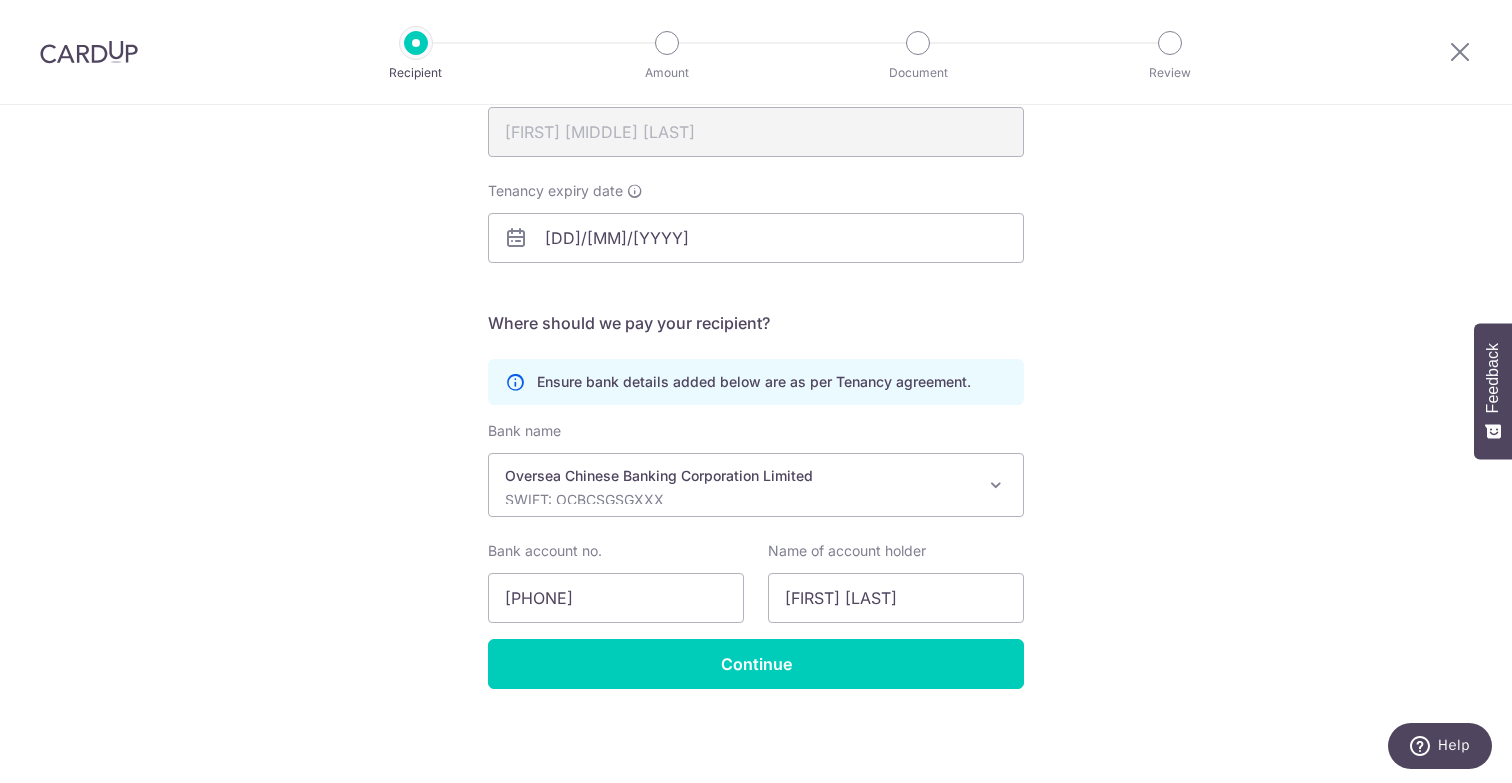 click on "Recipient Details
Your recipient does not need a CardUp account to receive your payments.
Who should we send this rent payment to?
Landlord or Company name(as per Tenancy agreement)
JAWAHAR HUSSAIN SYED MOHAMED MOHIDEEN
Tenancy expiry date
31/07/2026
Translation missing: en.no key
URL
Telephone" at bounding box center [756, 321] 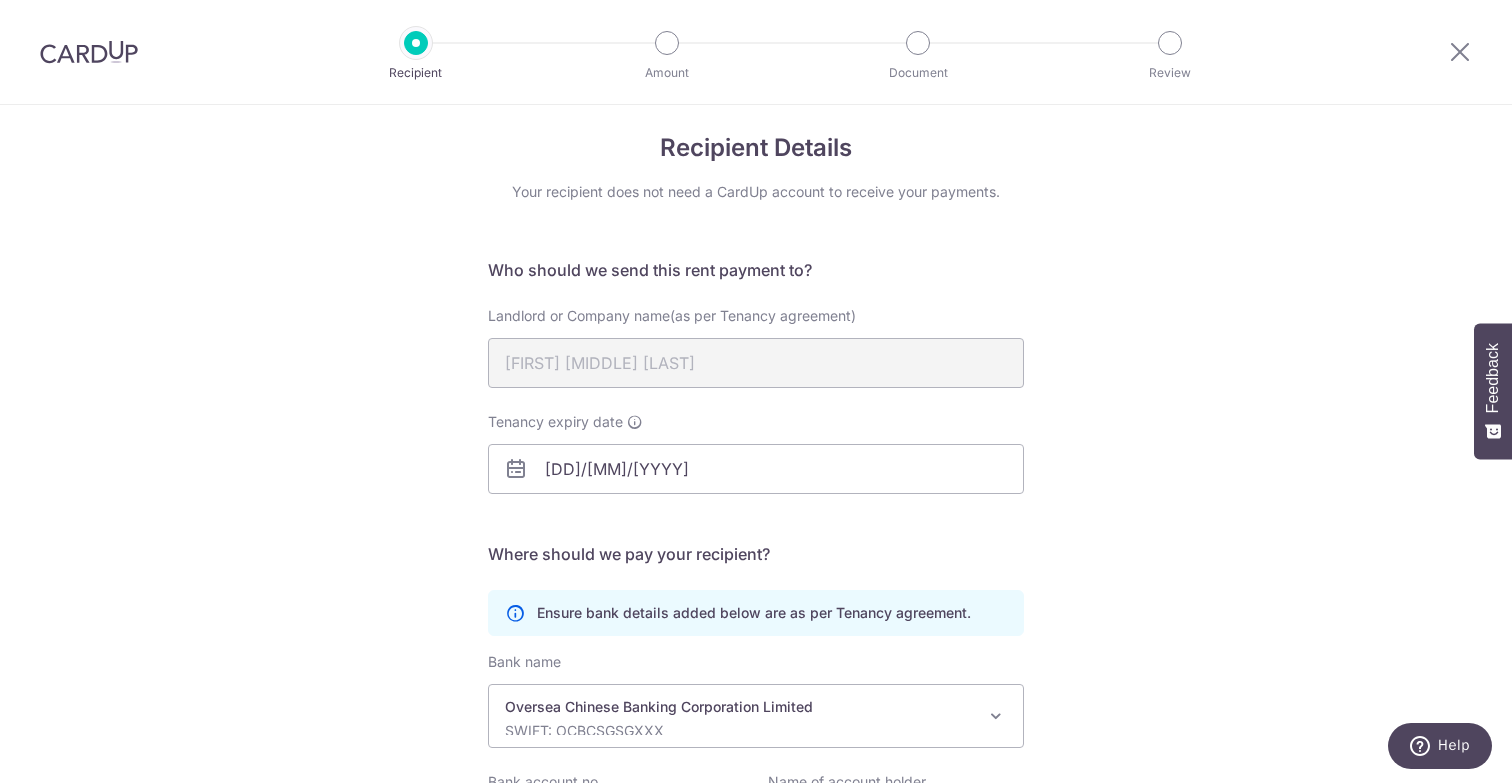 scroll, scrollTop: 0, scrollLeft: 0, axis: both 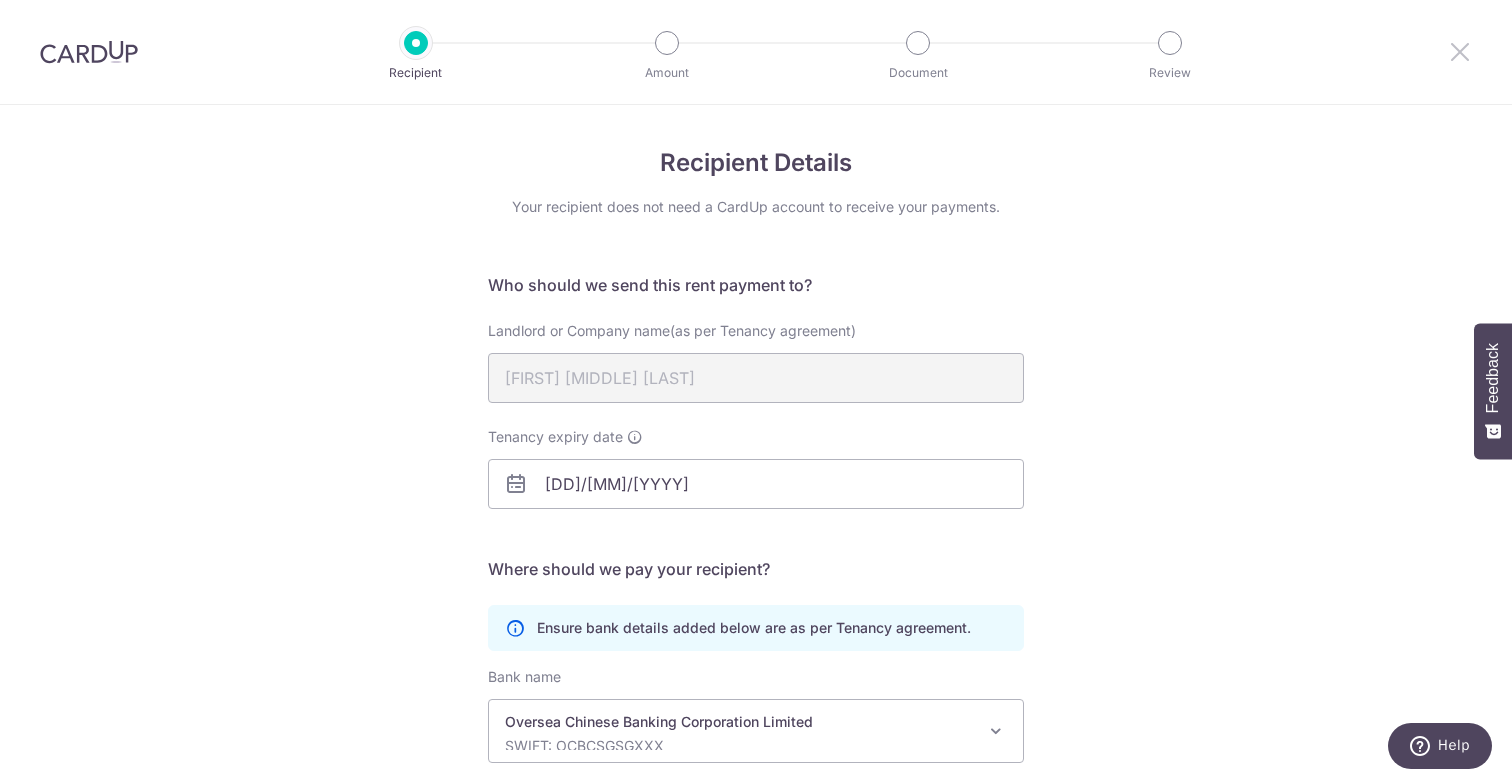 click at bounding box center (1460, 51) 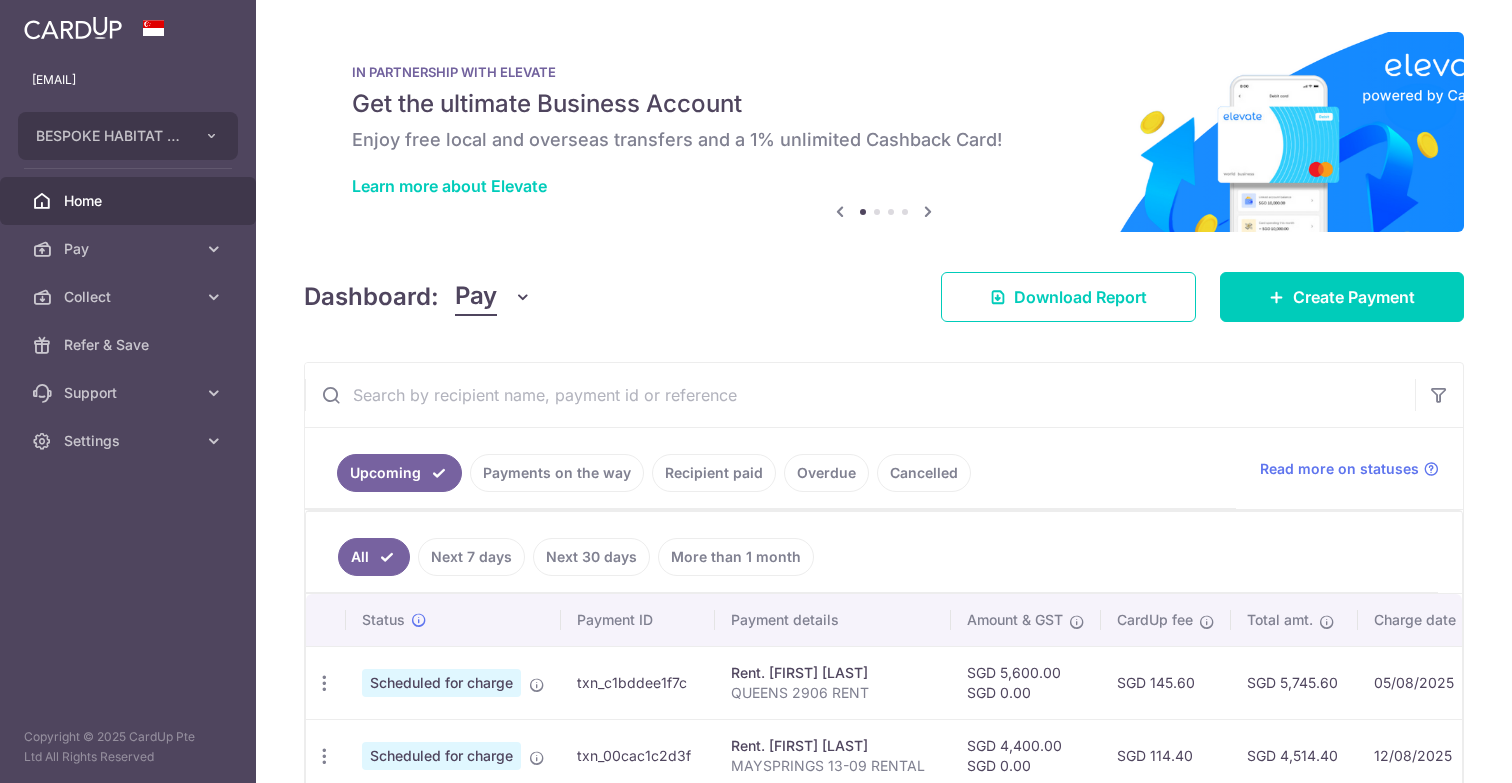 scroll, scrollTop: 0, scrollLeft: 0, axis: both 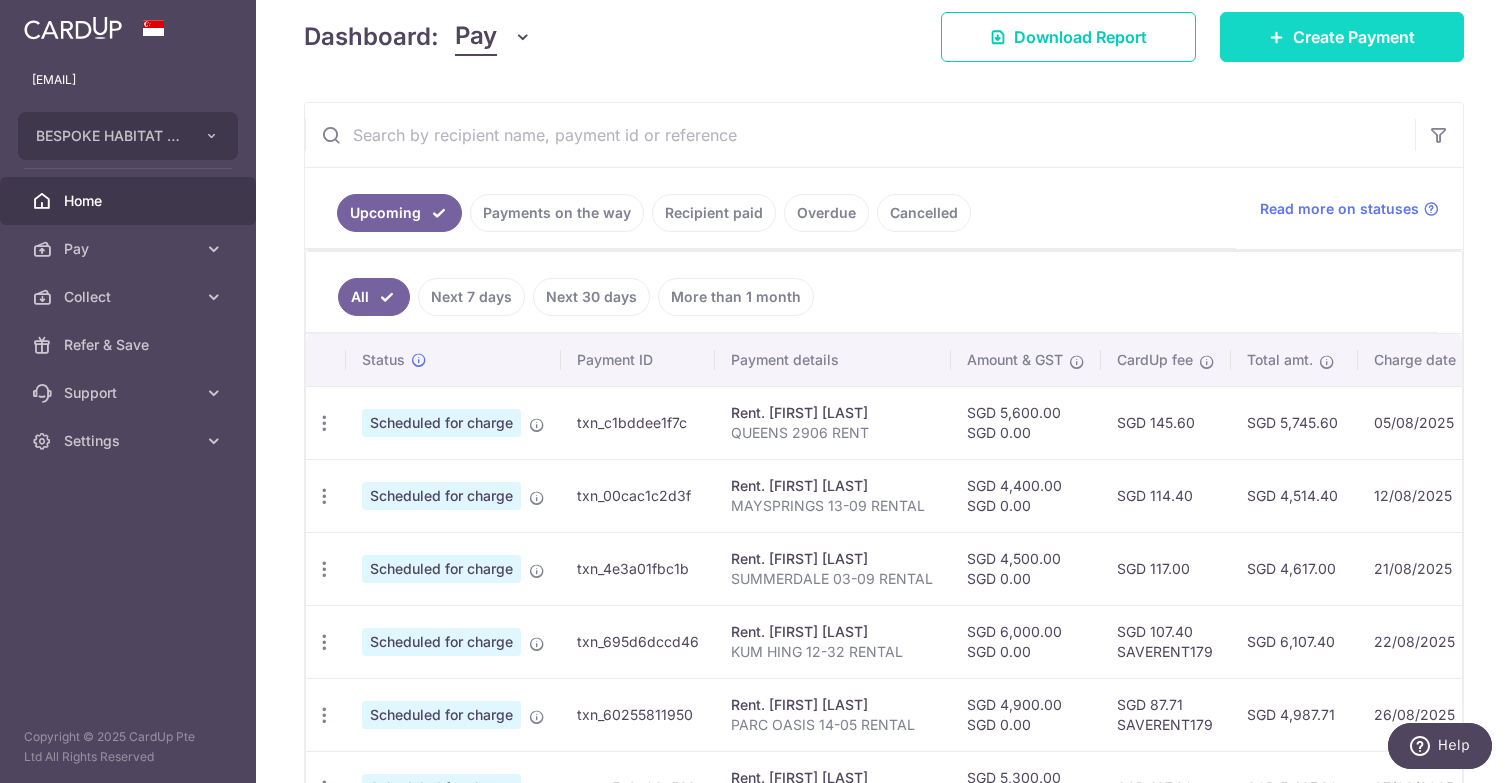 click on "Create Payment" at bounding box center (1354, 37) 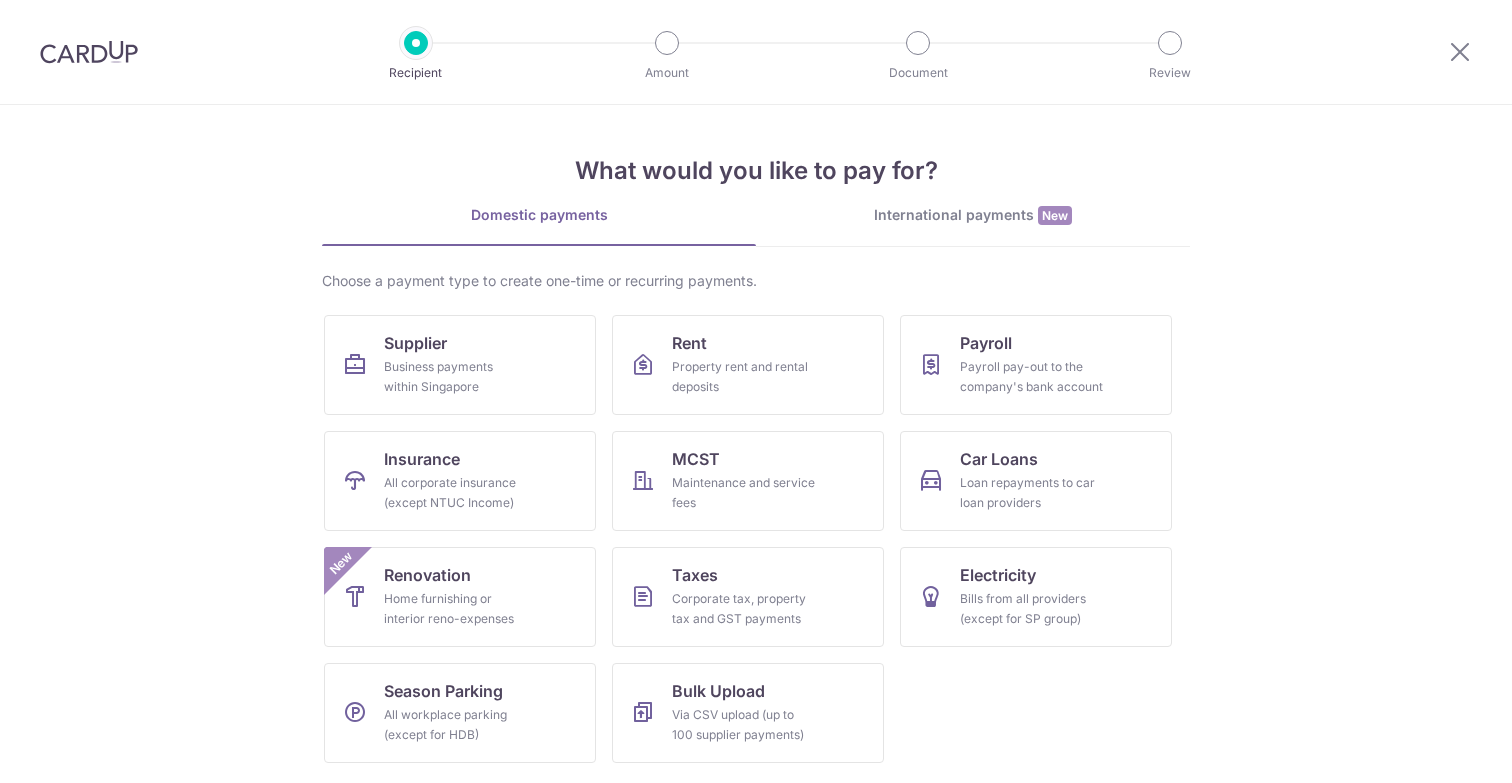 scroll, scrollTop: 0, scrollLeft: 0, axis: both 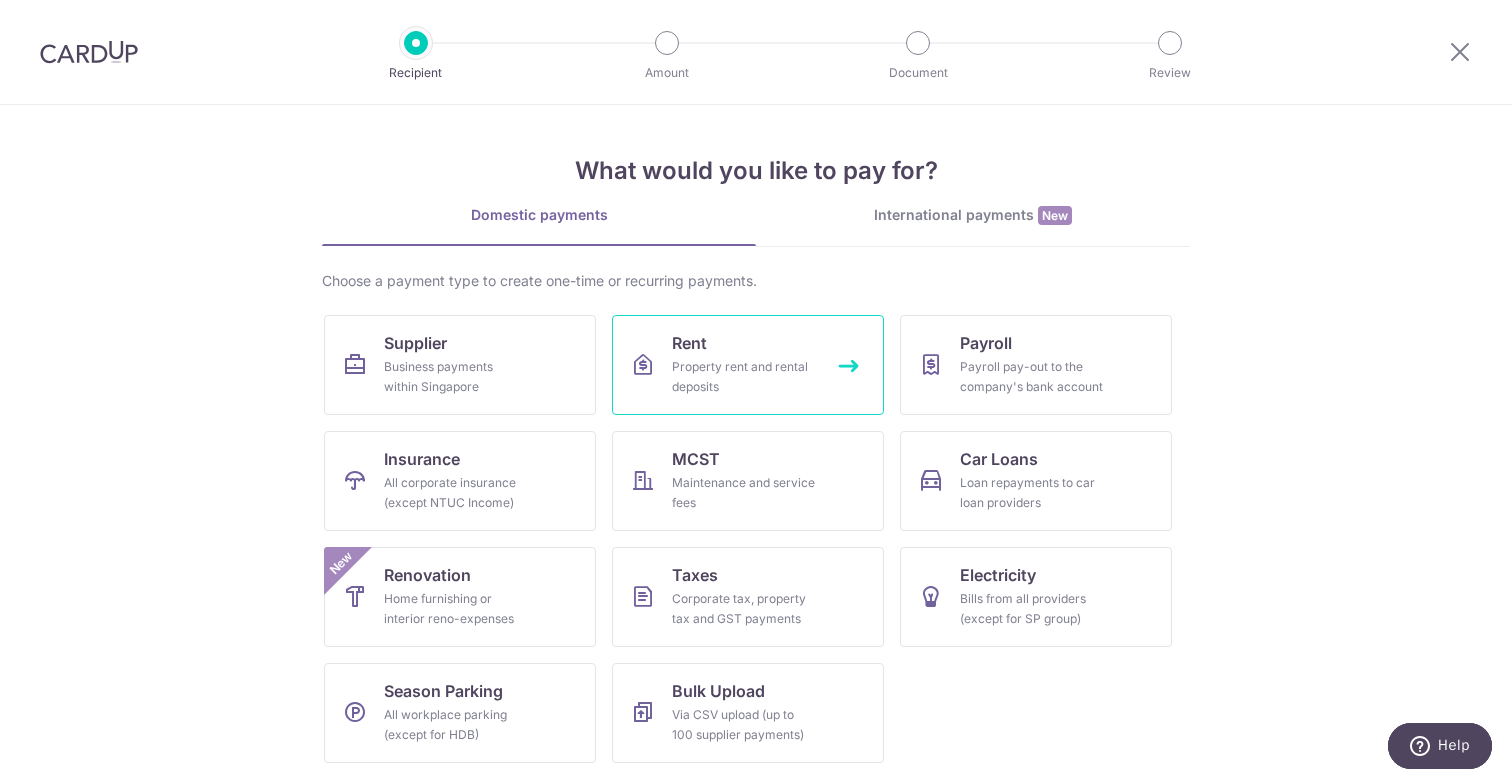 click on "Property rent and rental deposits" at bounding box center (744, 377) 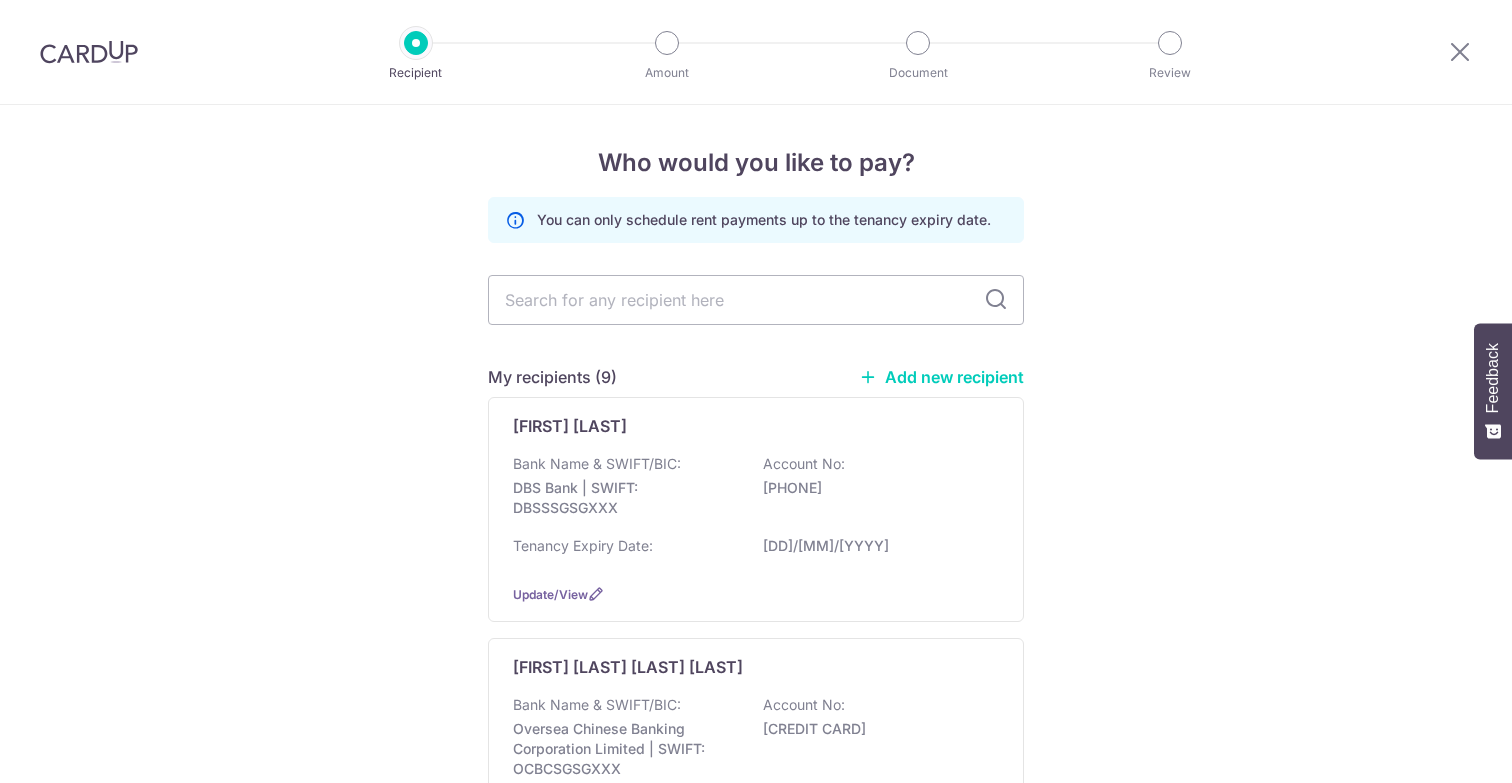scroll, scrollTop: 0, scrollLeft: 0, axis: both 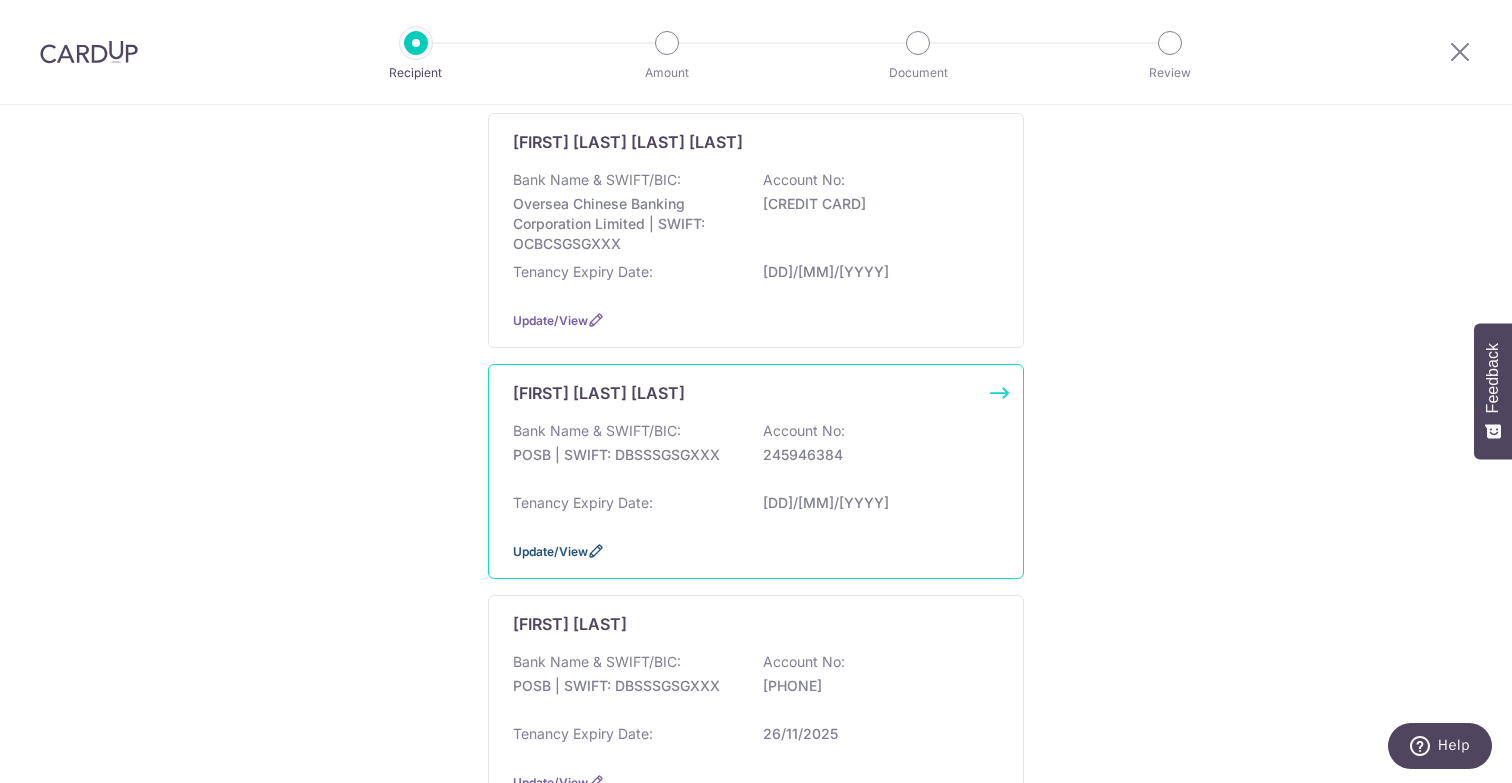 click on "Update/View" at bounding box center [550, 551] 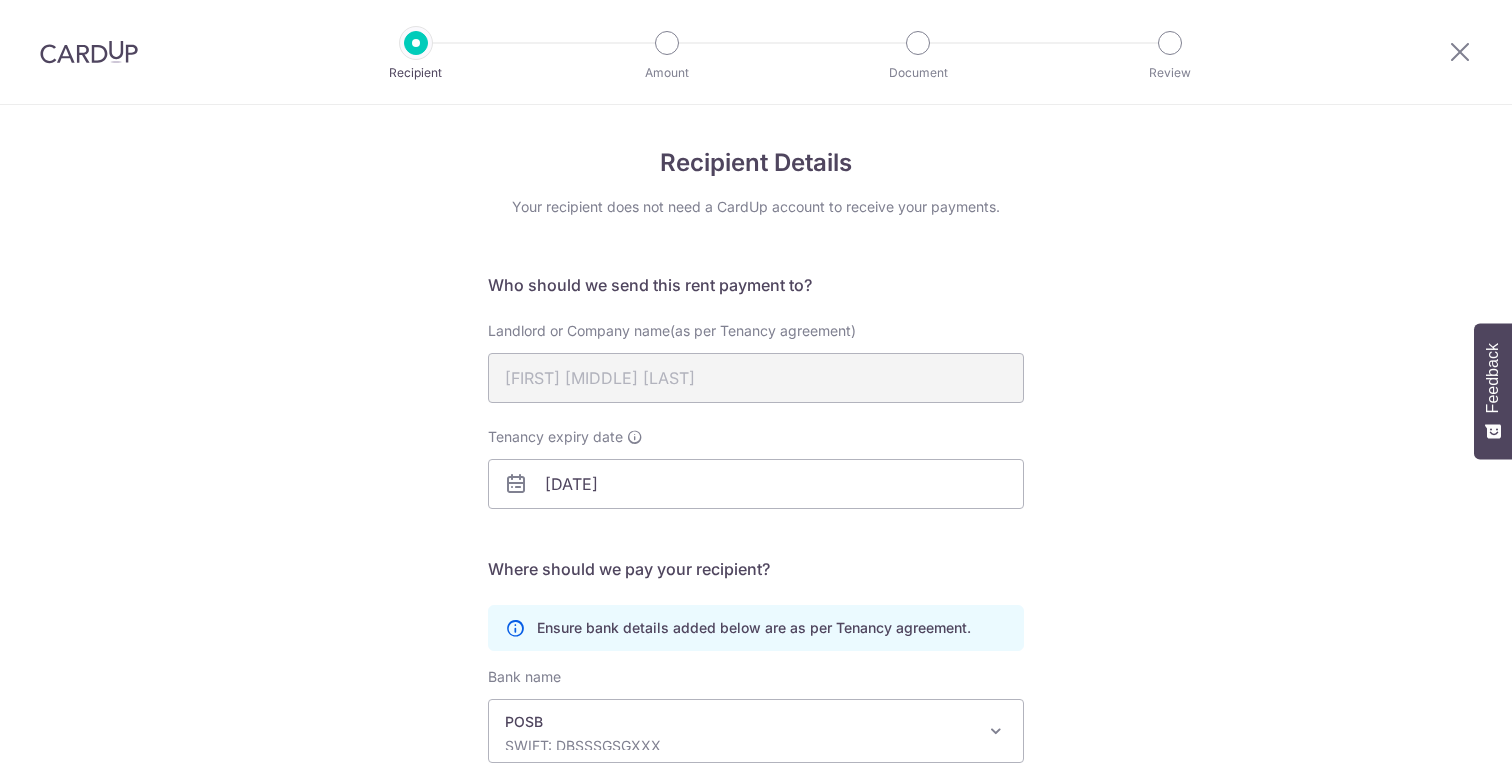 scroll, scrollTop: 0, scrollLeft: 0, axis: both 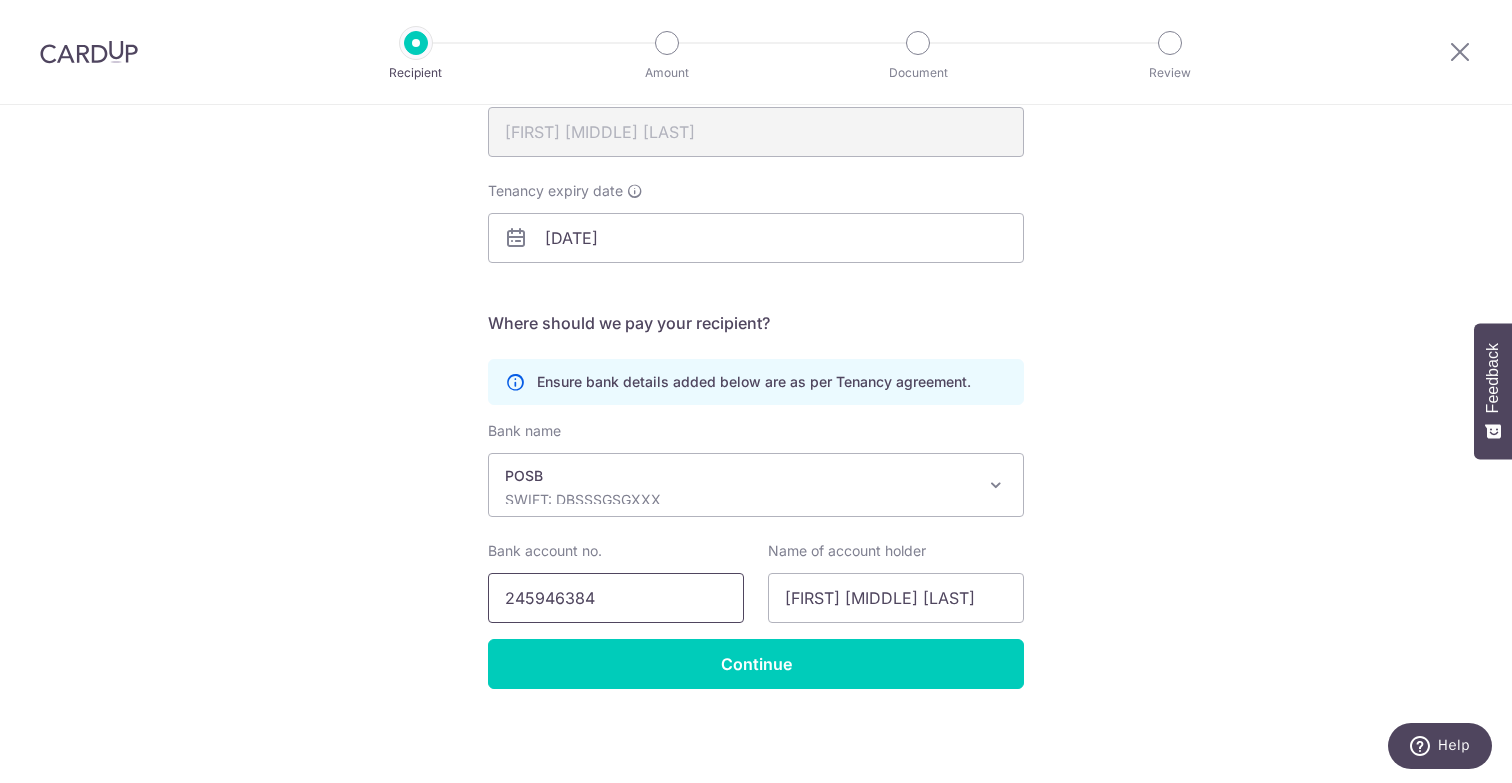 drag, startPoint x: 657, startPoint y: 587, endPoint x: 381, endPoint y: 568, distance: 276.6532 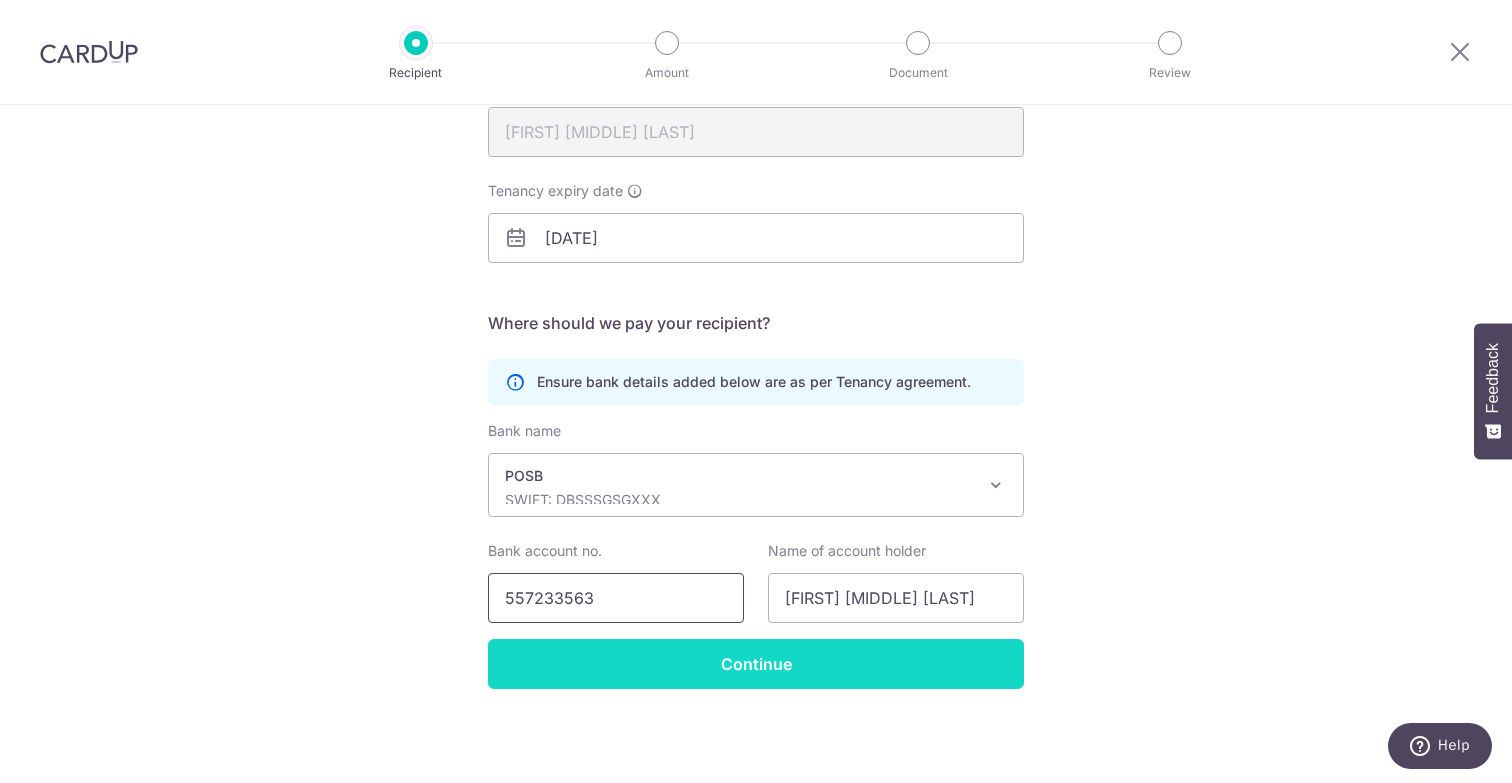 type on "557233563" 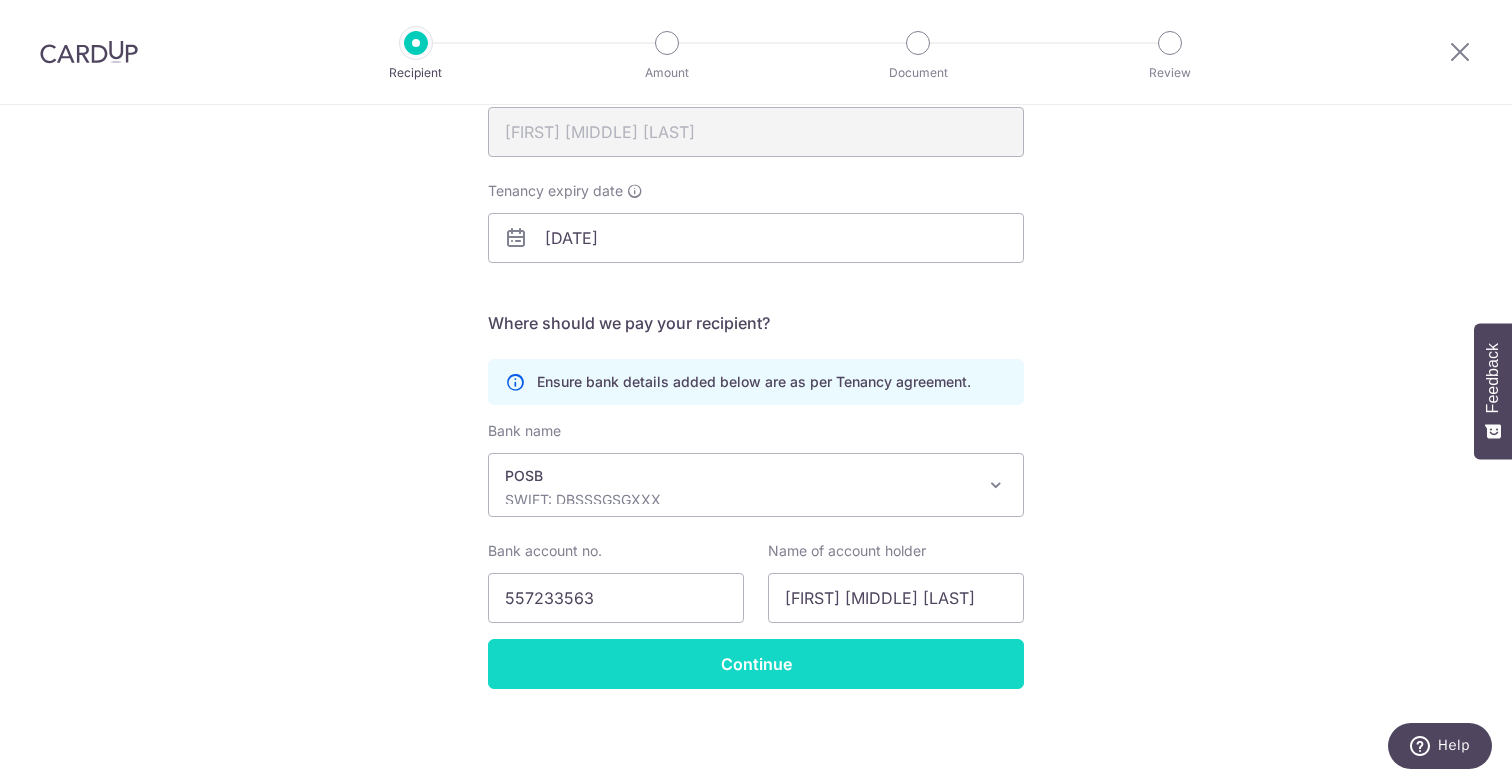 click on "Who should we send this rent payment to?
Landlord or Company name(as per Tenancy agreement)
JEBARAJ DIVIAN BASKAR
Tenancy expiry date
15/10/2027
Translation missing: en.no key
URL
Telephone
Where should we pay your recipient?
Ensure bank details added below are as per Tenancy agreement.  UBS AG" at bounding box center (756, 358) 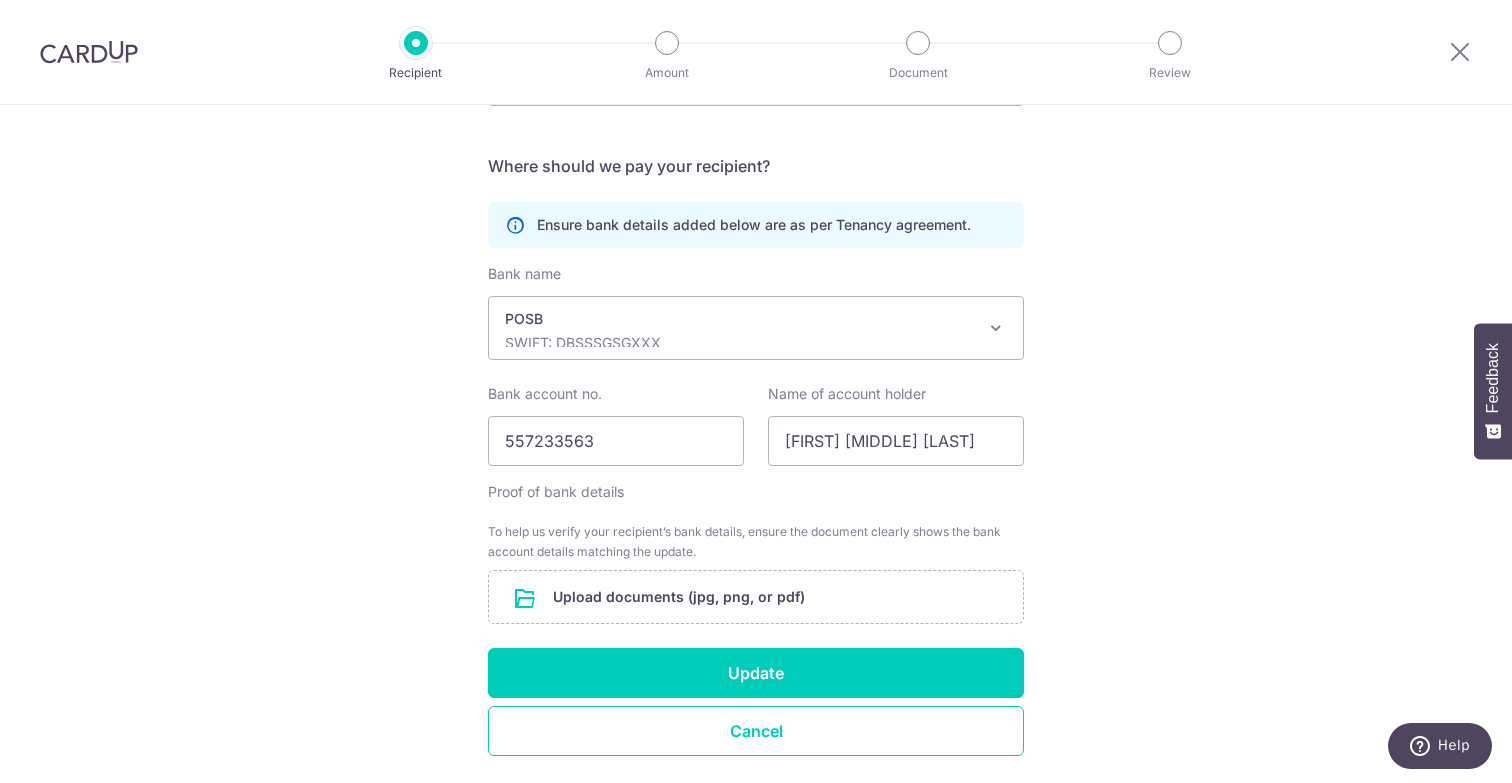 scroll, scrollTop: 470, scrollLeft: 0, axis: vertical 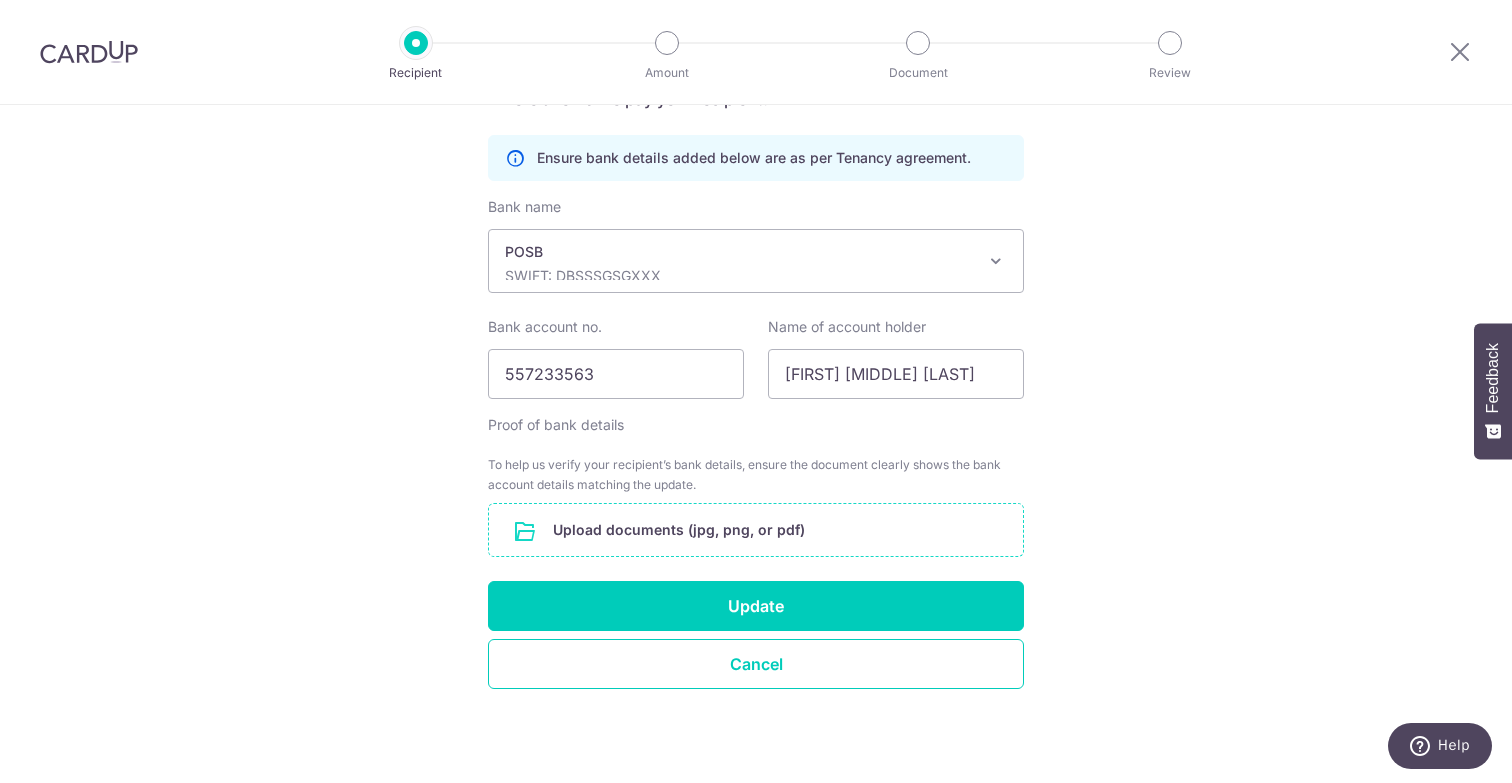 click at bounding box center (756, 530) 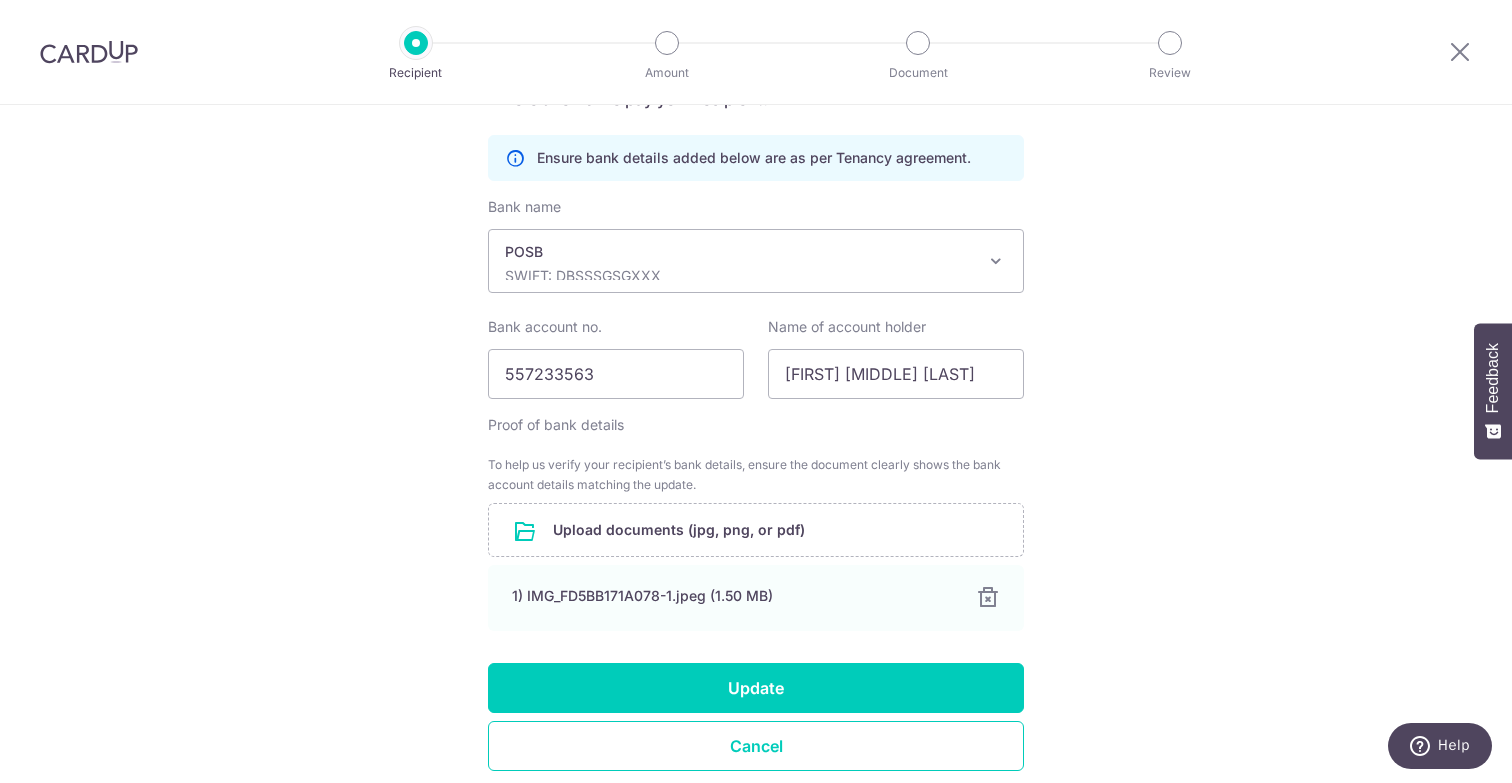click on "Recipient Details
Your recipient does not need a CardUp account to receive your payments.
Who should we send this rent payment to?
Landlord or Company name(as per Tenancy agreement)
JEBARAJ DIVIAN BASKAR
Tenancy expiry date
15/10/2027
Translation missing: en.no key
URL
Telephone" at bounding box center [756, 250] 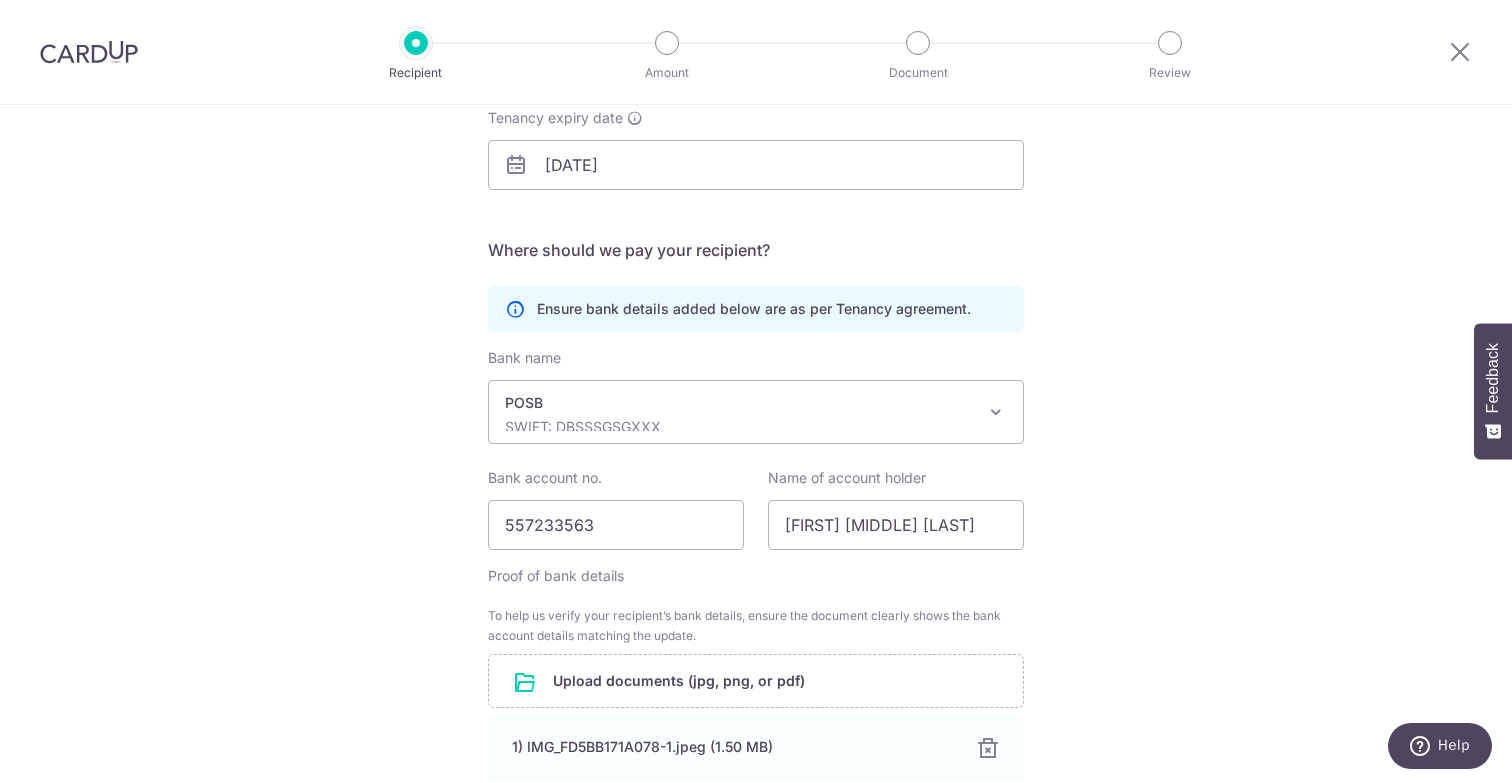 scroll, scrollTop: 382, scrollLeft: 0, axis: vertical 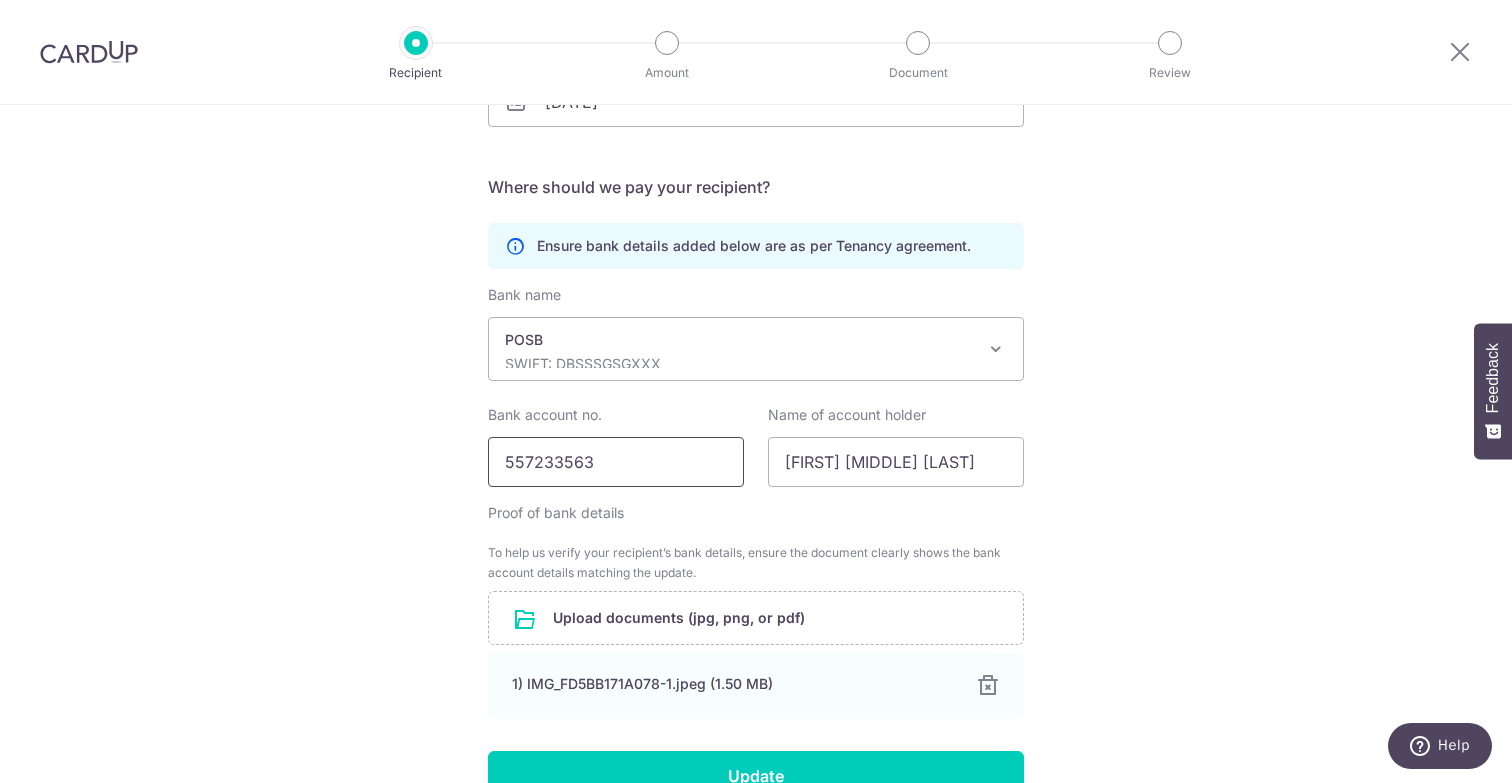 drag, startPoint x: 529, startPoint y: 468, endPoint x: 542, endPoint y: 470, distance: 13.152946 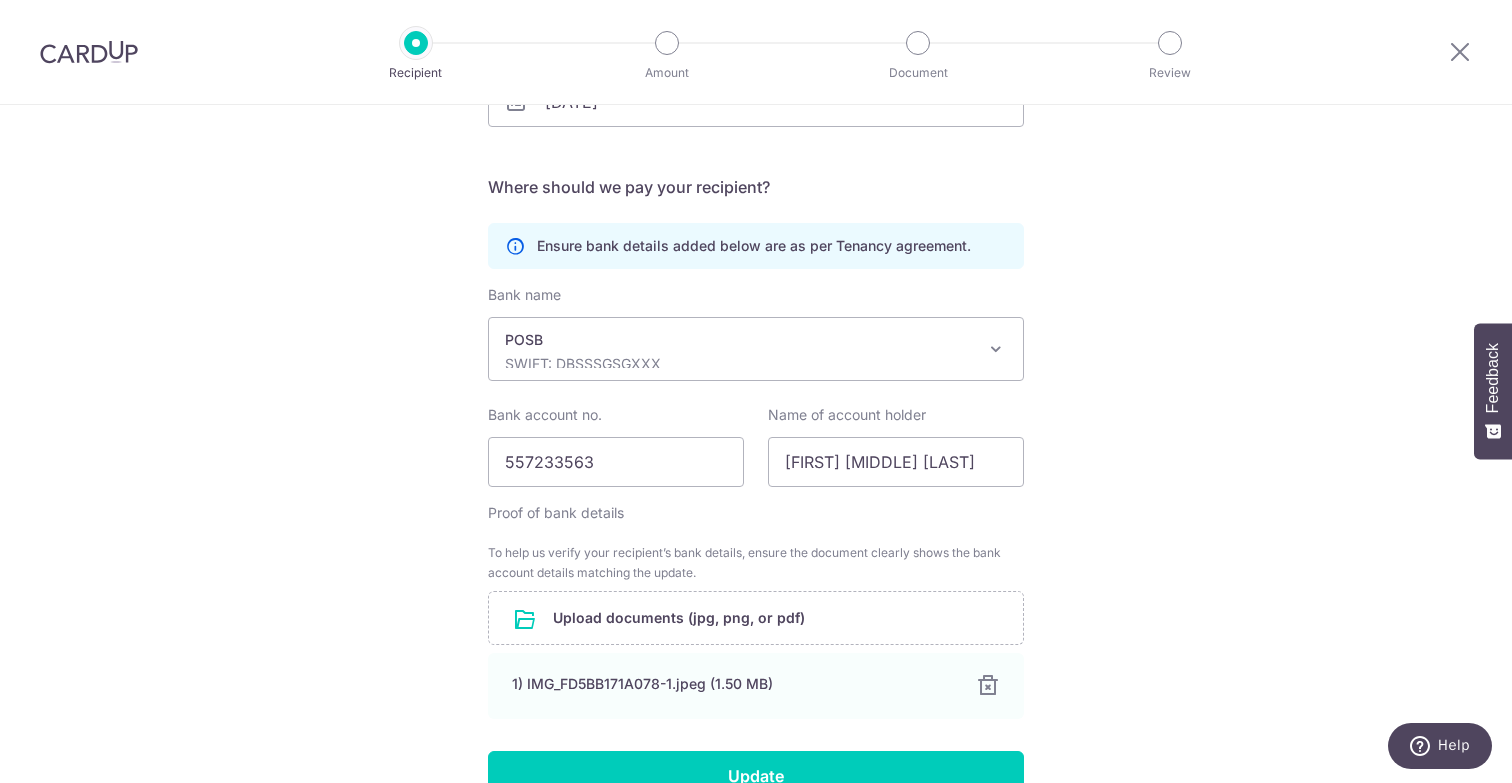 click on "Recipient Details
Your recipient does not need a CardUp account to receive your payments.
Who should we send this rent payment to?
Landlord or Company name(as per Tenancy agreement)
JEBARAJ DIVIAN BASKAR
Tenancy expiry date
15/10/2027
Translation missing: en.no key
URL
Telephone" at bounding box center [756, 338] 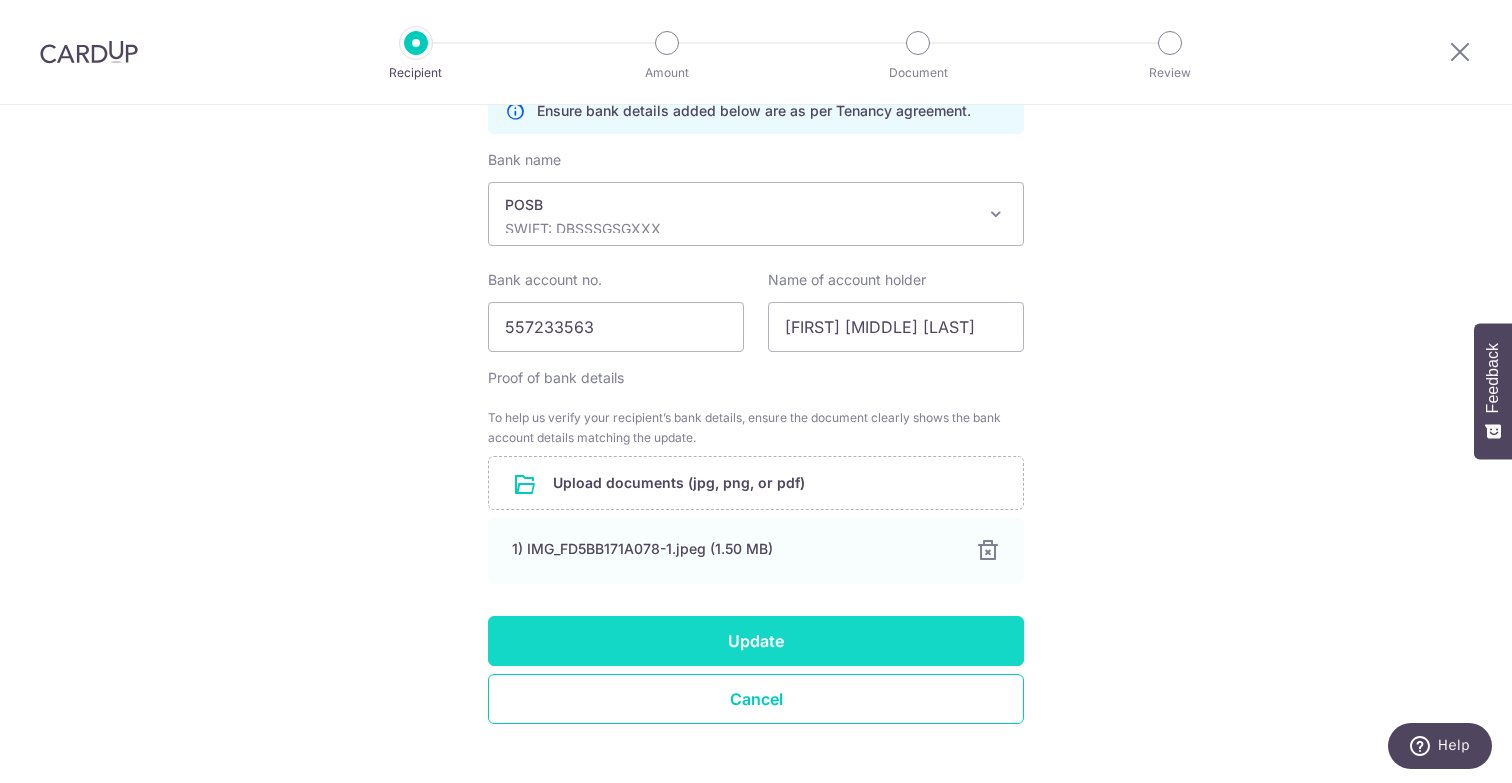 scroll, scrollTop: 529, scrollLeft: 0, axis: vertical 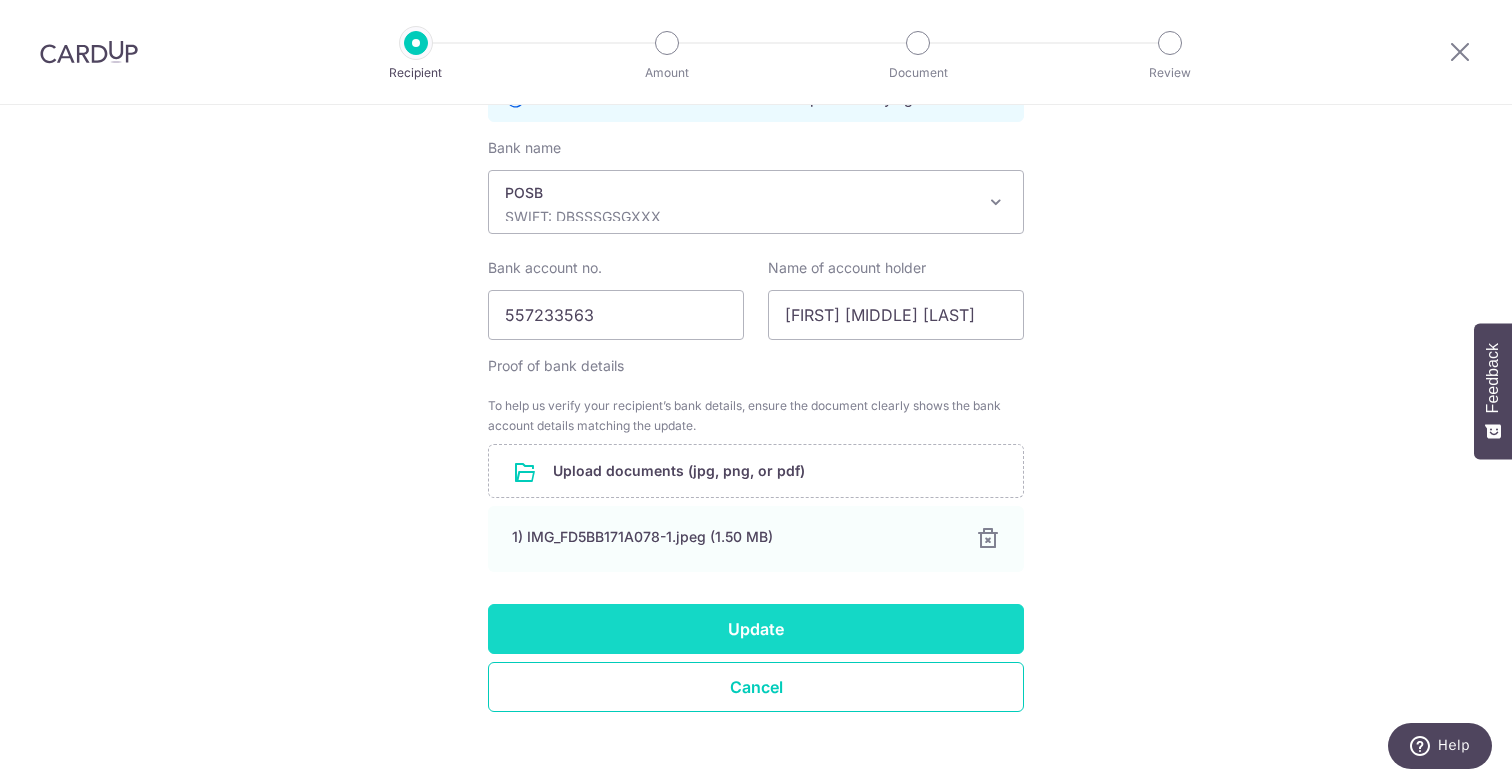 click on "Update" at bounding box center [756, 629] 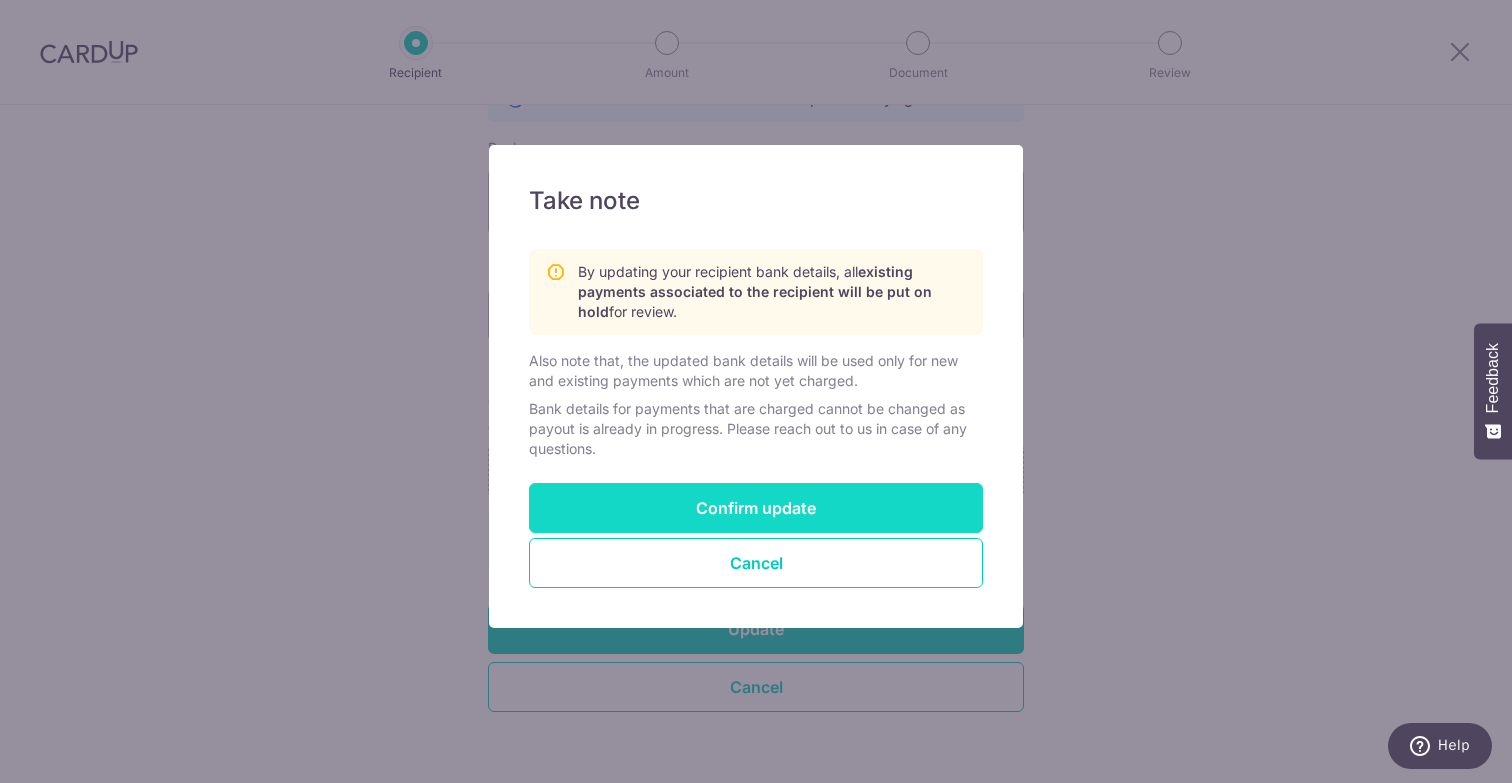 click on "Confirm update" at bounding box center (756, 508) 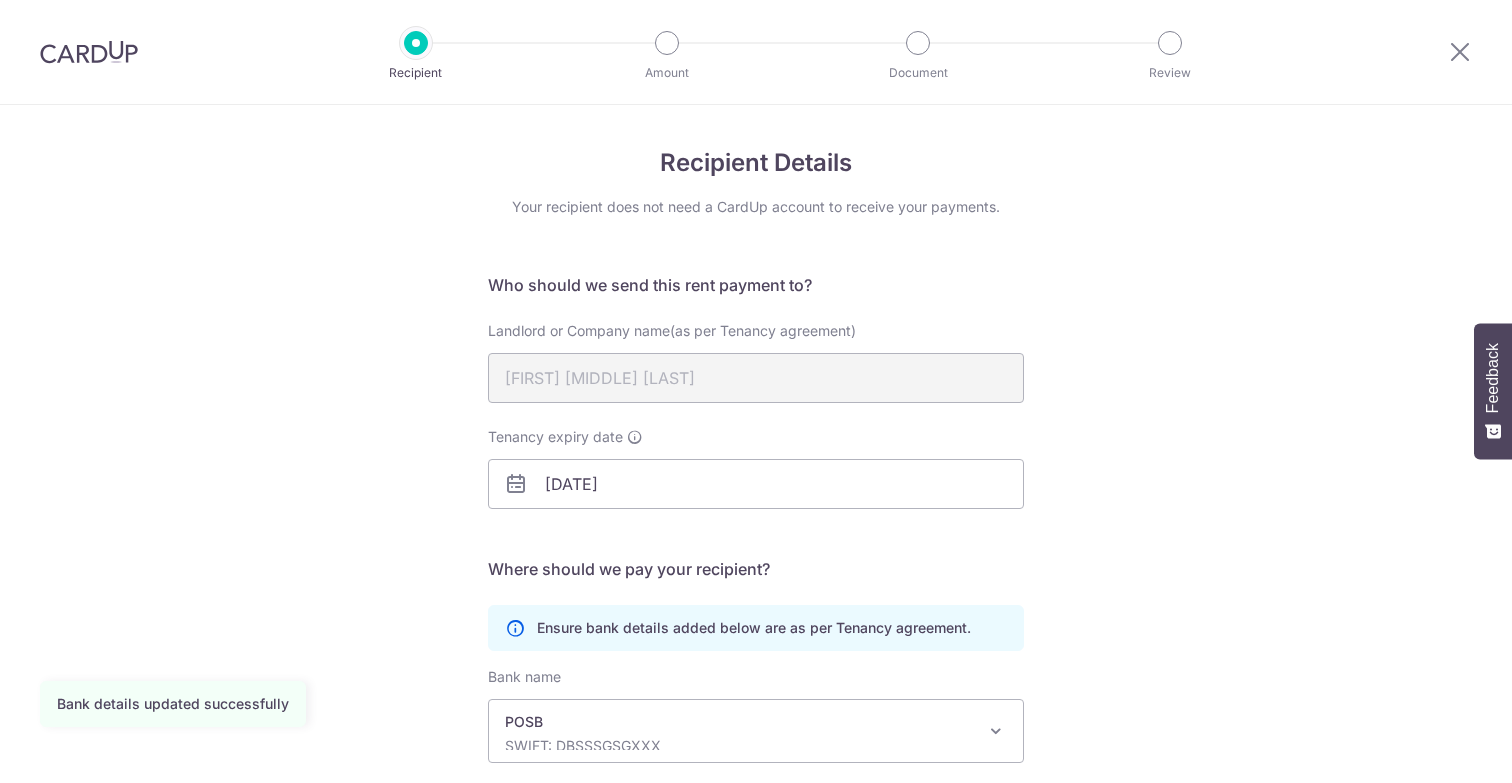 scroll, scrollTop: 0, scrollLeft: 0, axis: both 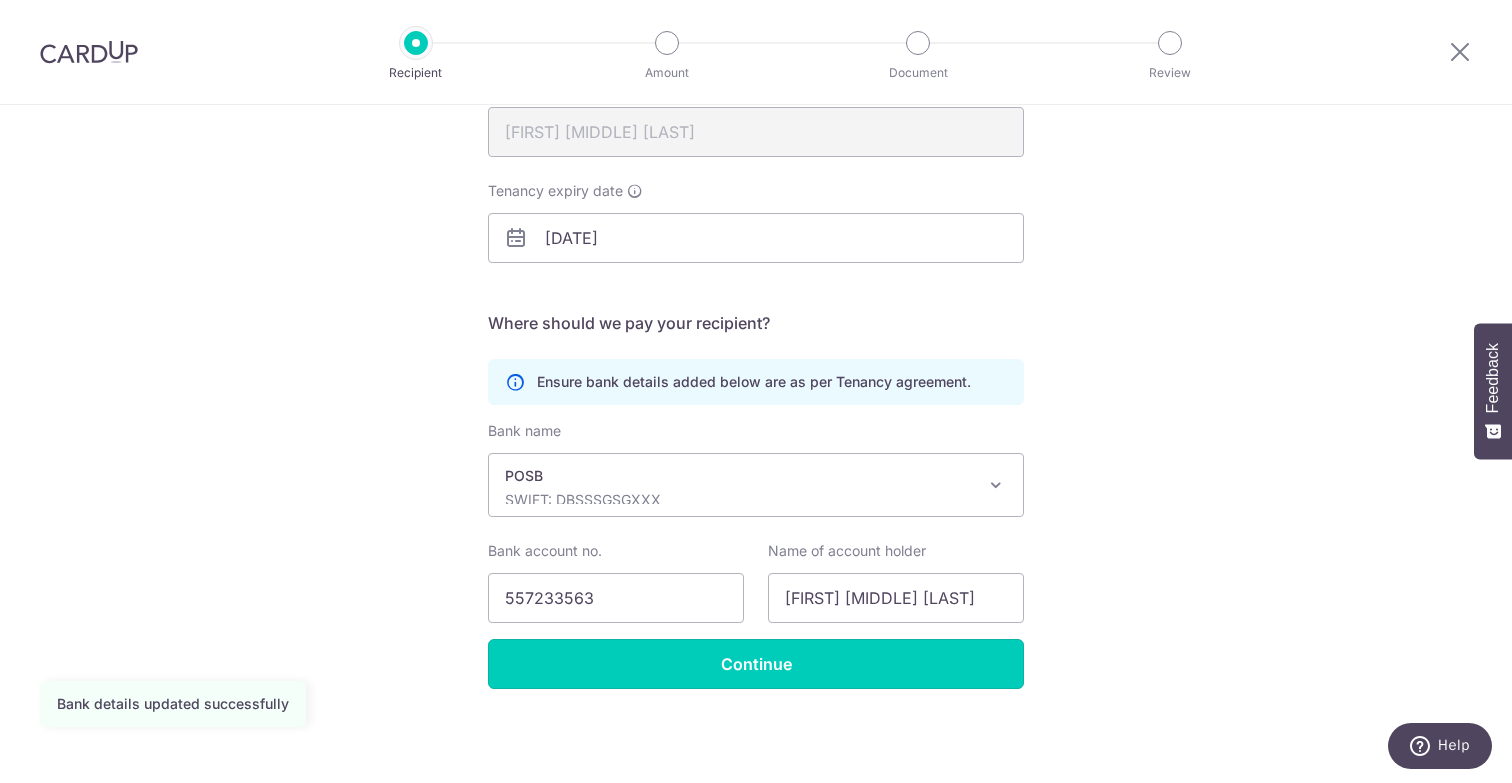 click on "Continue" at bounding box center [756, 664] 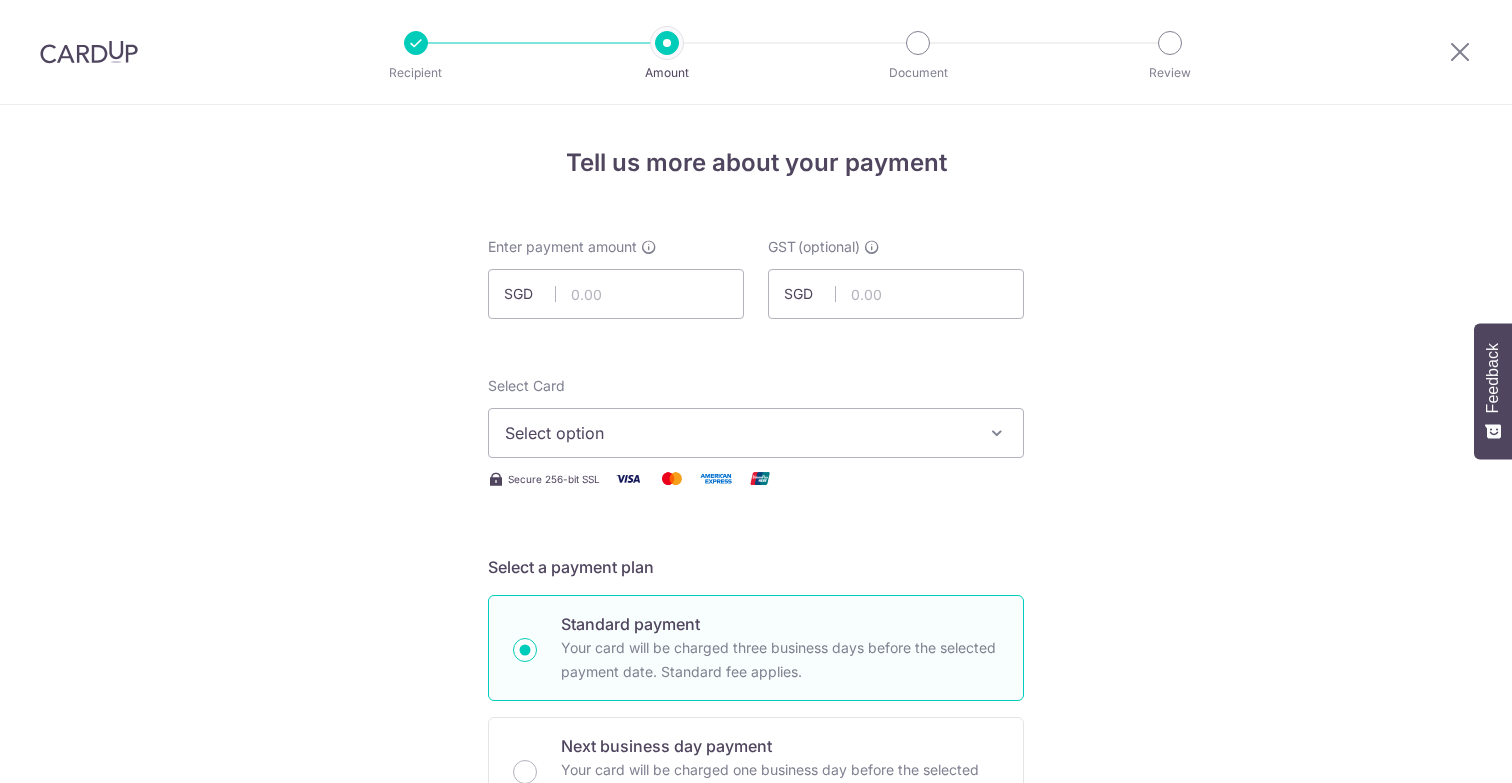 scroll, scrollTop: 0, scrollLeft: 0, axis: both 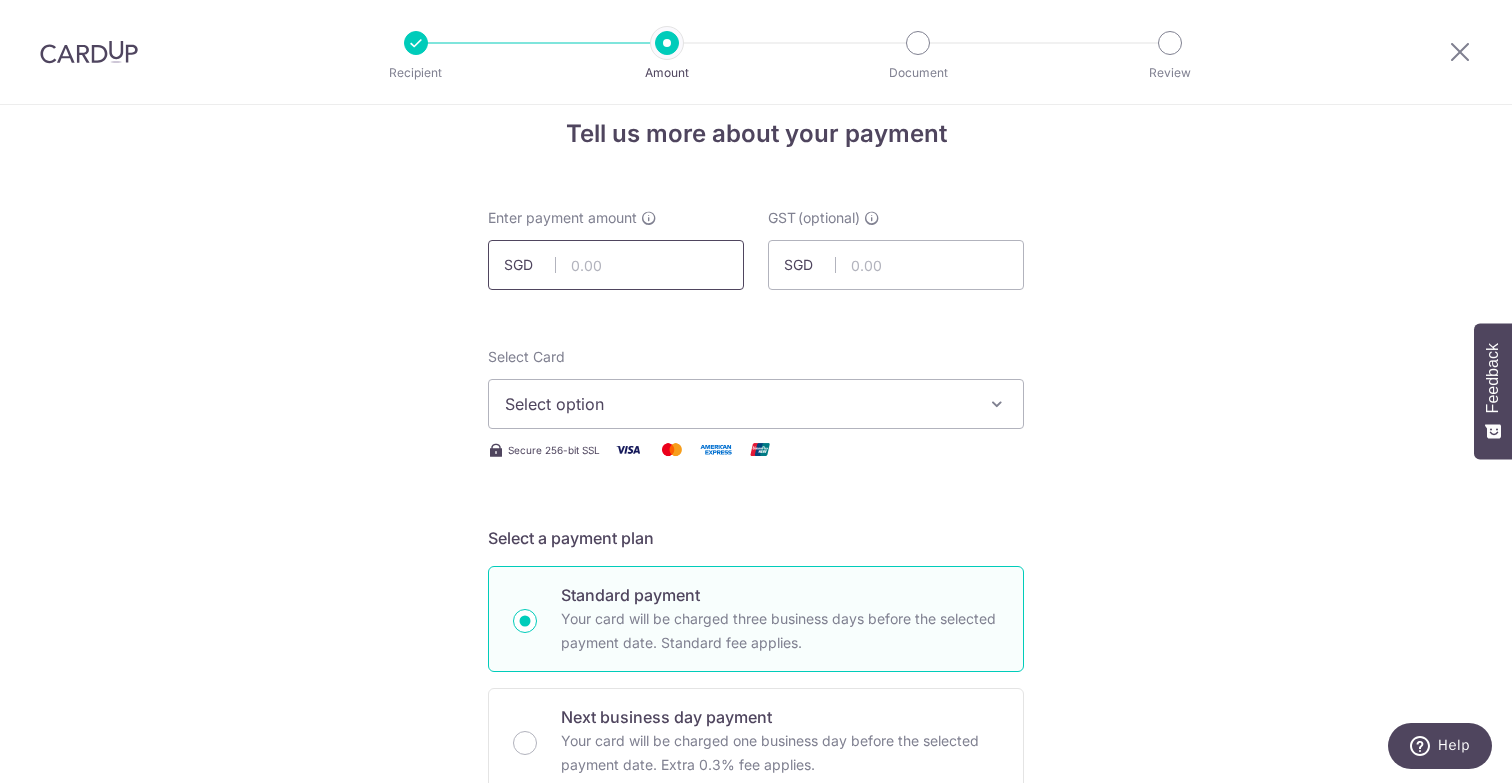 click at bounding box center (616, 265) 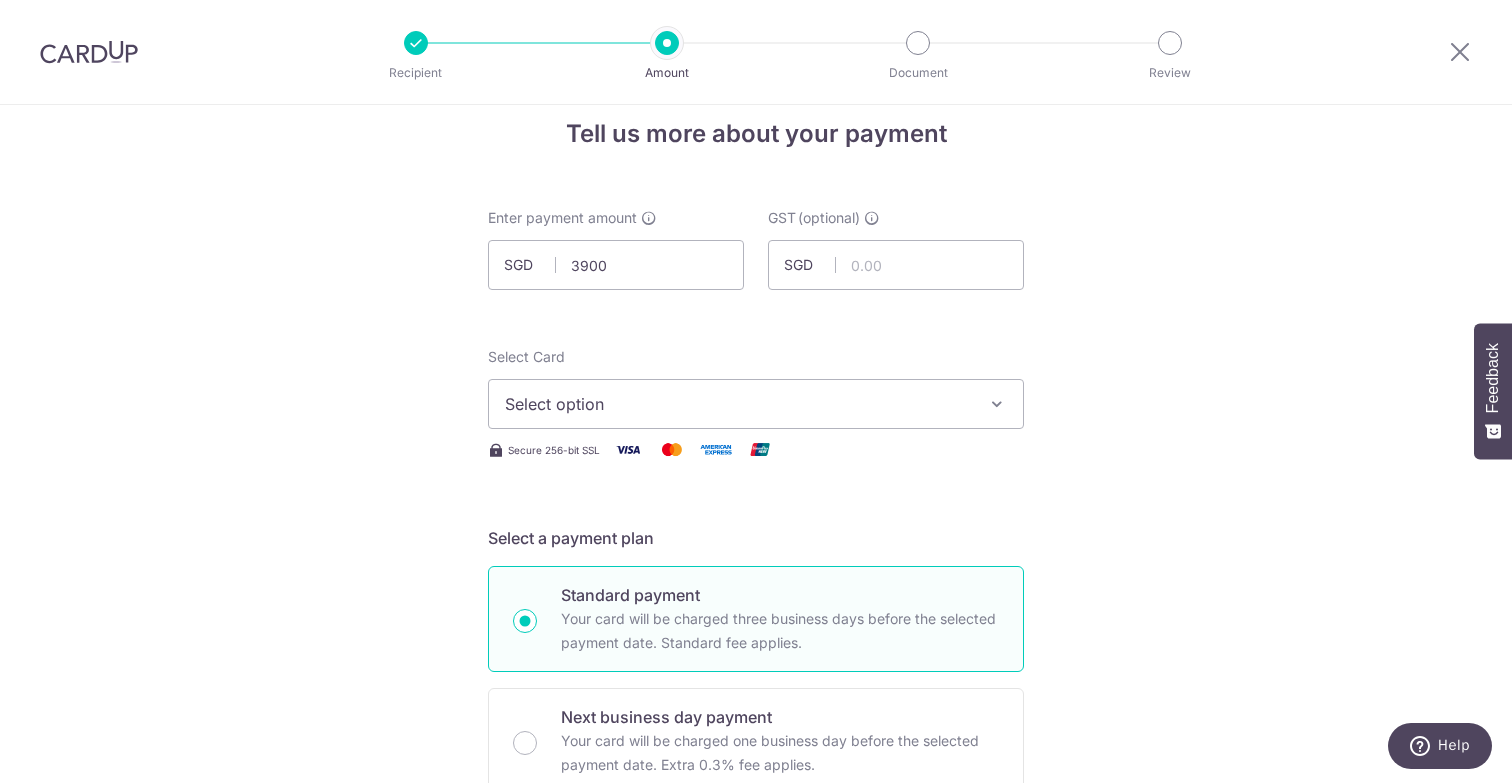 type on "3,900.00" 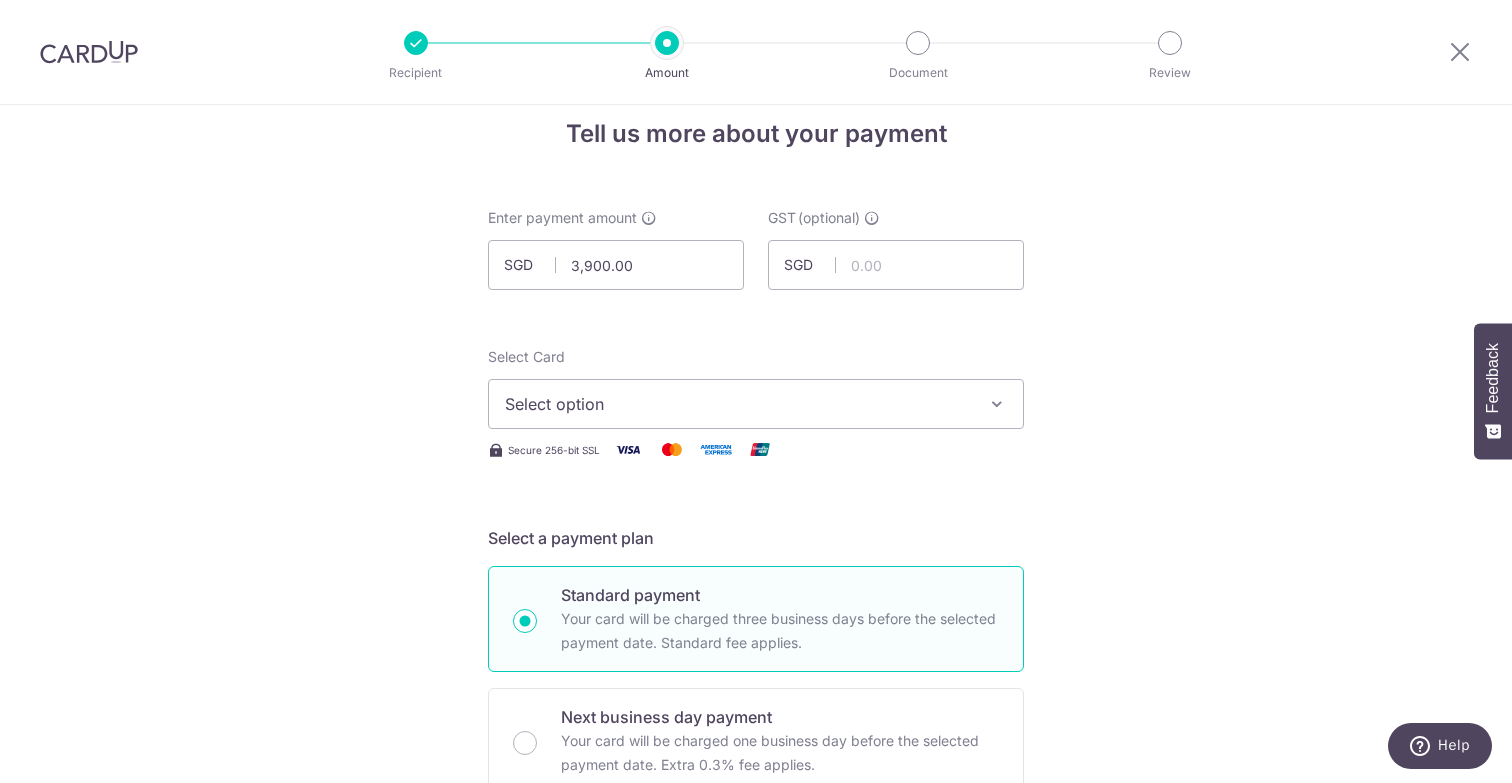 click on "Tell us more about your payment
Enter payment amount
SGD
3,900.00
3900.00
GST
(optional)
SGD
Select Card
Select option
Add credit card
Your Cards
**** 5264
**** 9732
Secure 256-bit SSL" at bounding box center [756, 1047] 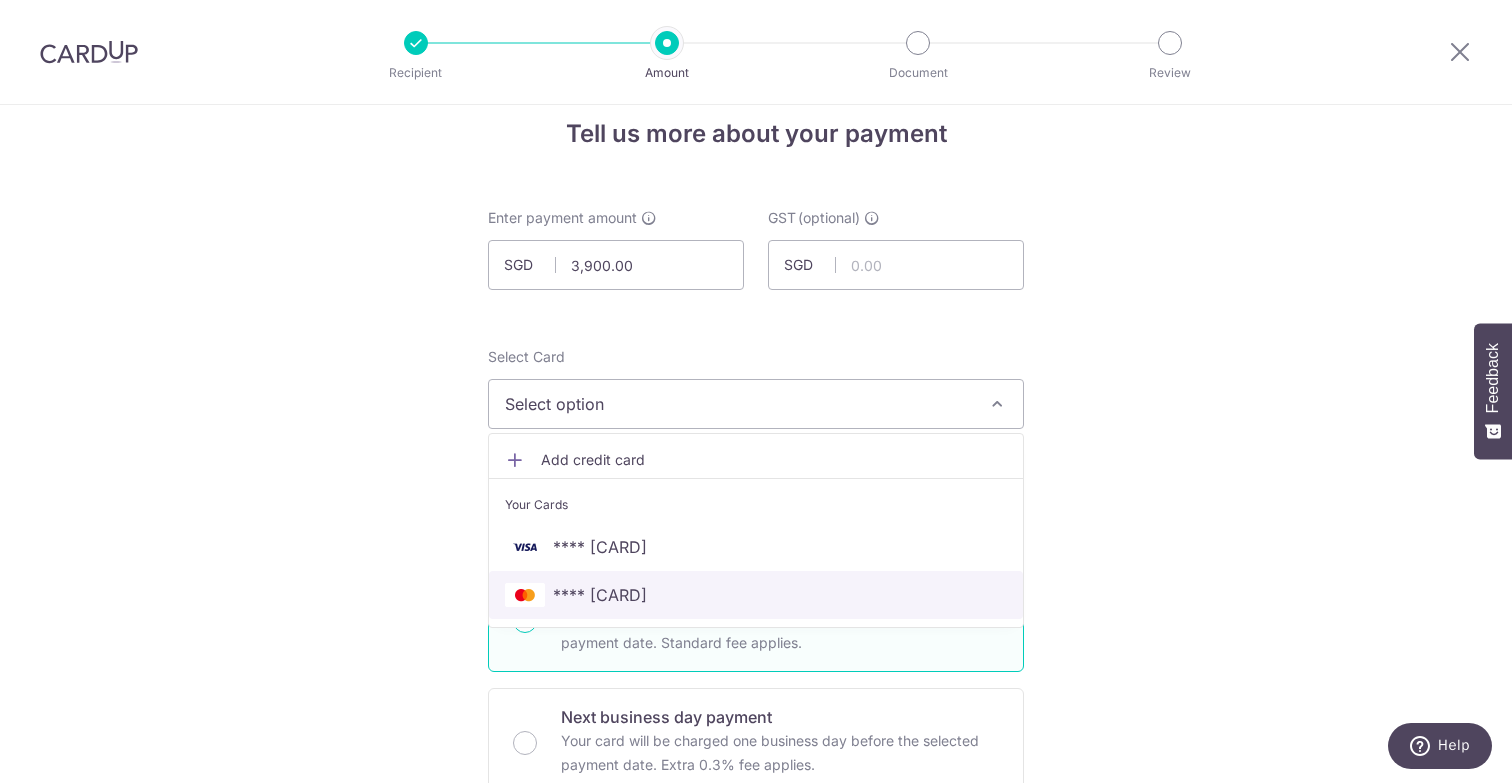 click on "**** 9732" at bounding box center [756, 595] 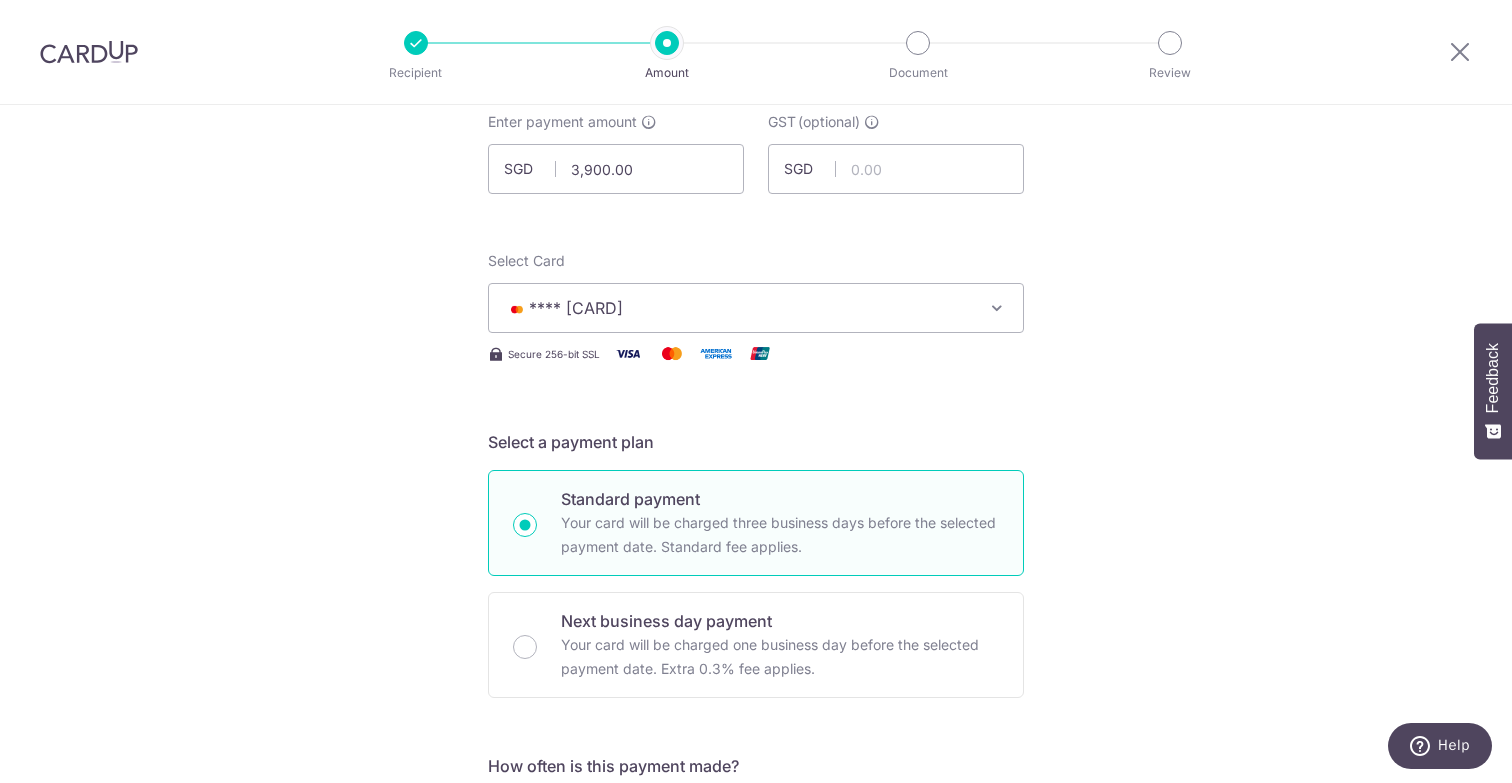 scroll, scrollTop: 552, scrollLeft: 0, axis: vertical 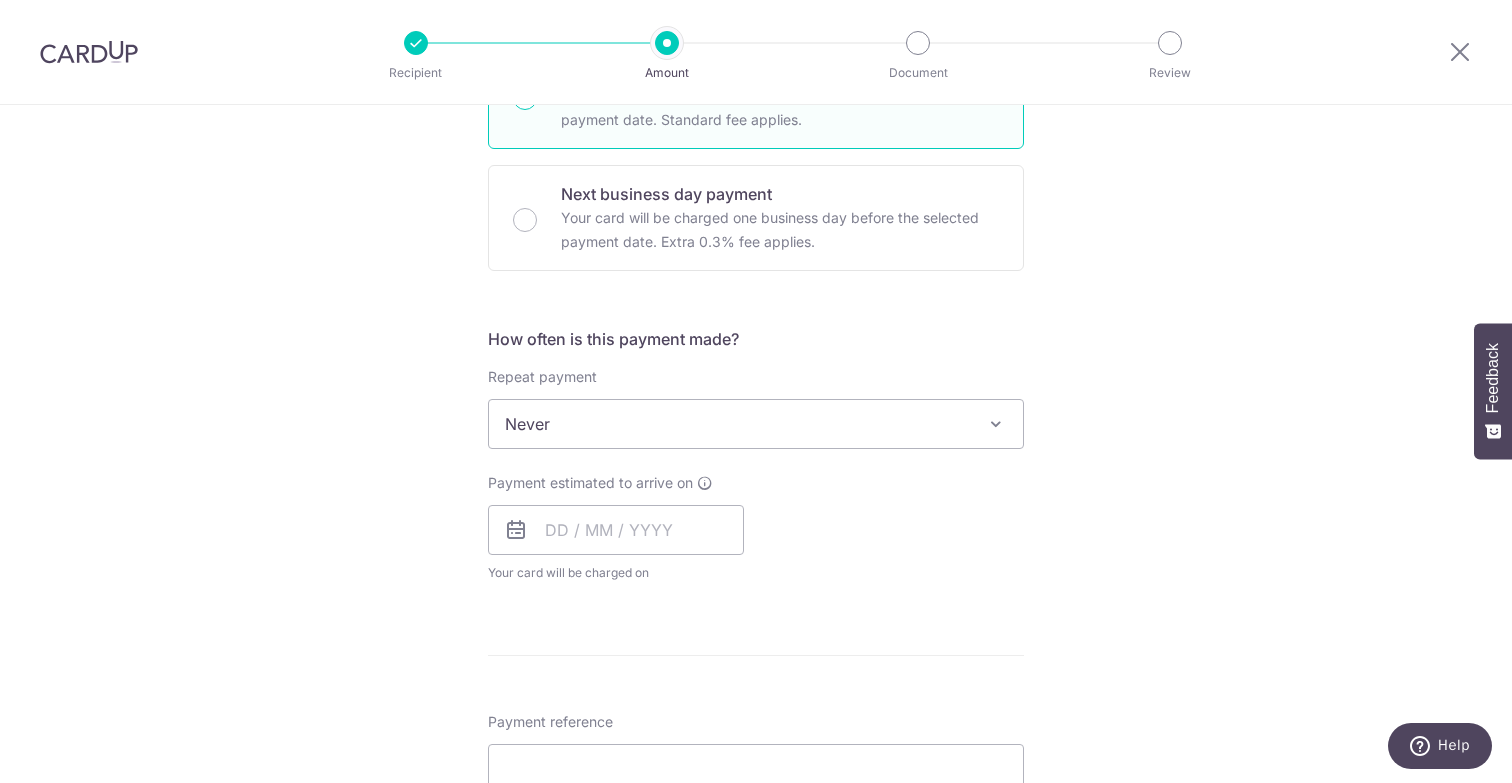click at bounding box center (996, 424) 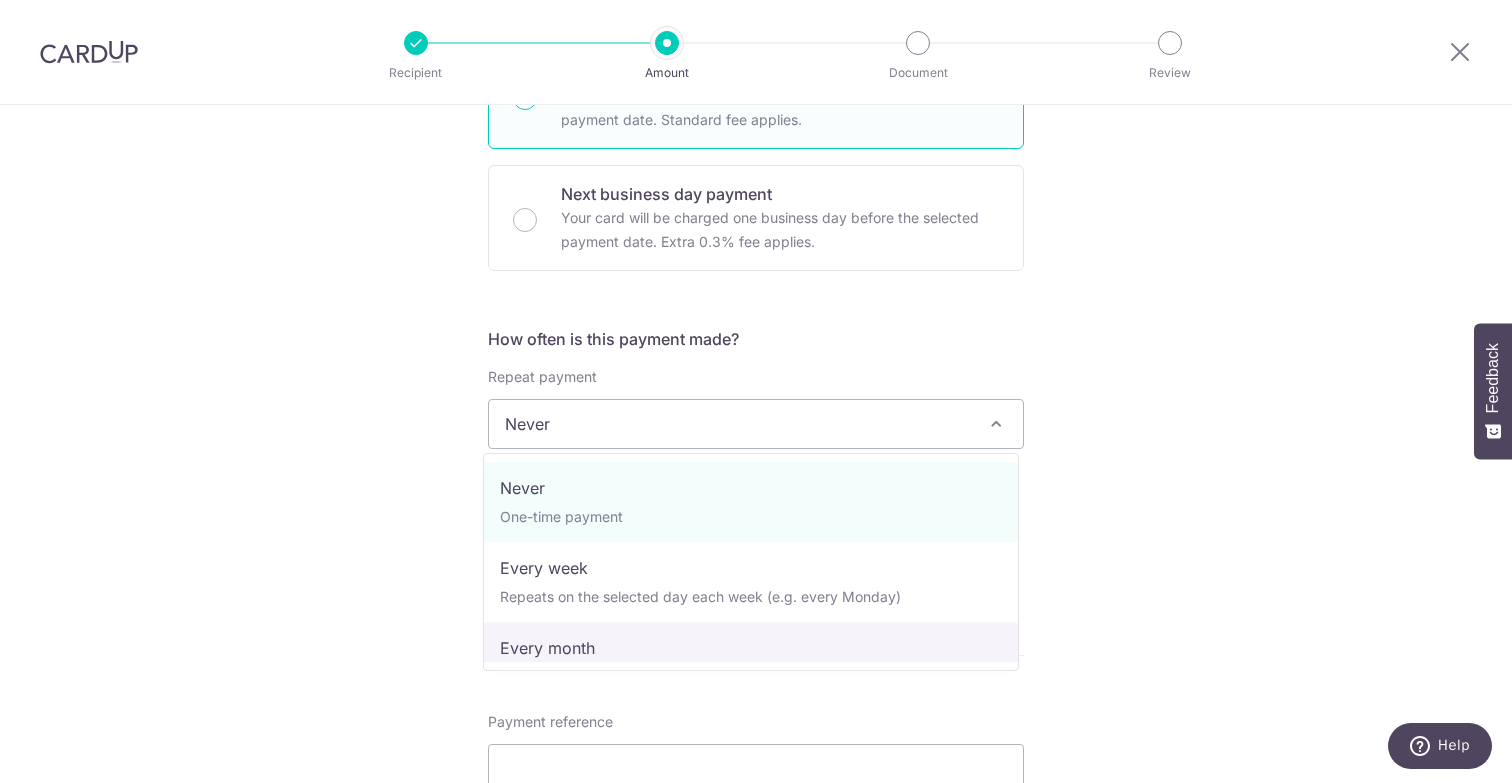 select on "3" 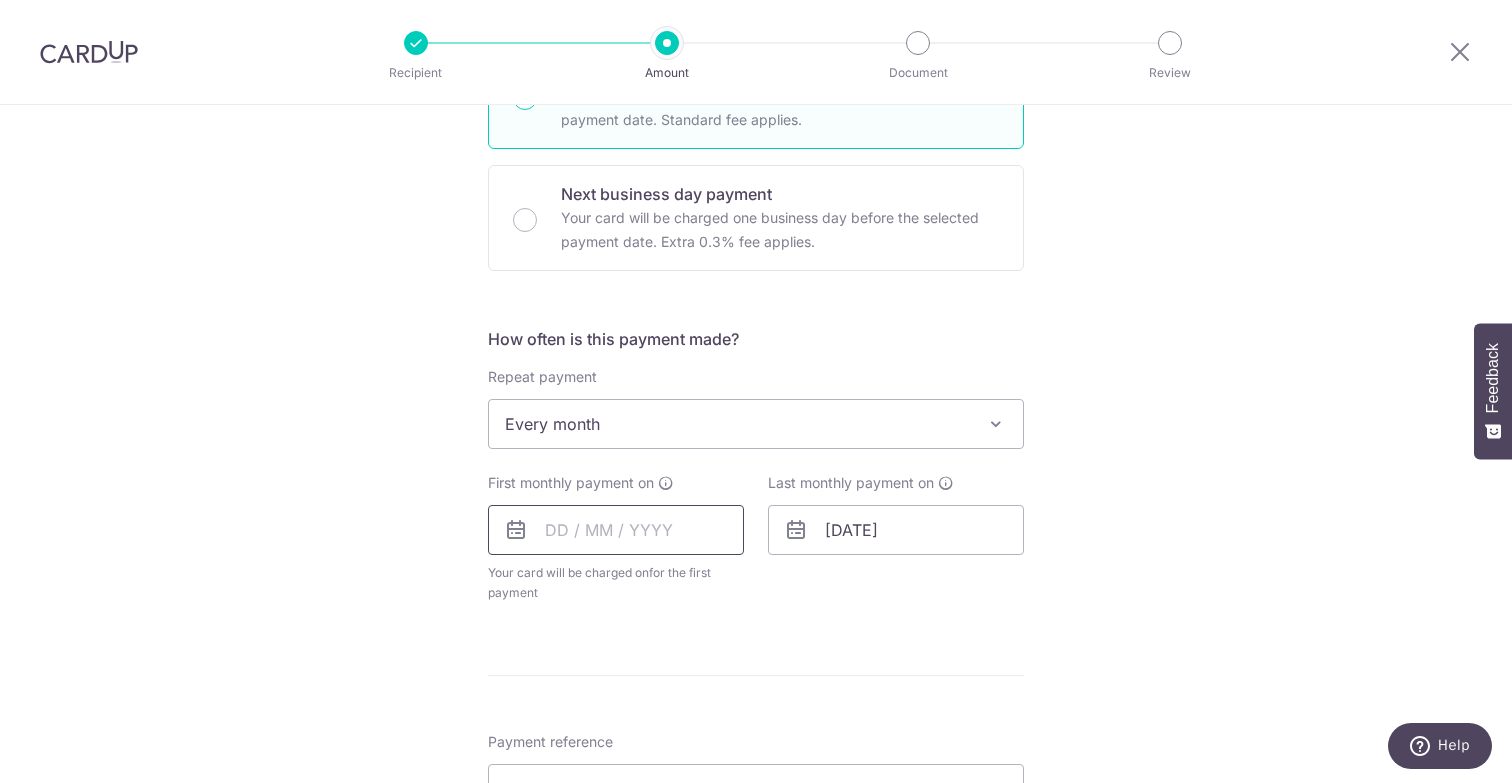 click at bounding box center (616, 530) 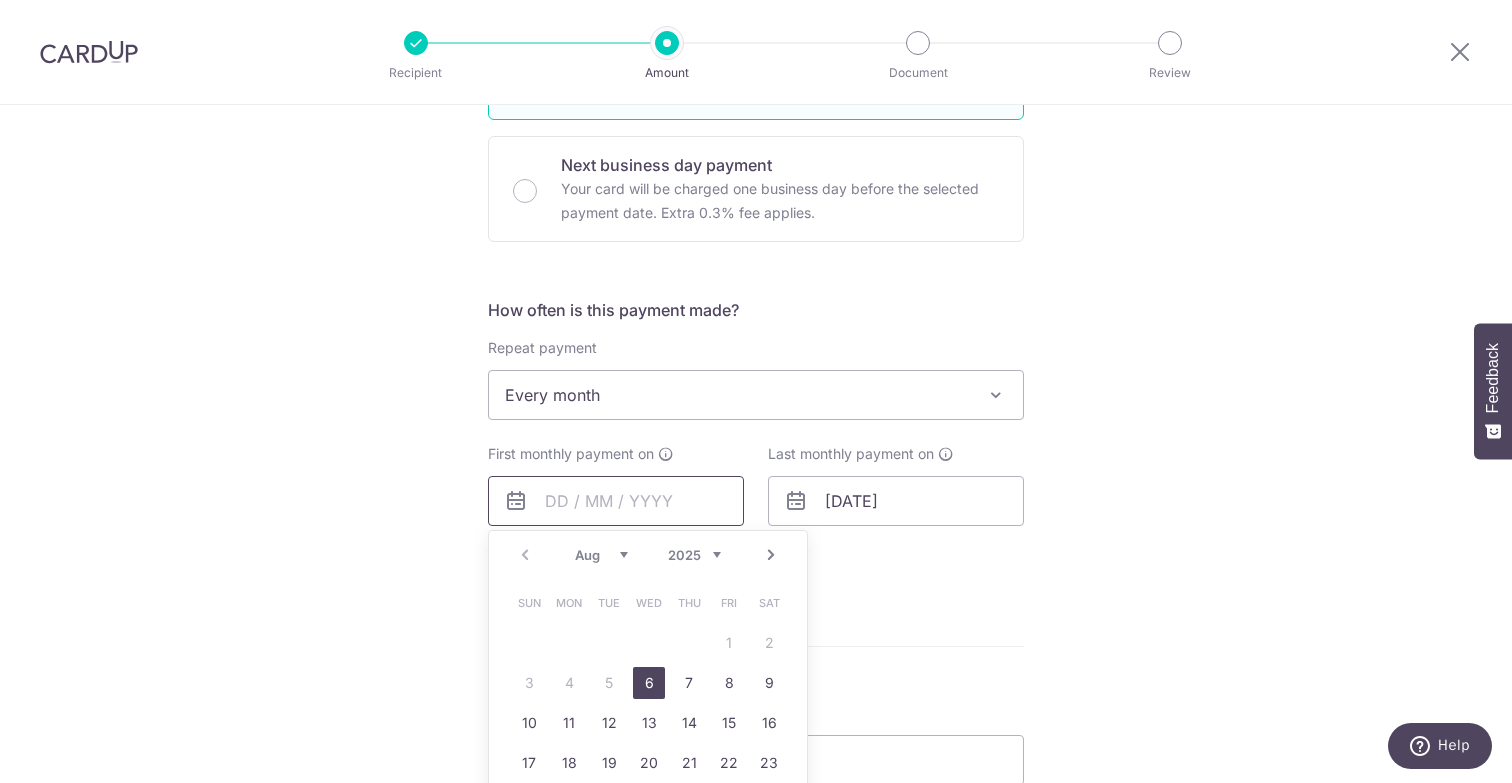 scroll, scrollTop: 705, scrollLeft: 0, axis: vertical 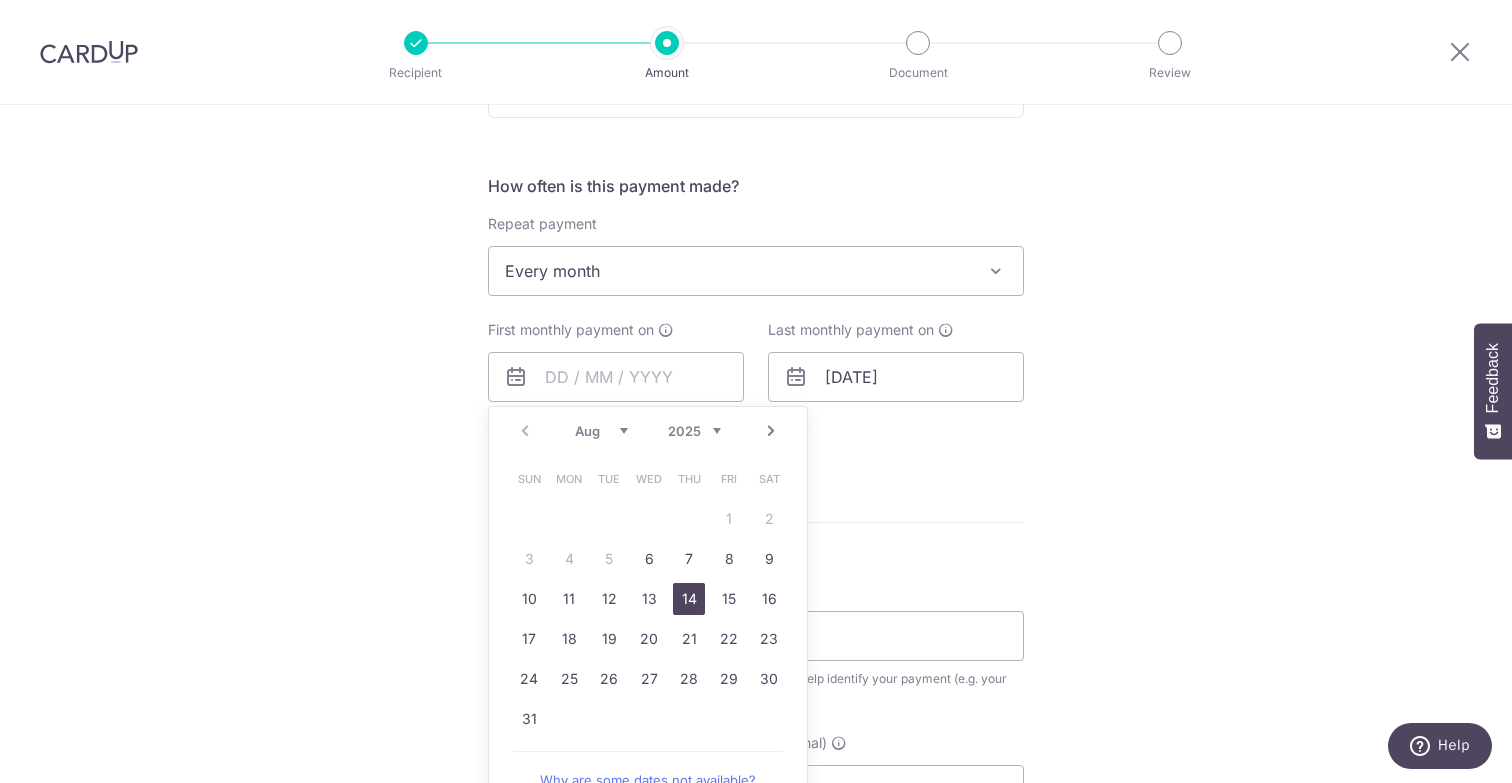 click on "14" at bounding box center (689, 599) 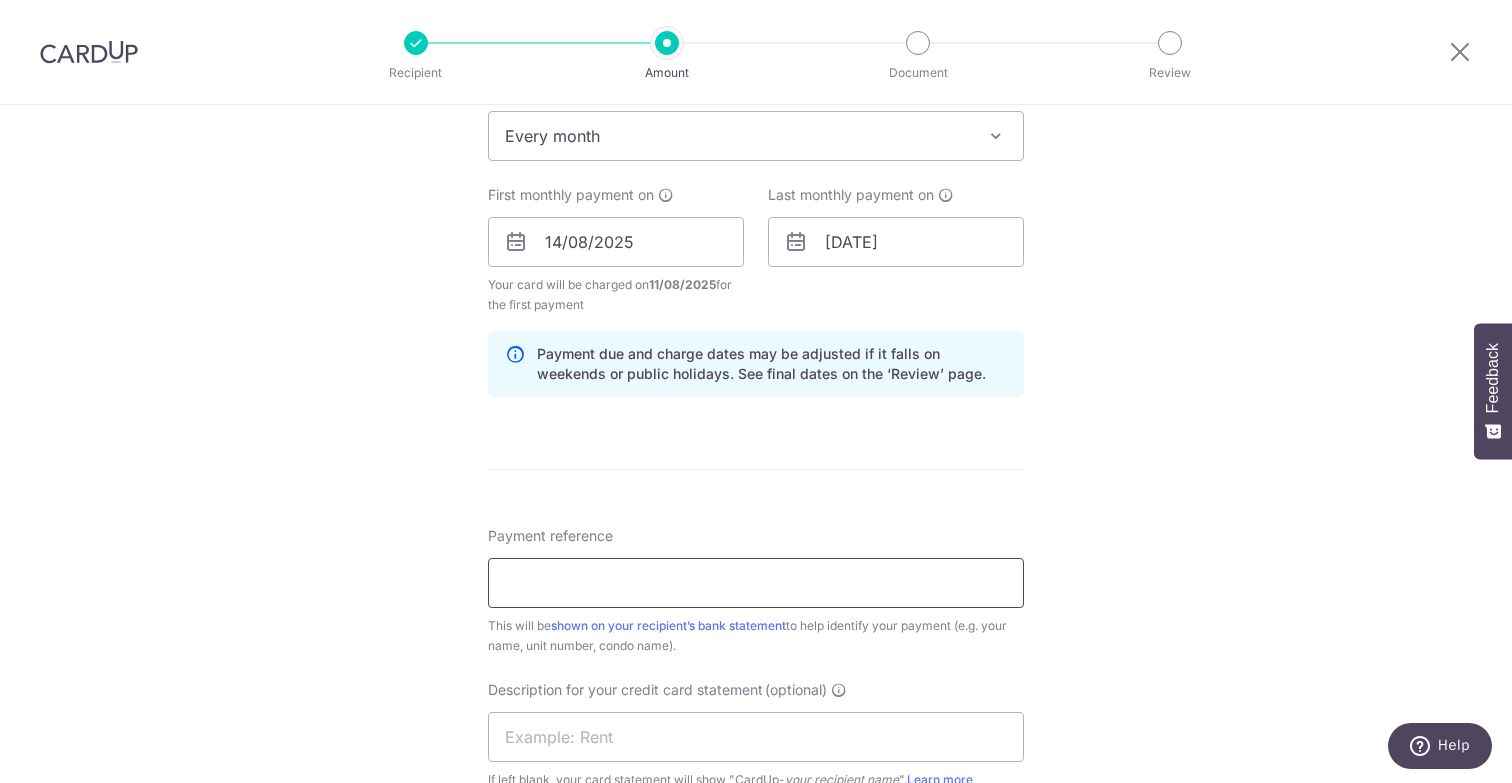 scroll, scrollTop: 873, scrollLeft: 0, axis: vertical 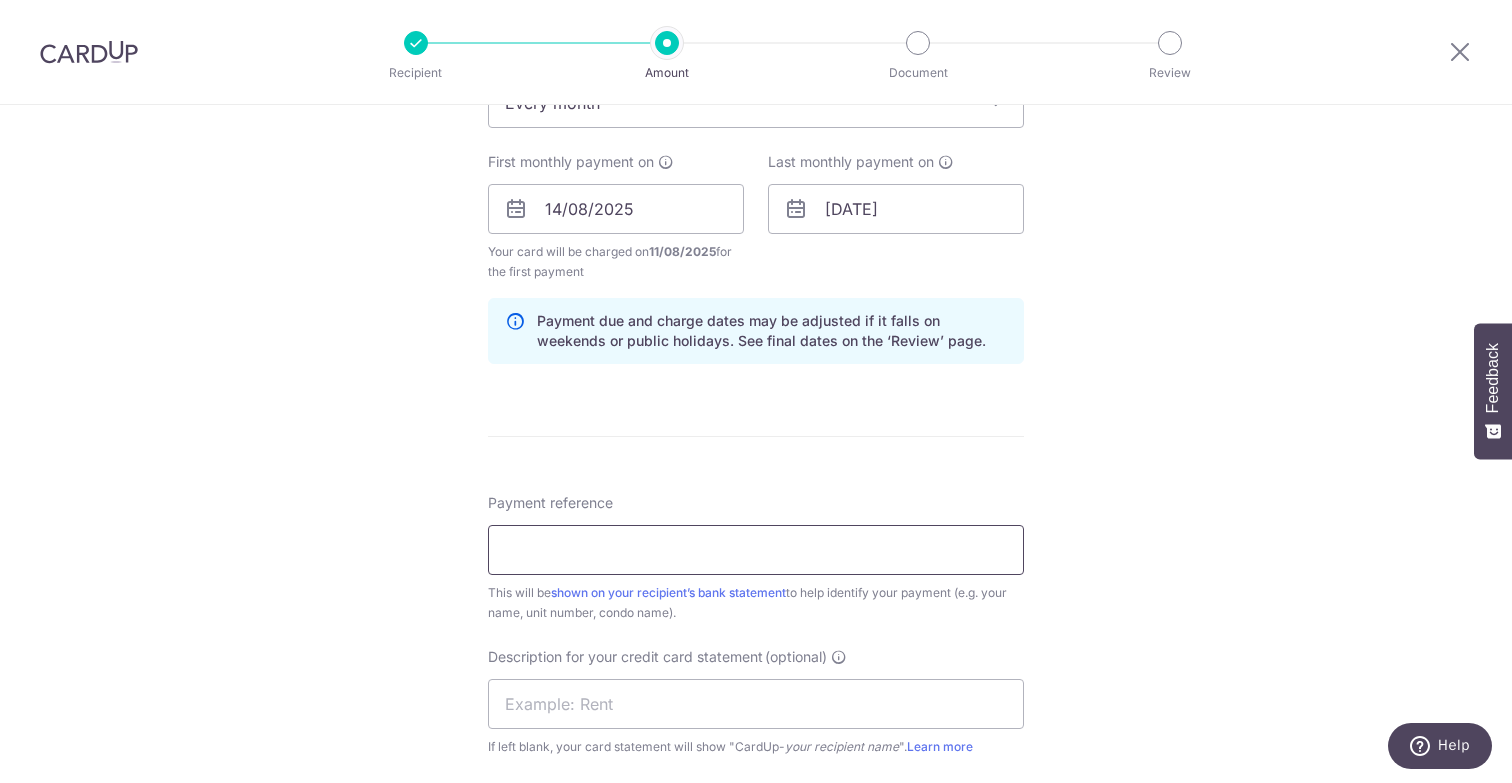 click on "Payment reference" at bounding box center [756, 550] 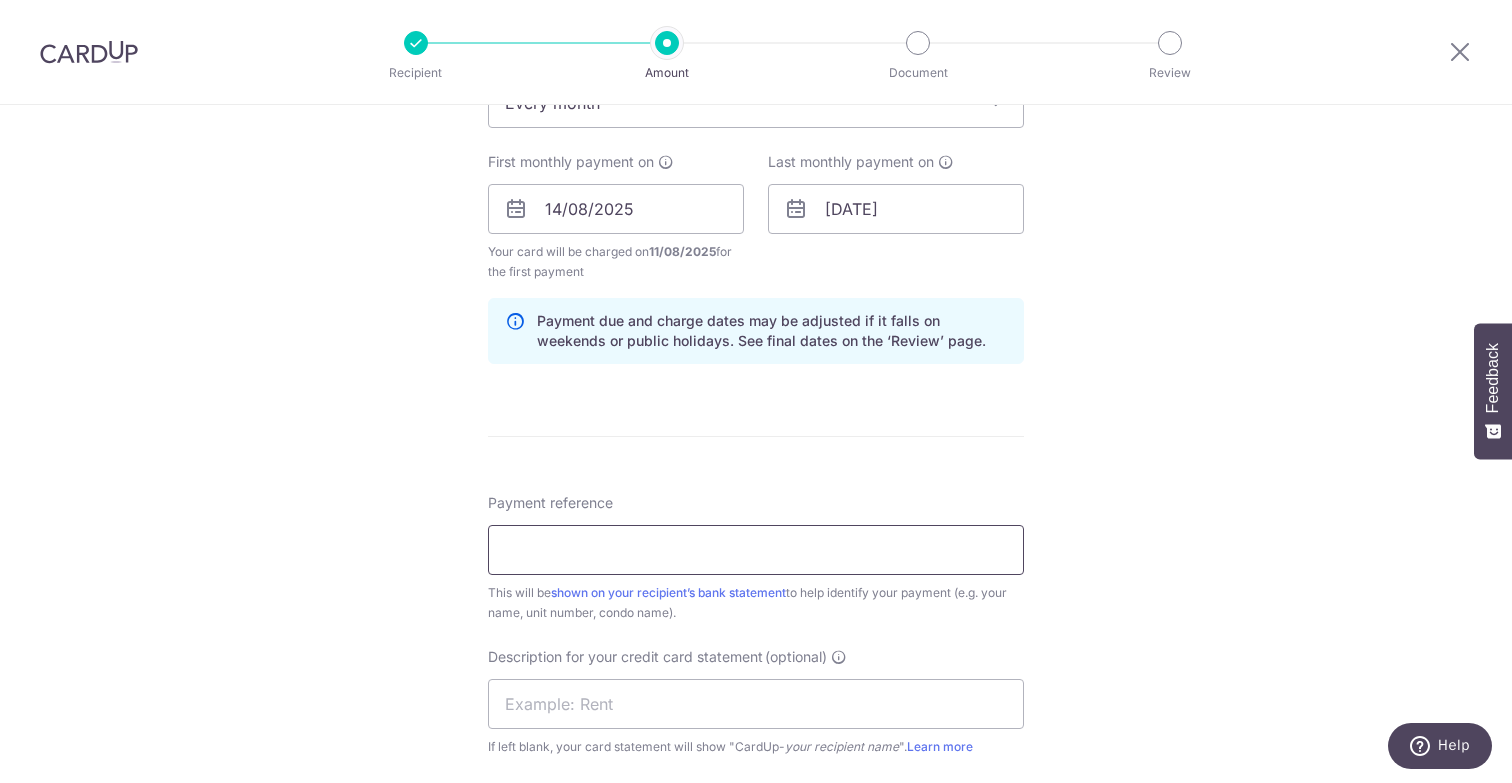 type on "PALM GARDENS 02-07 RENTAL" 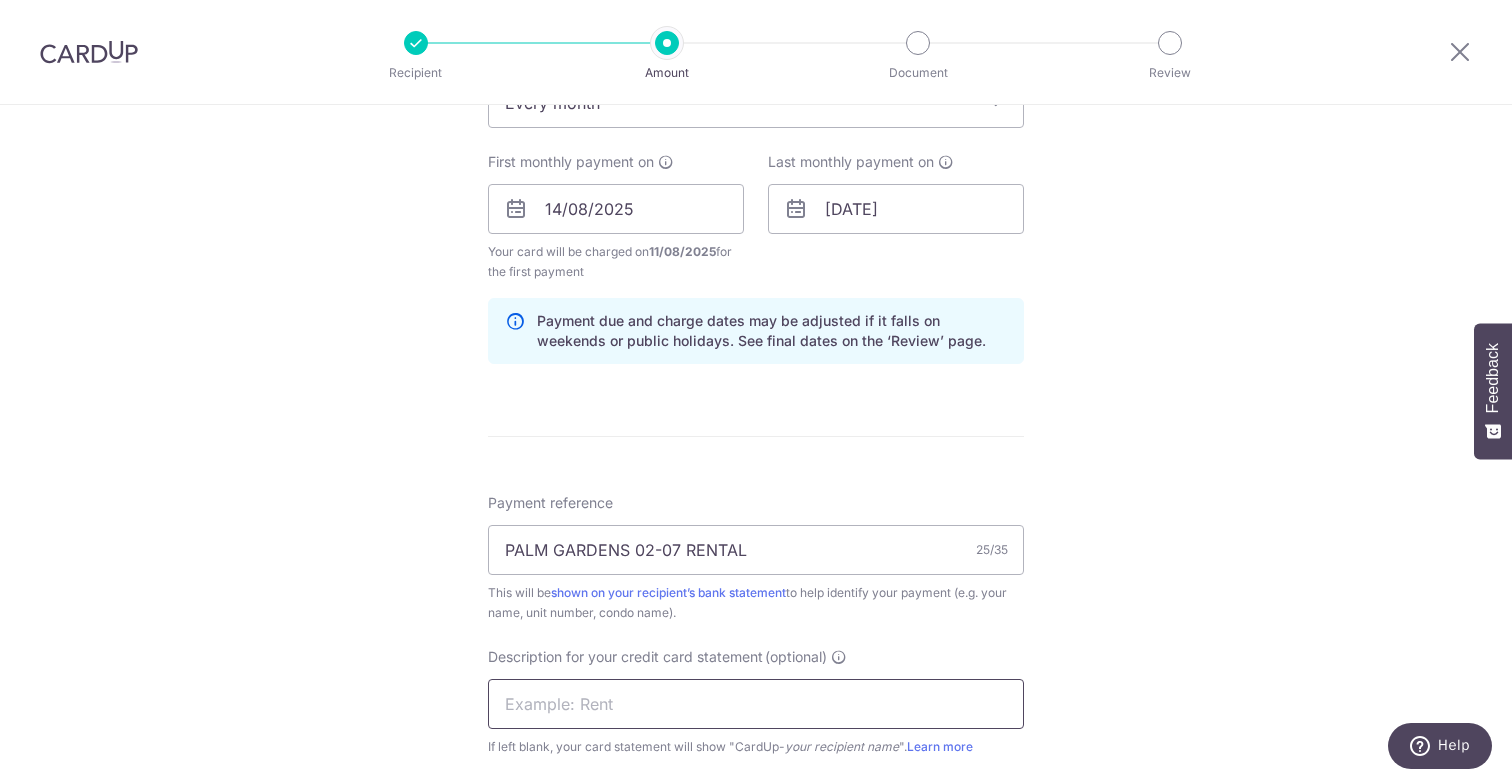 click at bounding box center (756, 704) 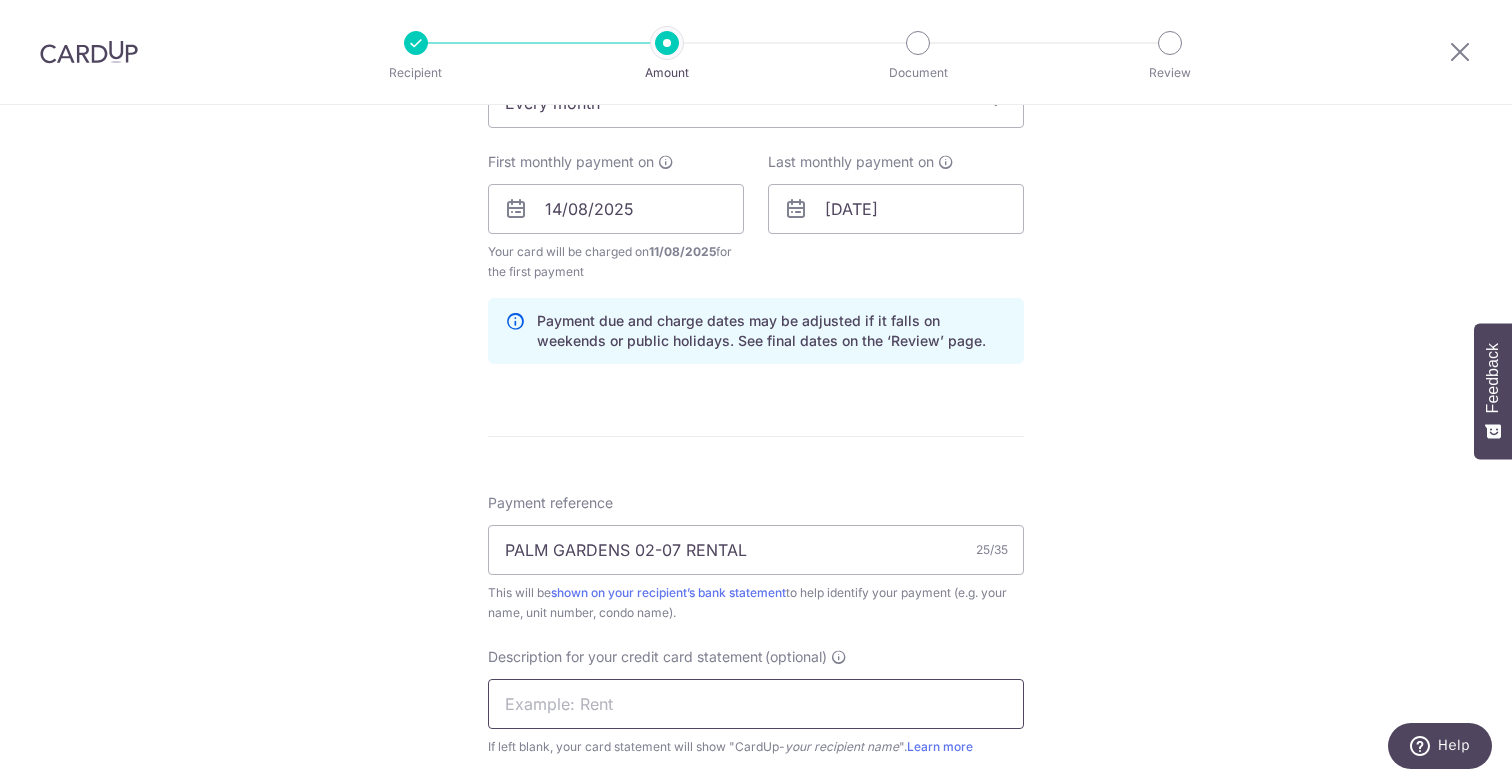 type on "PALMGARDEN 0207" 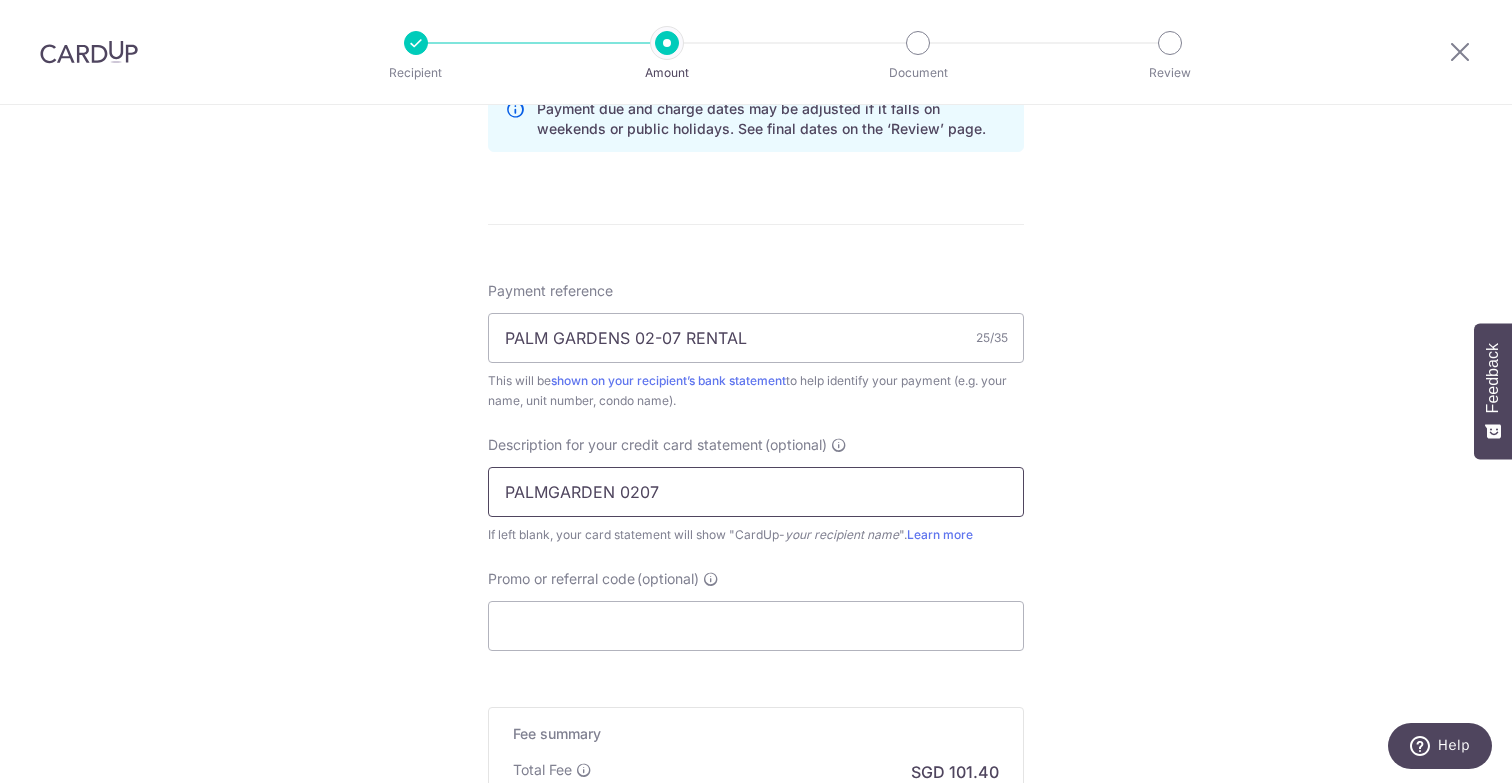 scroll, scrollTop: 1192, scrollLeft: 0, axis: vertical 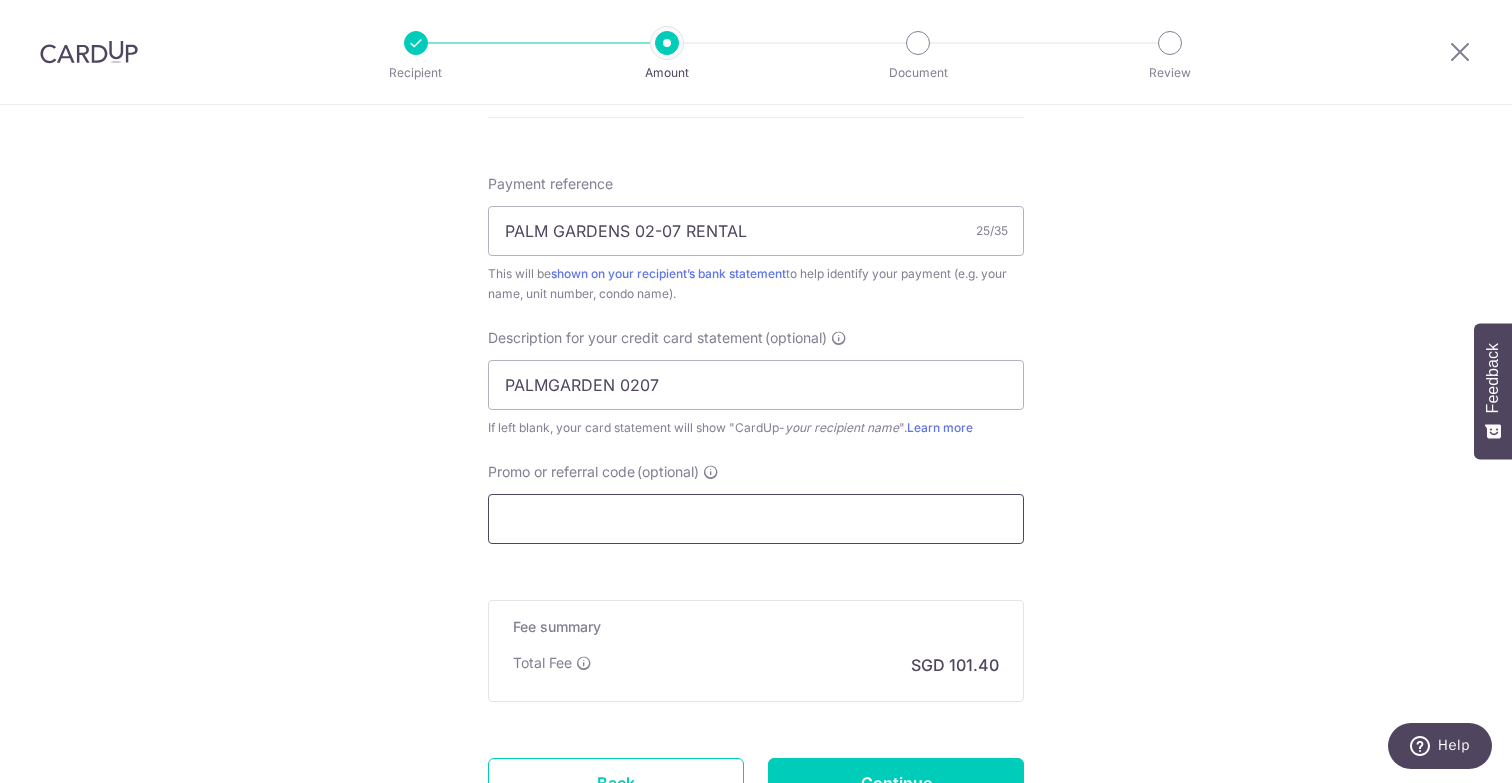 click on "Promo or referral code
(optional)" at bounding box center [756, 519] 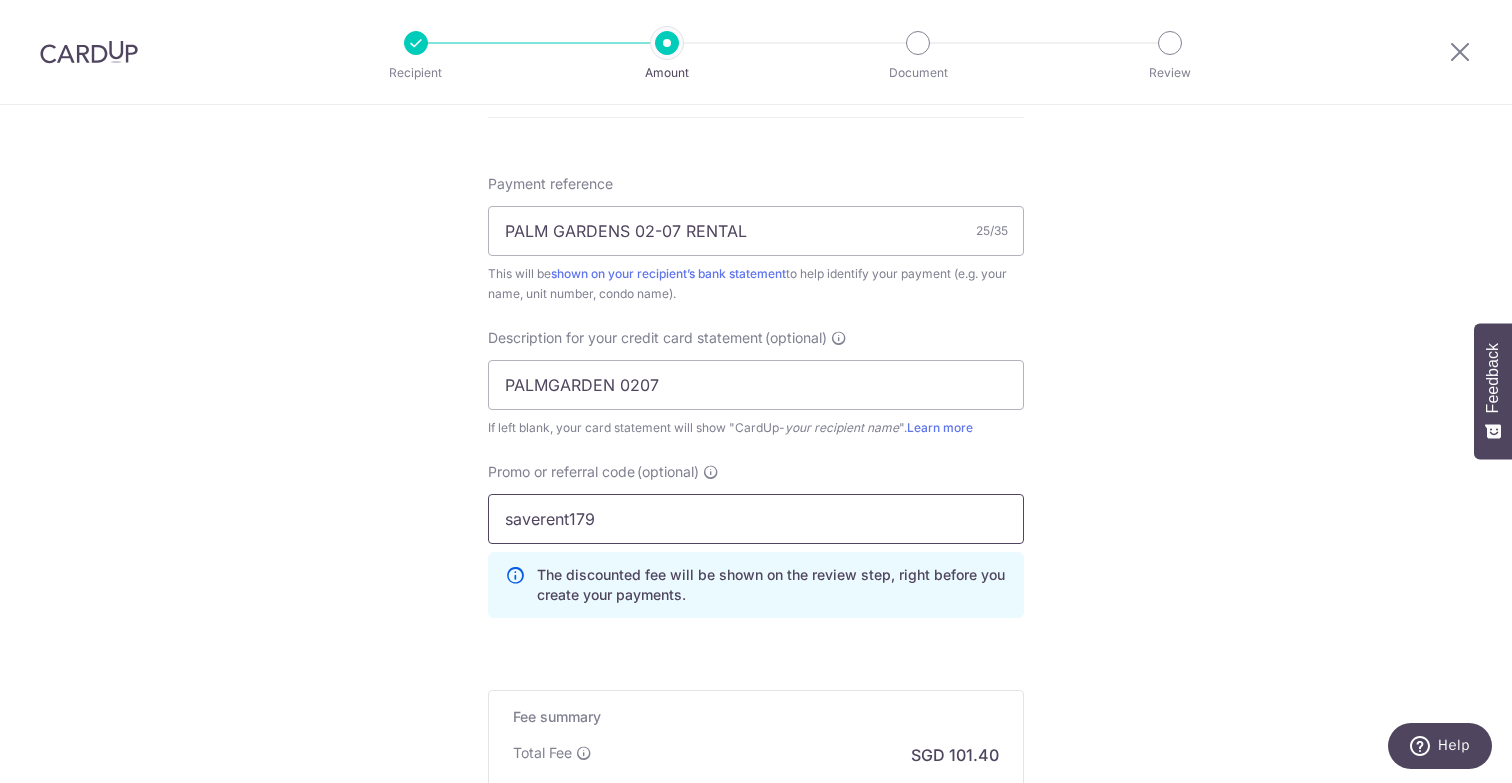 type on "saverent179" 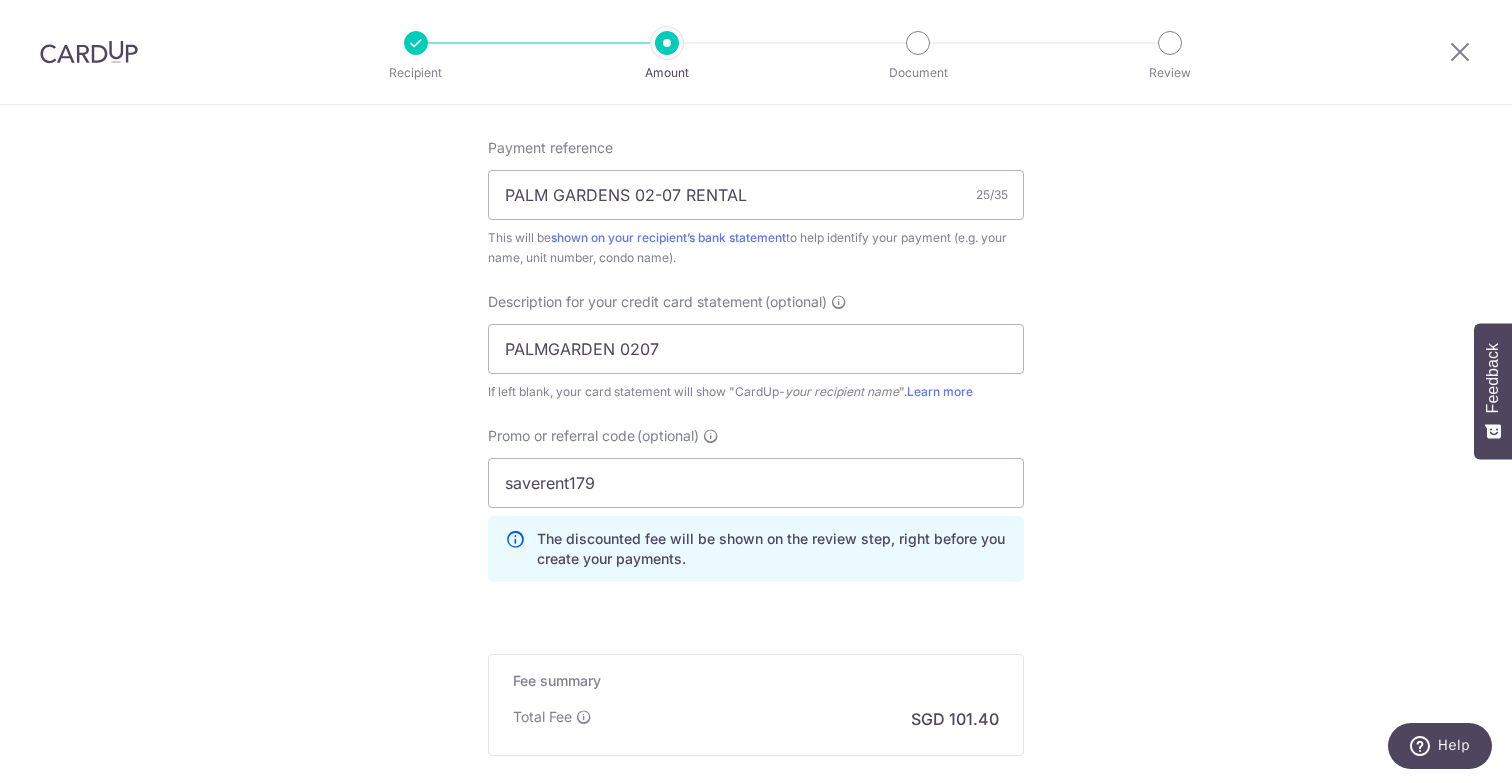 scroll, scrollTop: 1457, scrollLeft: 0, axis: vertical 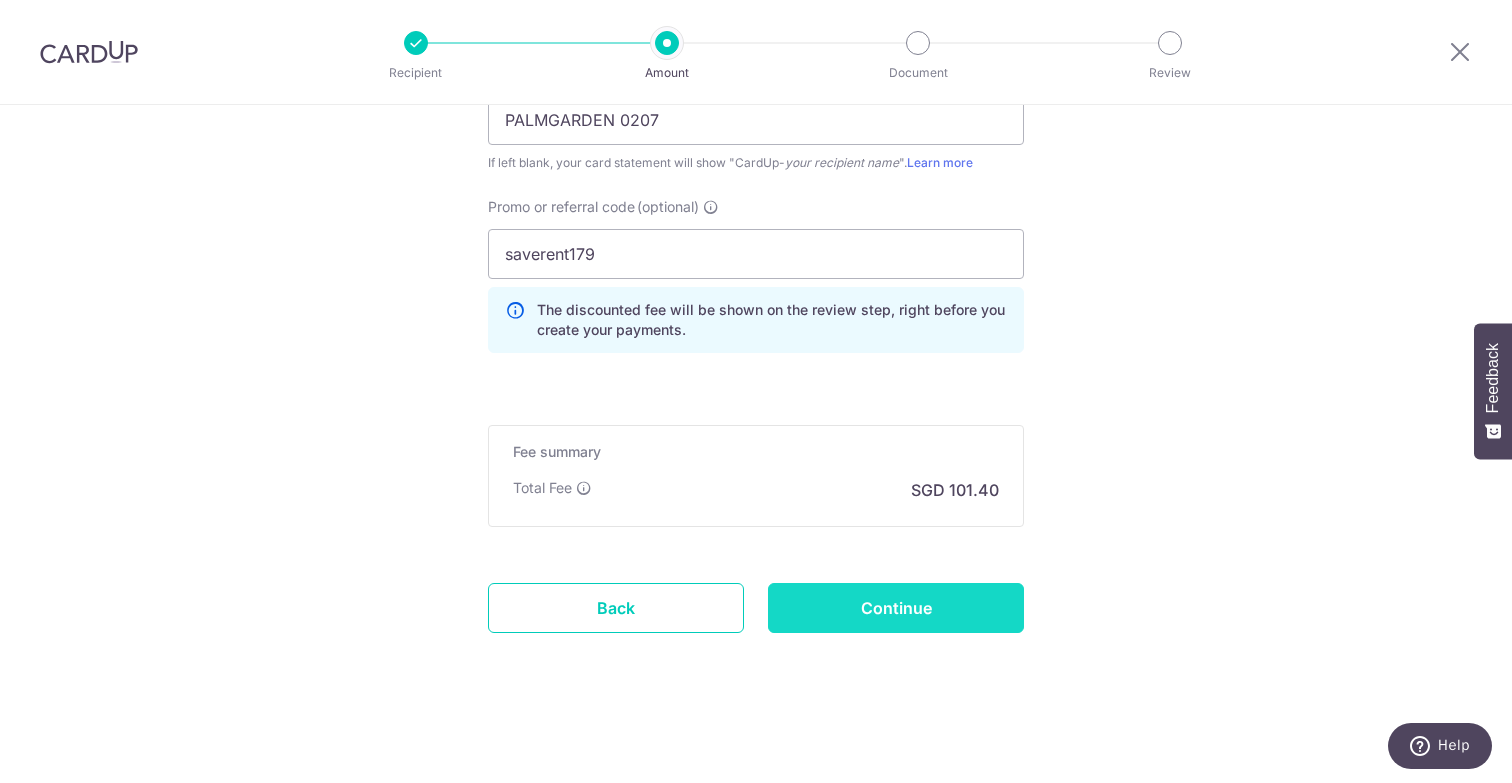click on "Continue" at bounding box center [896, 608] 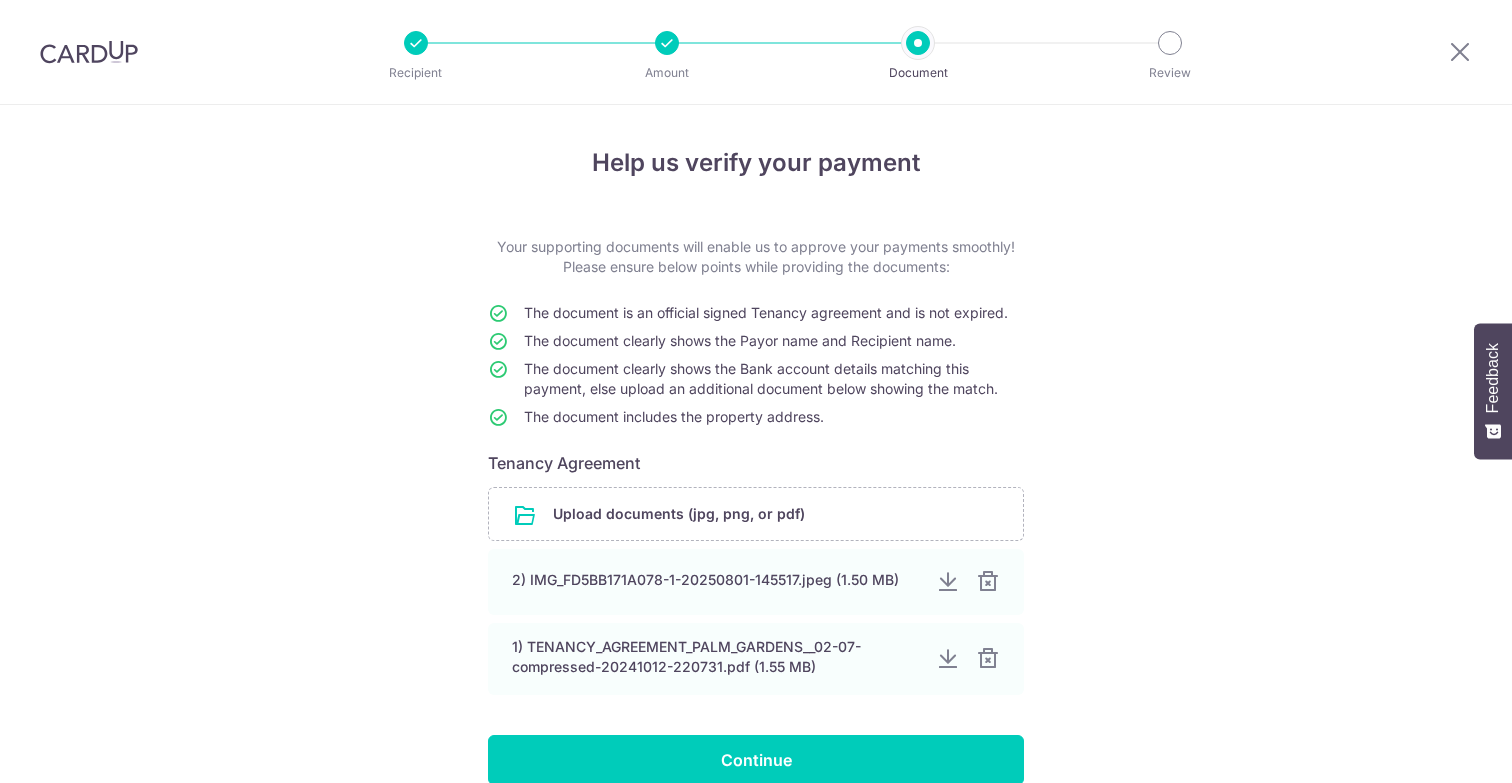 scroll, scrollTop: 0, scrollLeft: 0, axis: both 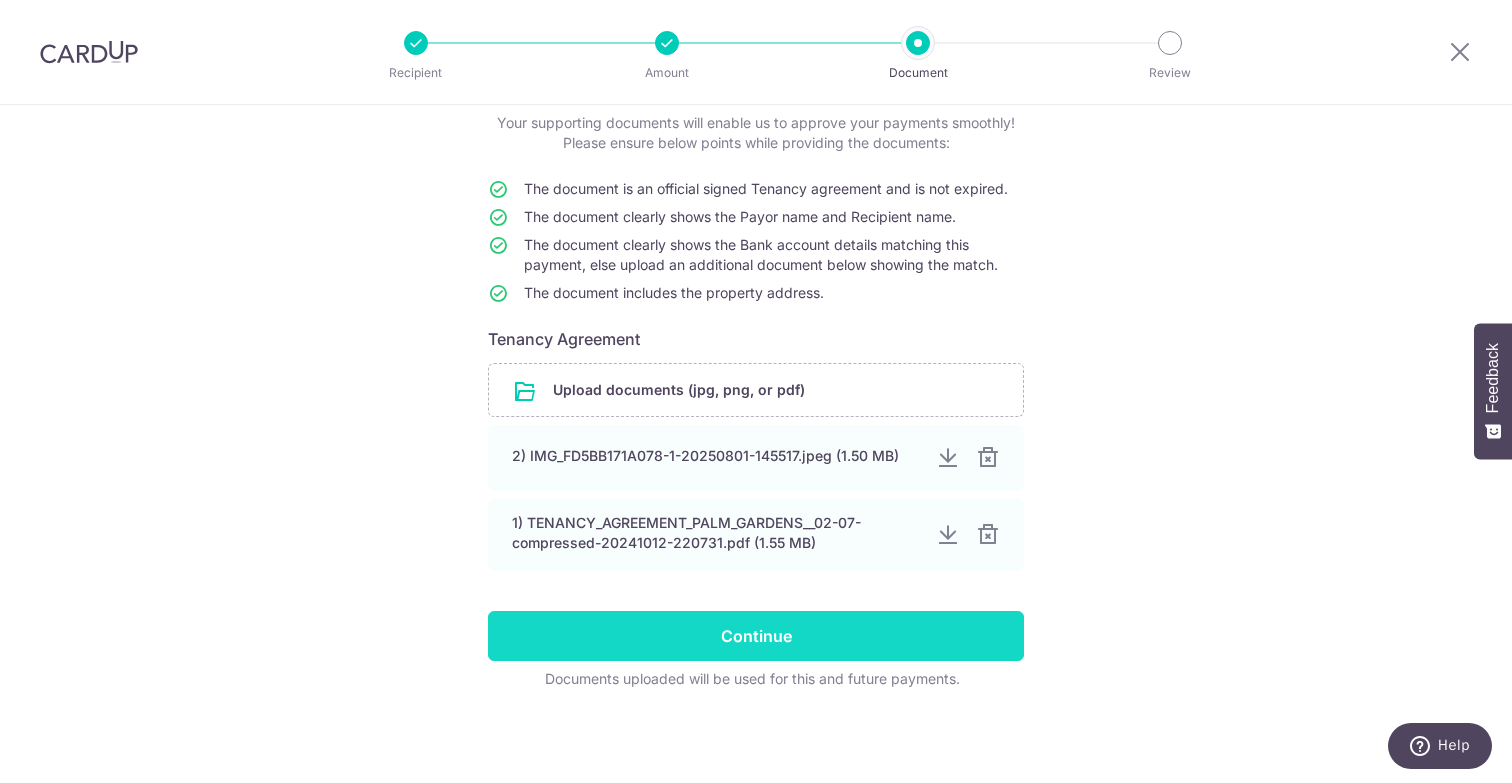 click on "Continue" at bounding box center (756, 636) 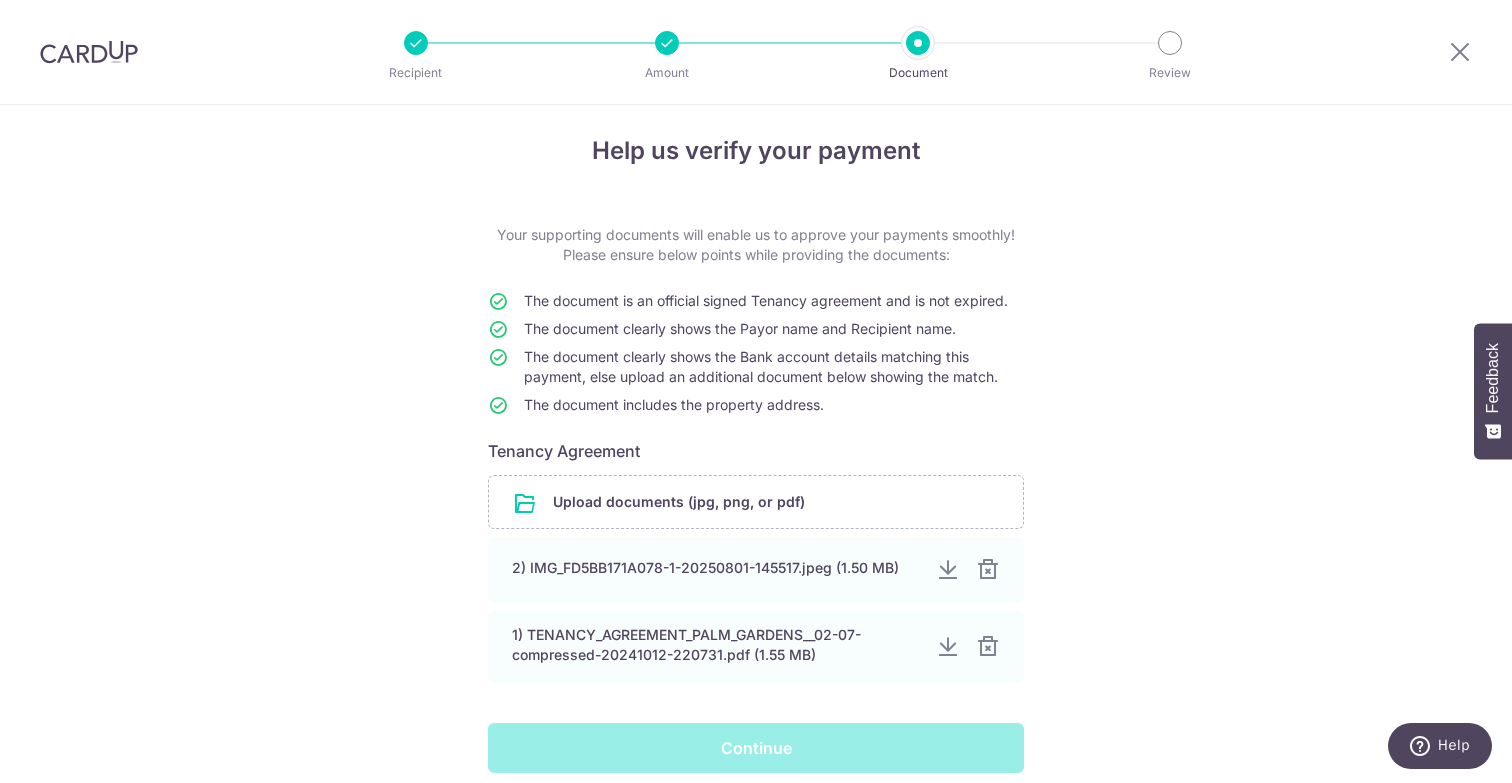 scroll, scrollTop: 0, scrollLeft: 0, axis: both 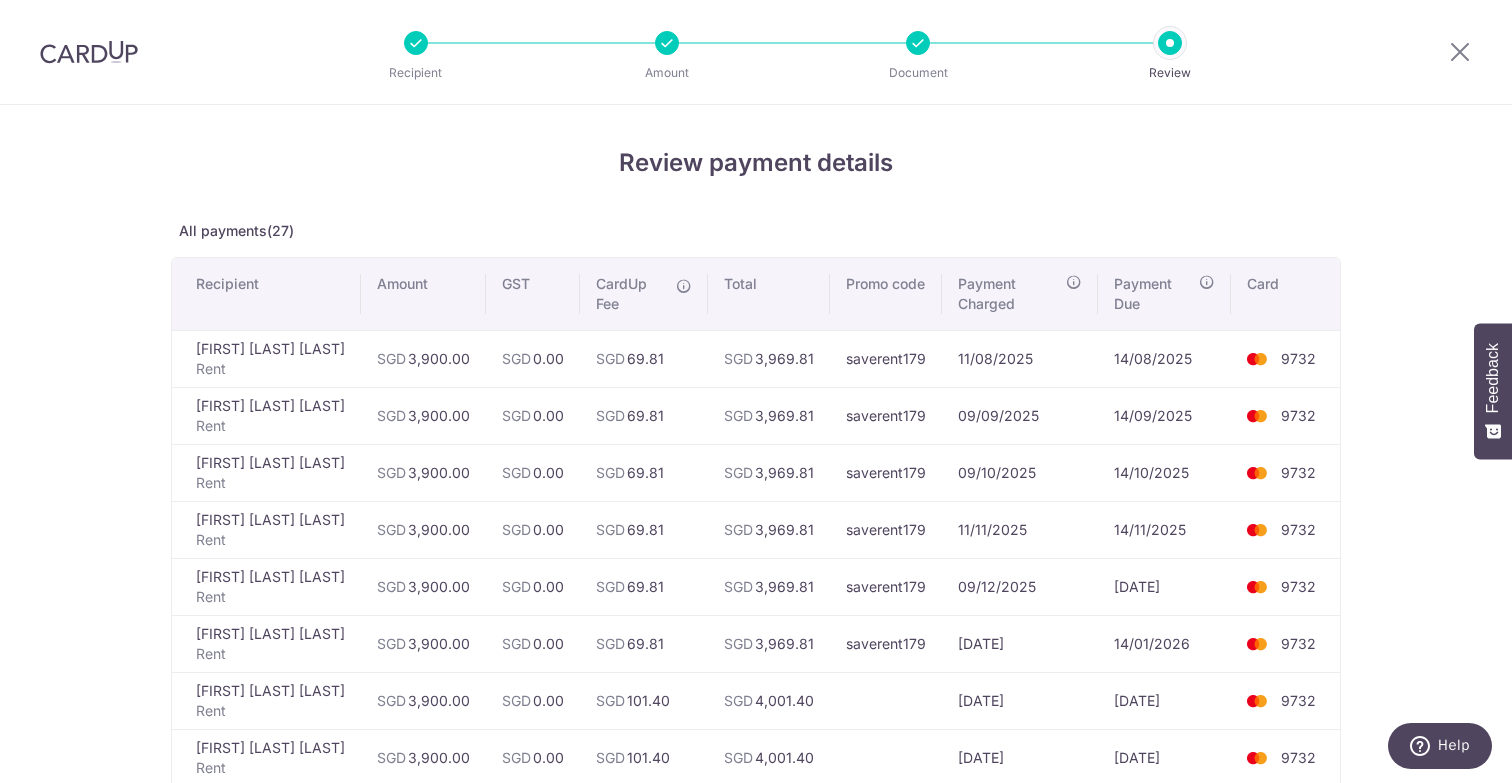 click on "14/08/2025" at bounding box center [1164, 358] 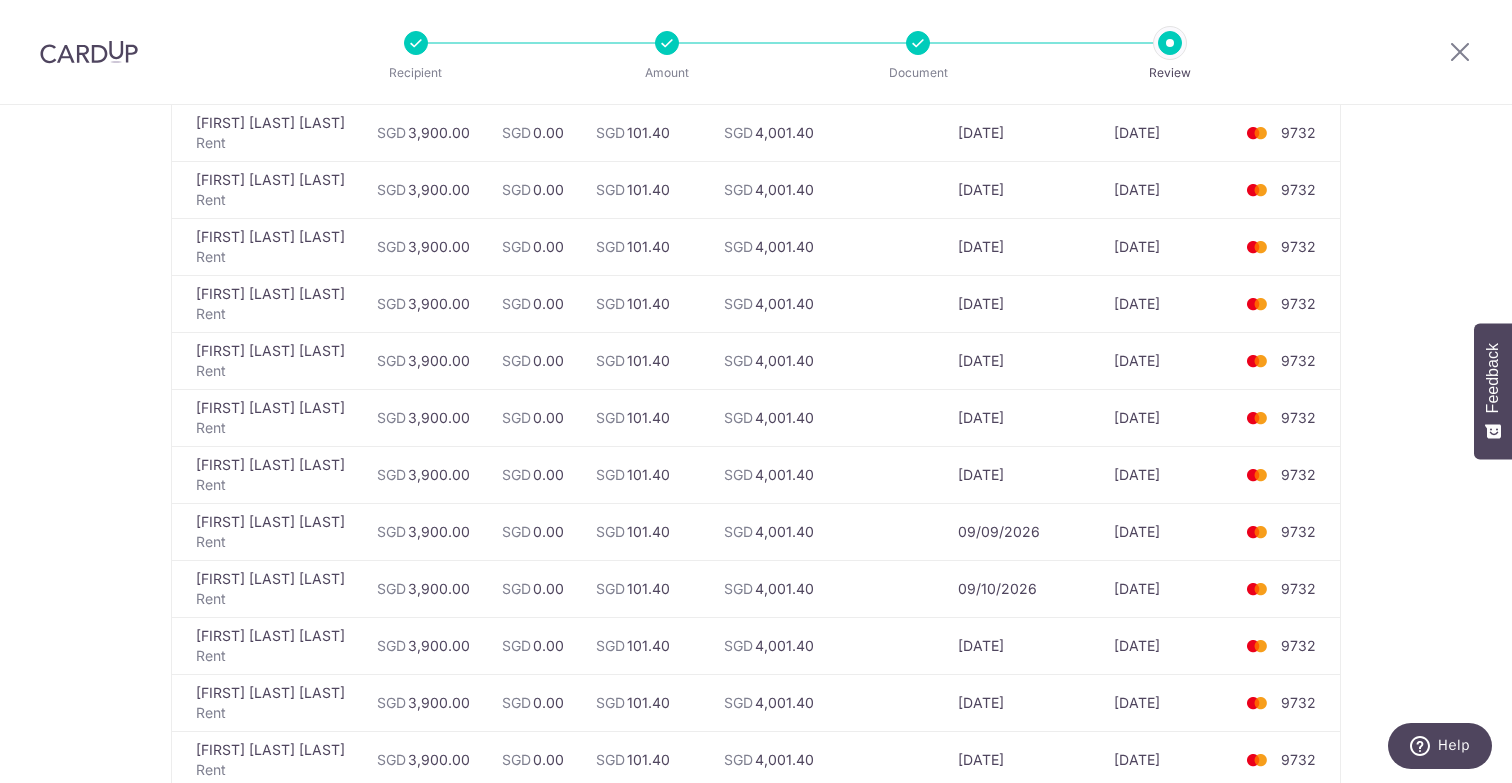 scroll, scrollTop: 581, scrollLeft: 0, axis: vertical 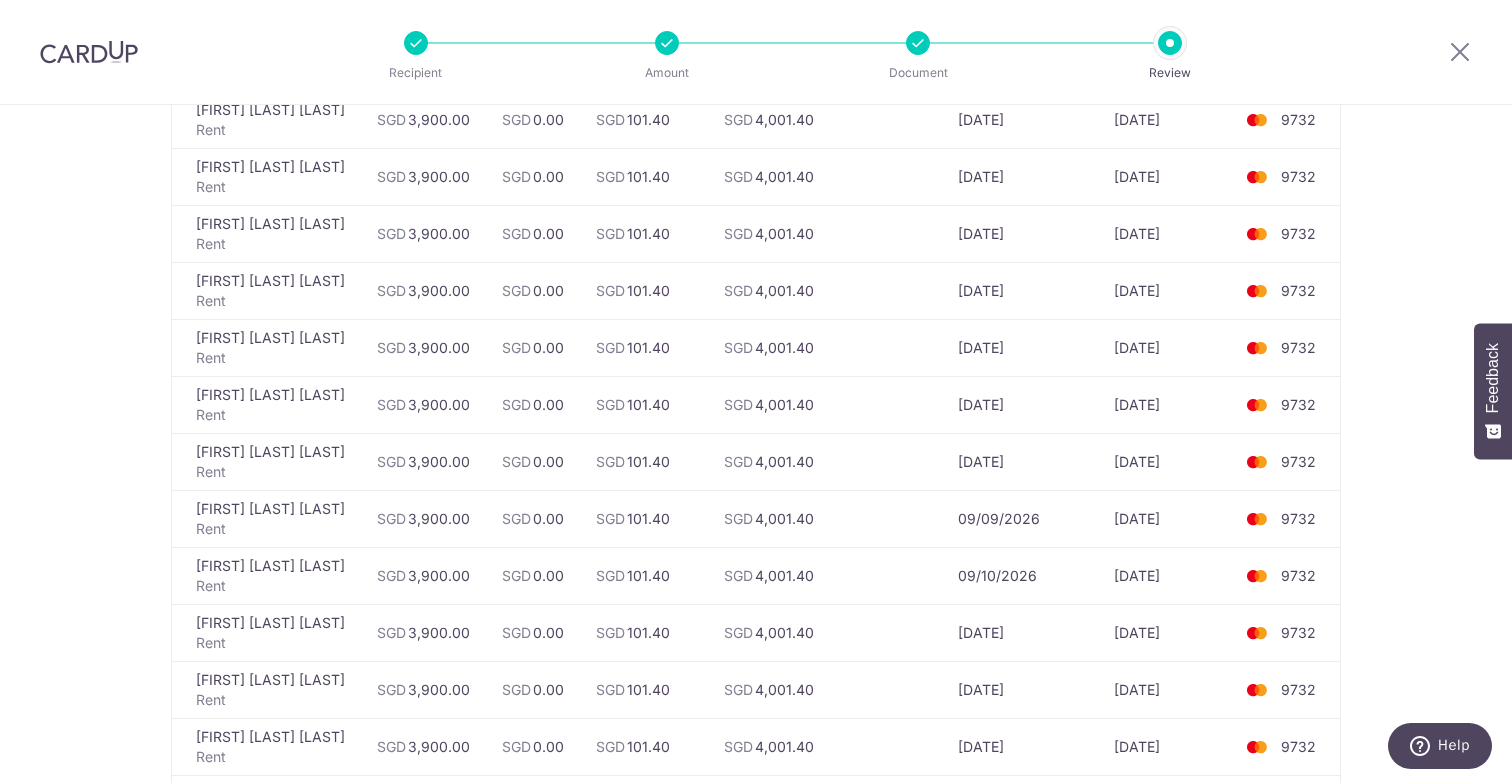 drag, startPoint x: 1143, startPoint y: 225, endPoint x: 1169, endPoint y: 227, distance: 26.076809 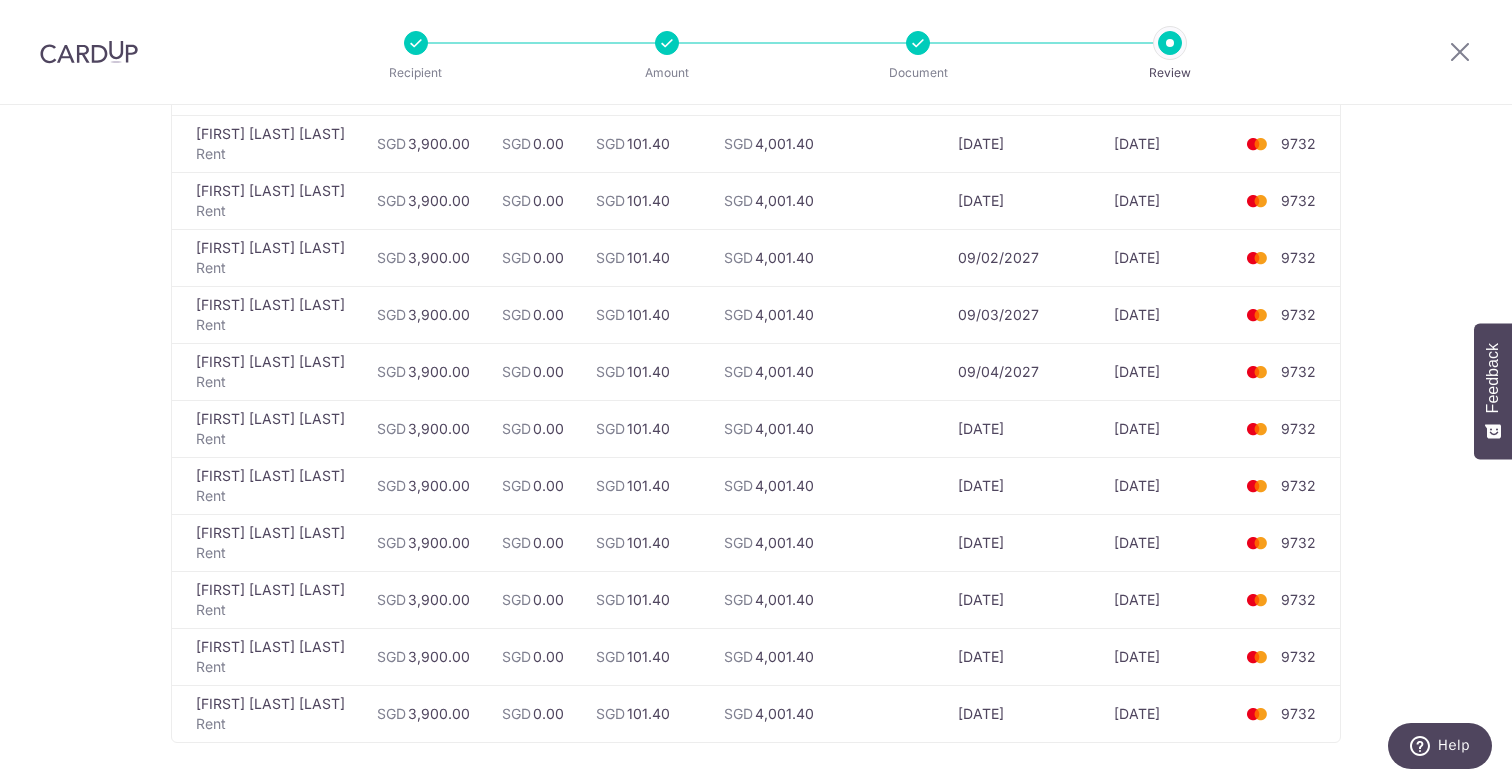 scroll, scrollTop: 1128, scrollLeft: 0, axis: vertical 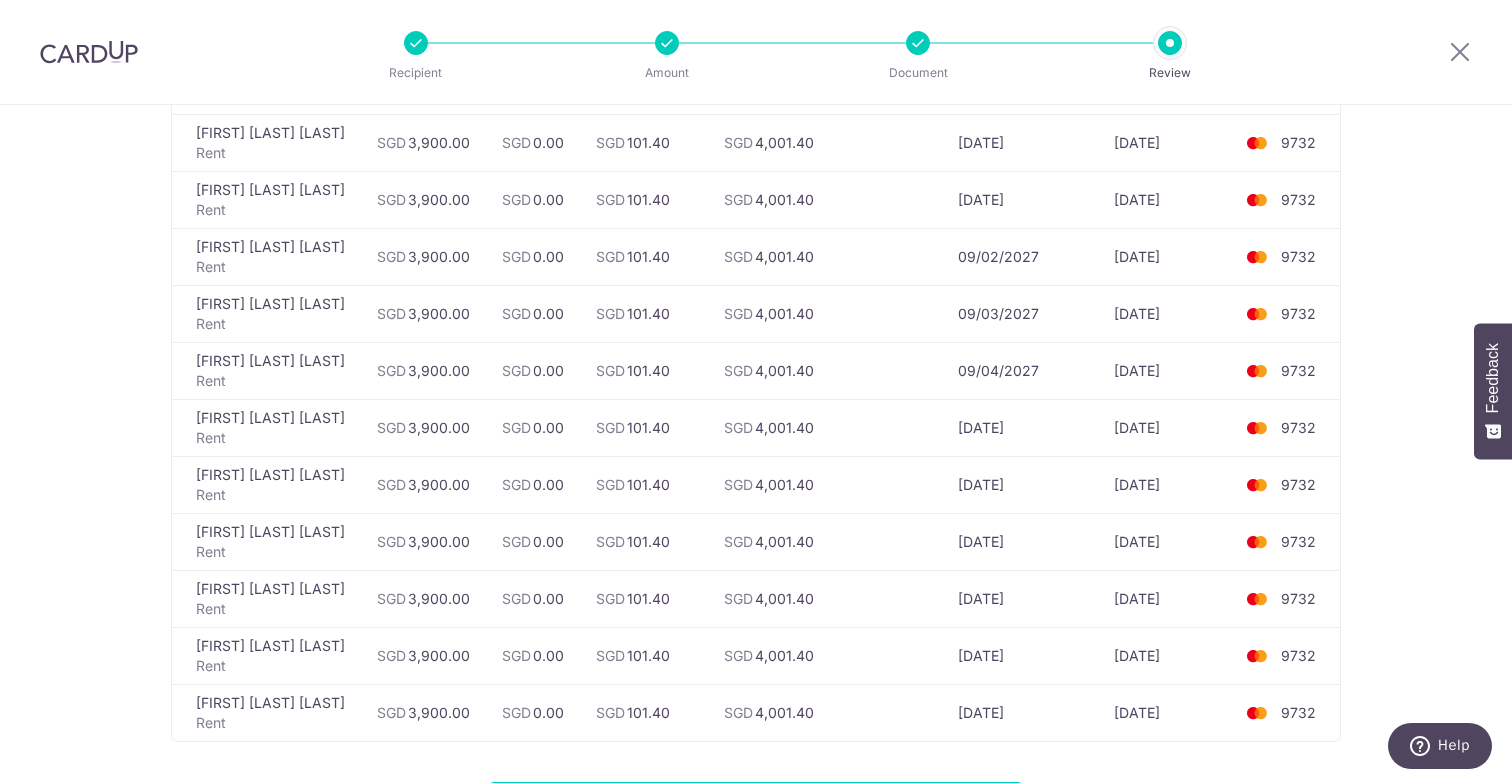 drag, startPoint x: 1123, startPoint y: 255, endPoint x: 1185, endPoint y: 256, distance: 62.008064 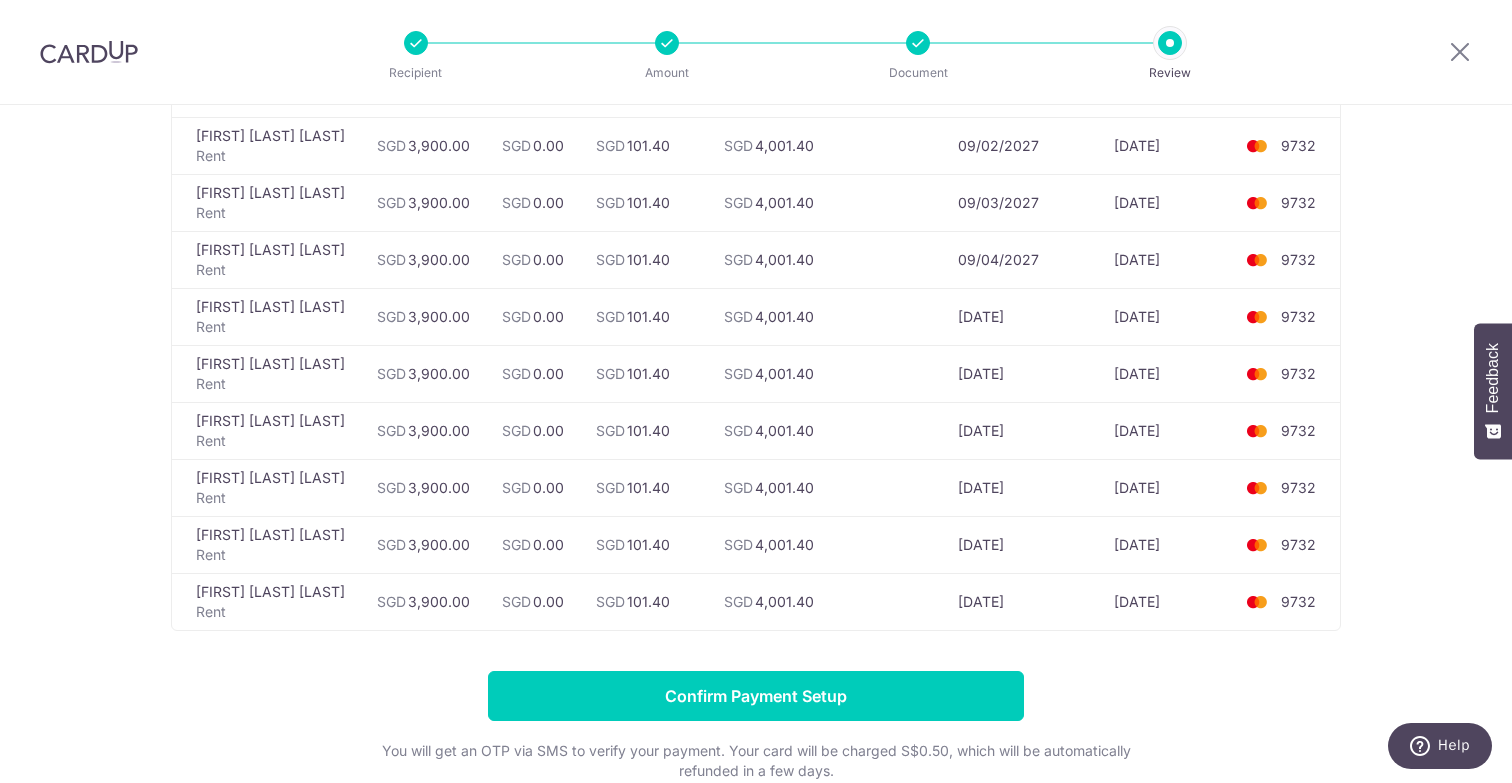 scroll, scrollTop: 1435, scrollLeft: 0, axis: vertical 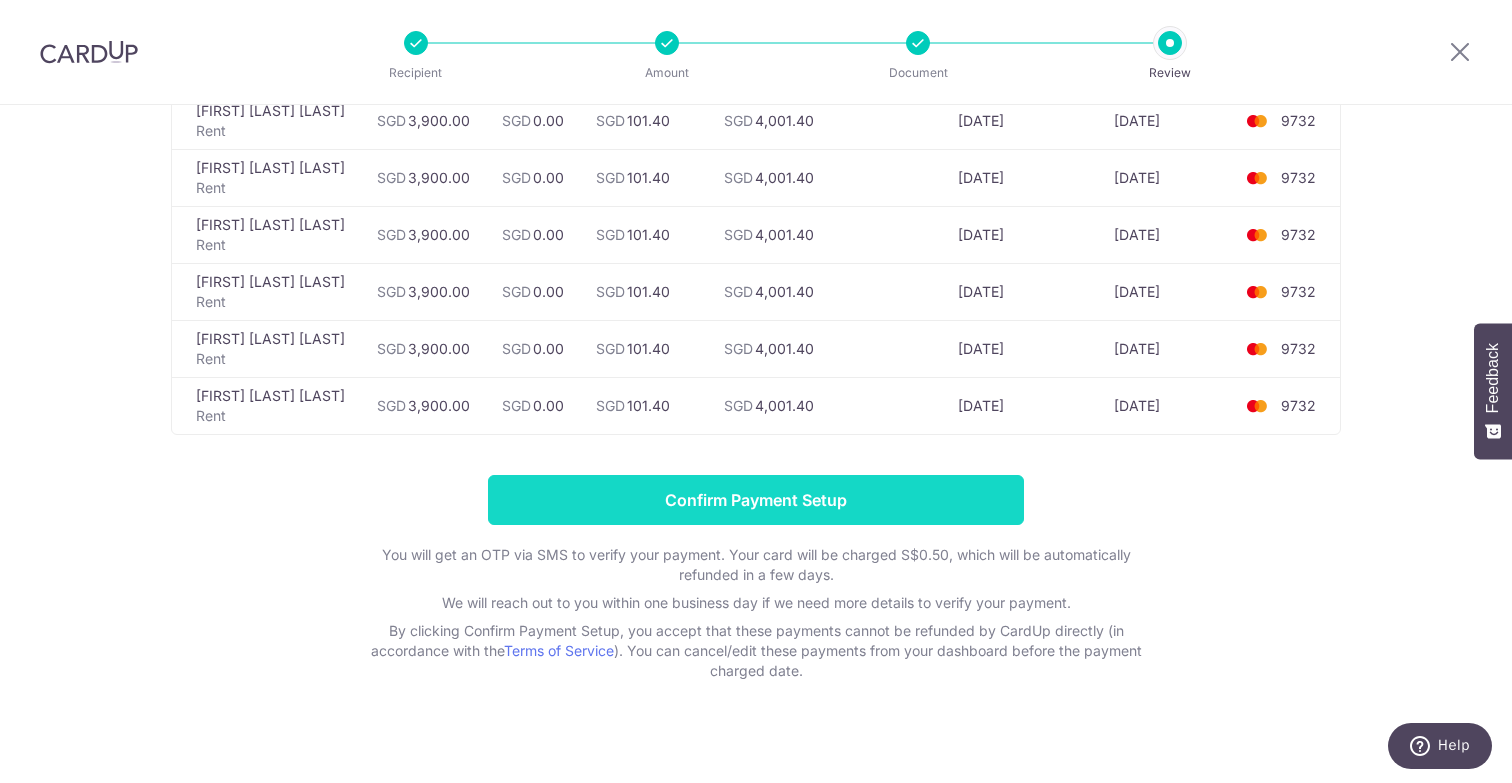 click on "Confirm Payment Setup" at bounding box center (756, 500) 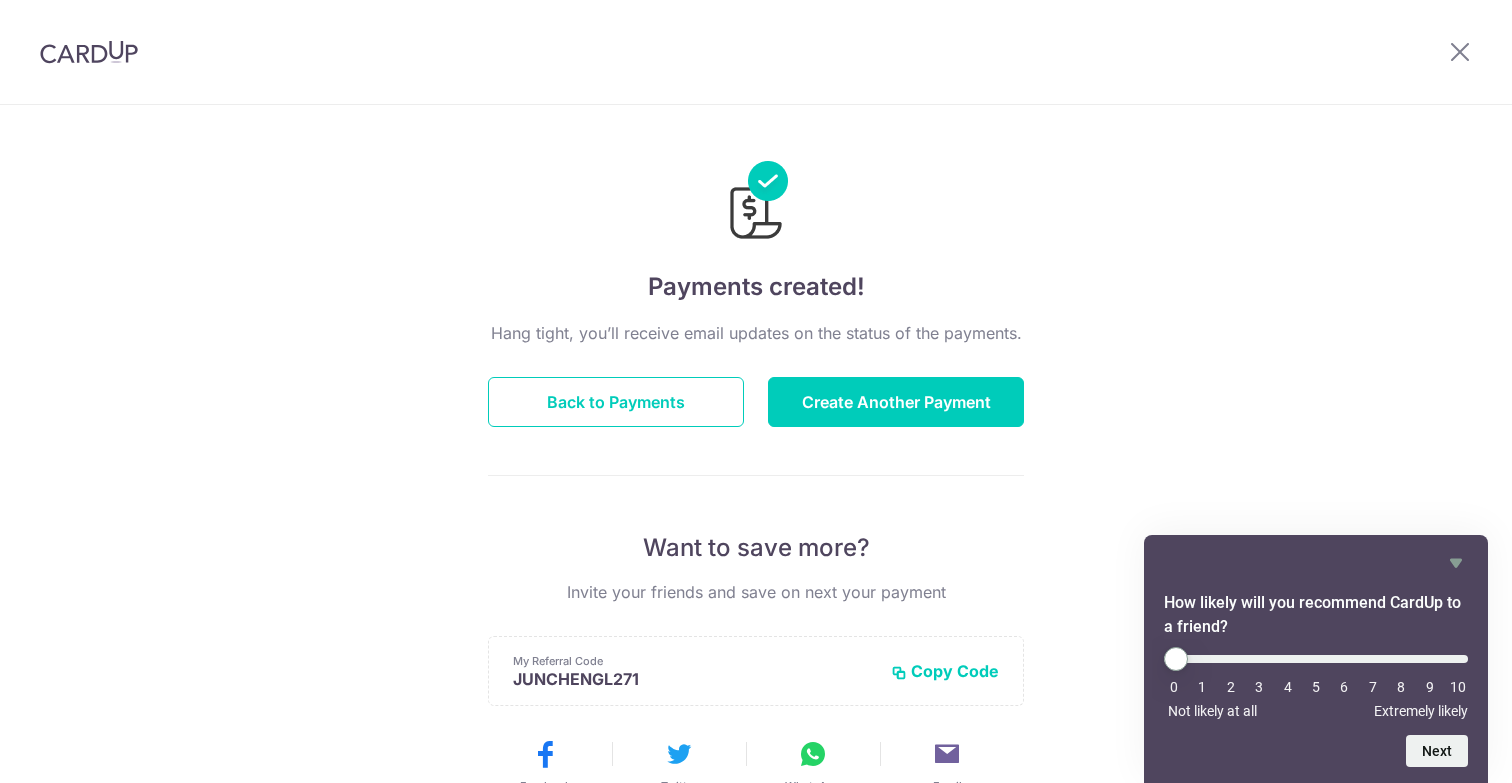 scroll, scrollTop: 0, scrollLeft: 0, axis: both 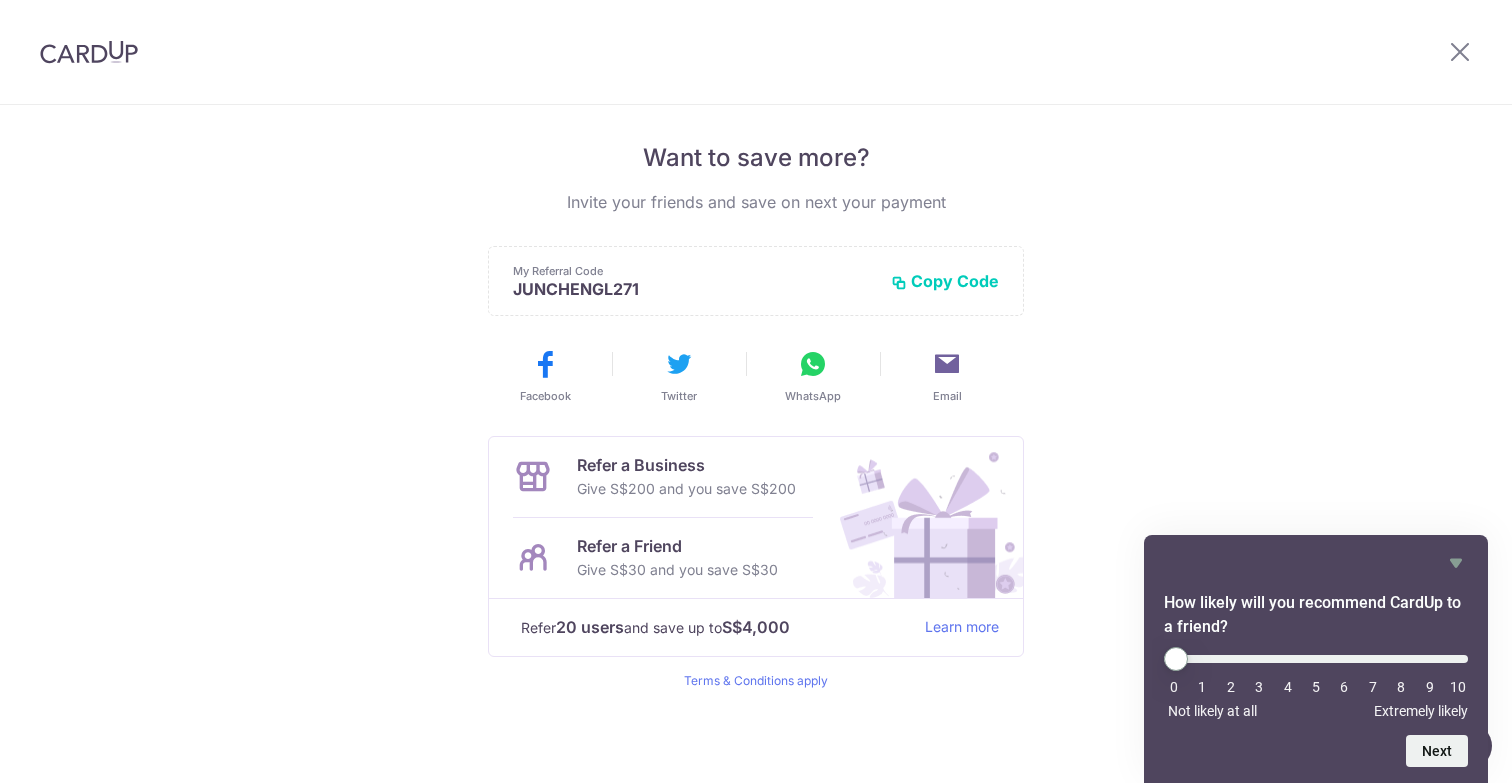 click on "Copy Code" at bounding box center (945, 281) 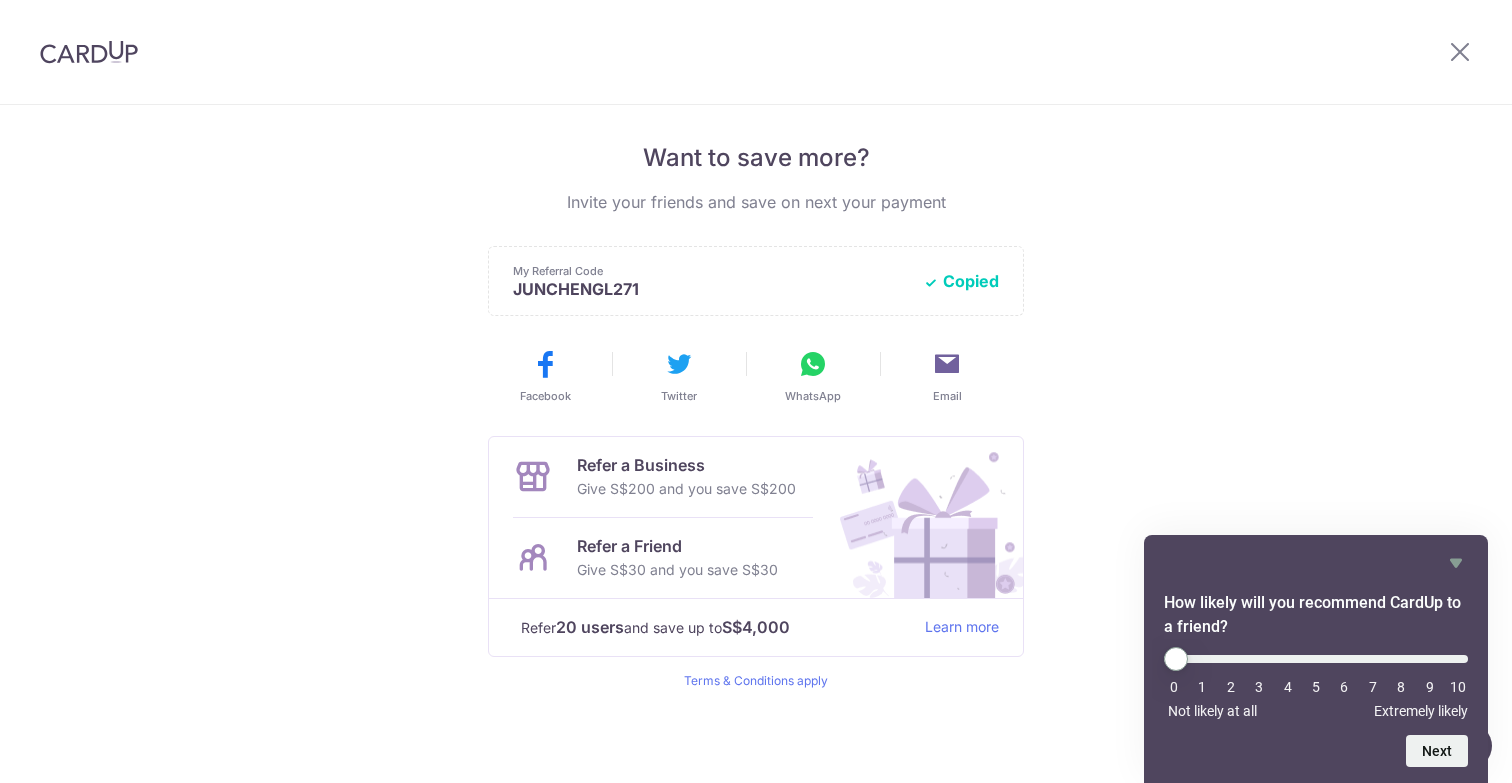 click on "Give S$200 and you save S$200" at bounding box center (686, 489) 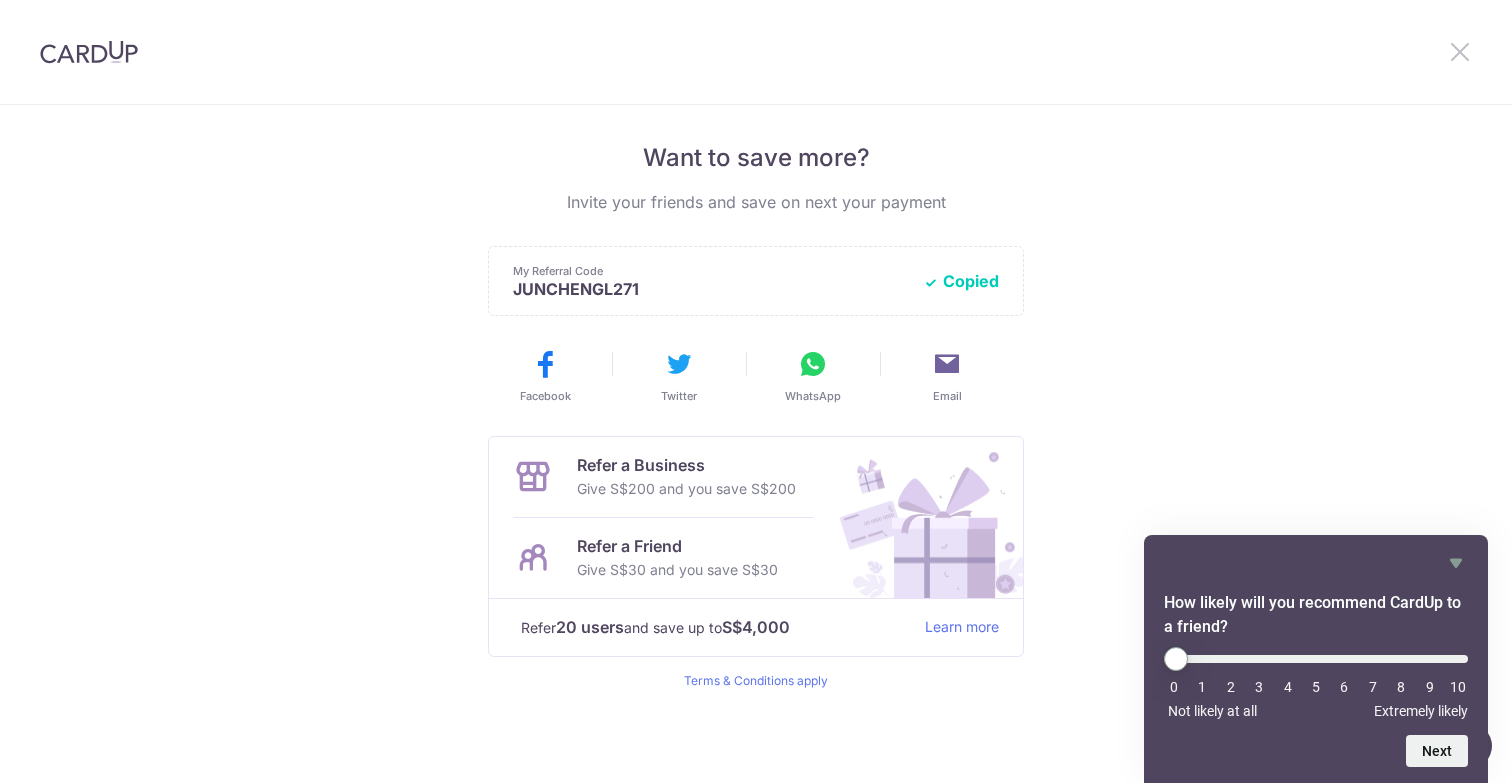 click at bounding box center [1460, 51] 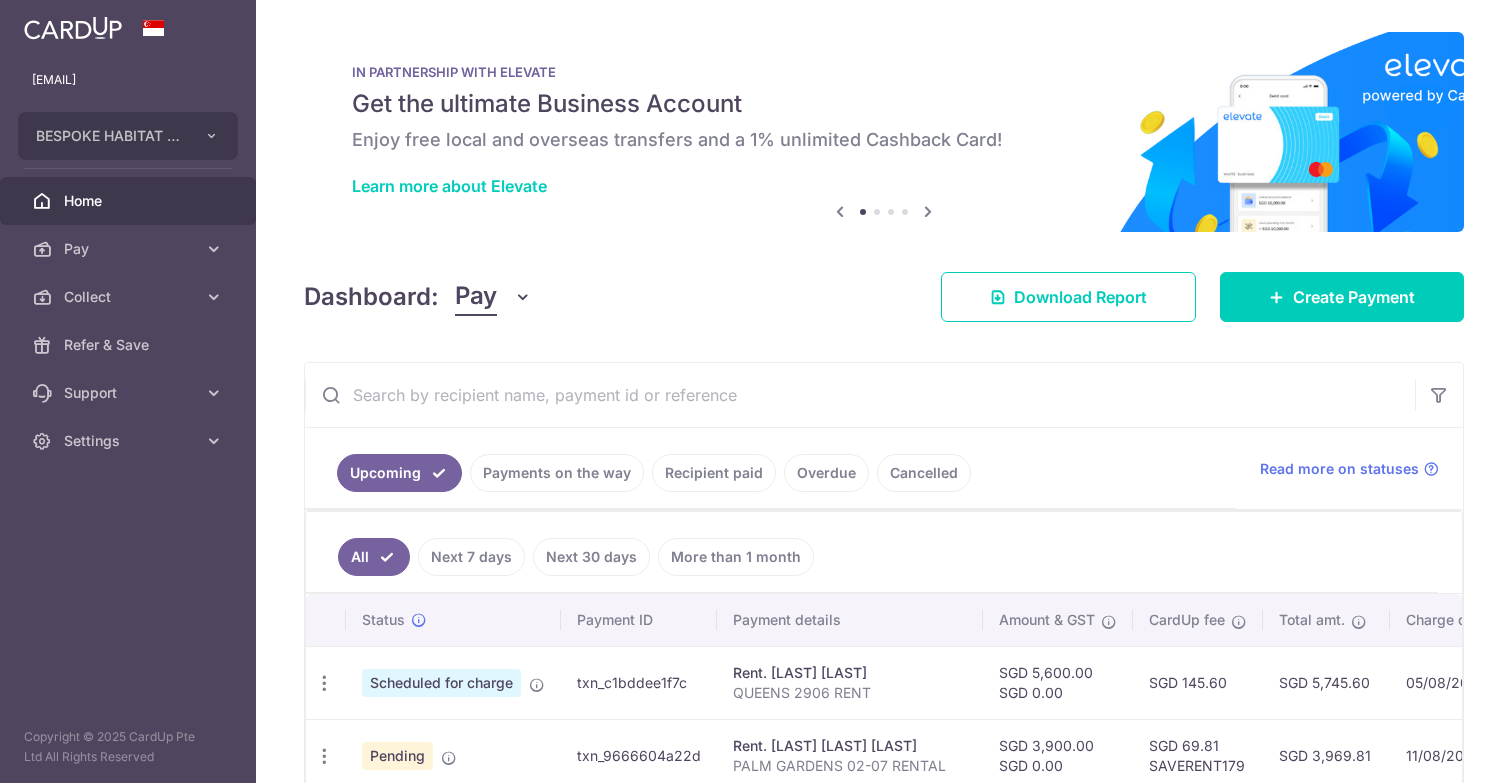 scroll, scrollTop: 0, scrollLeft: 0, axis: both 